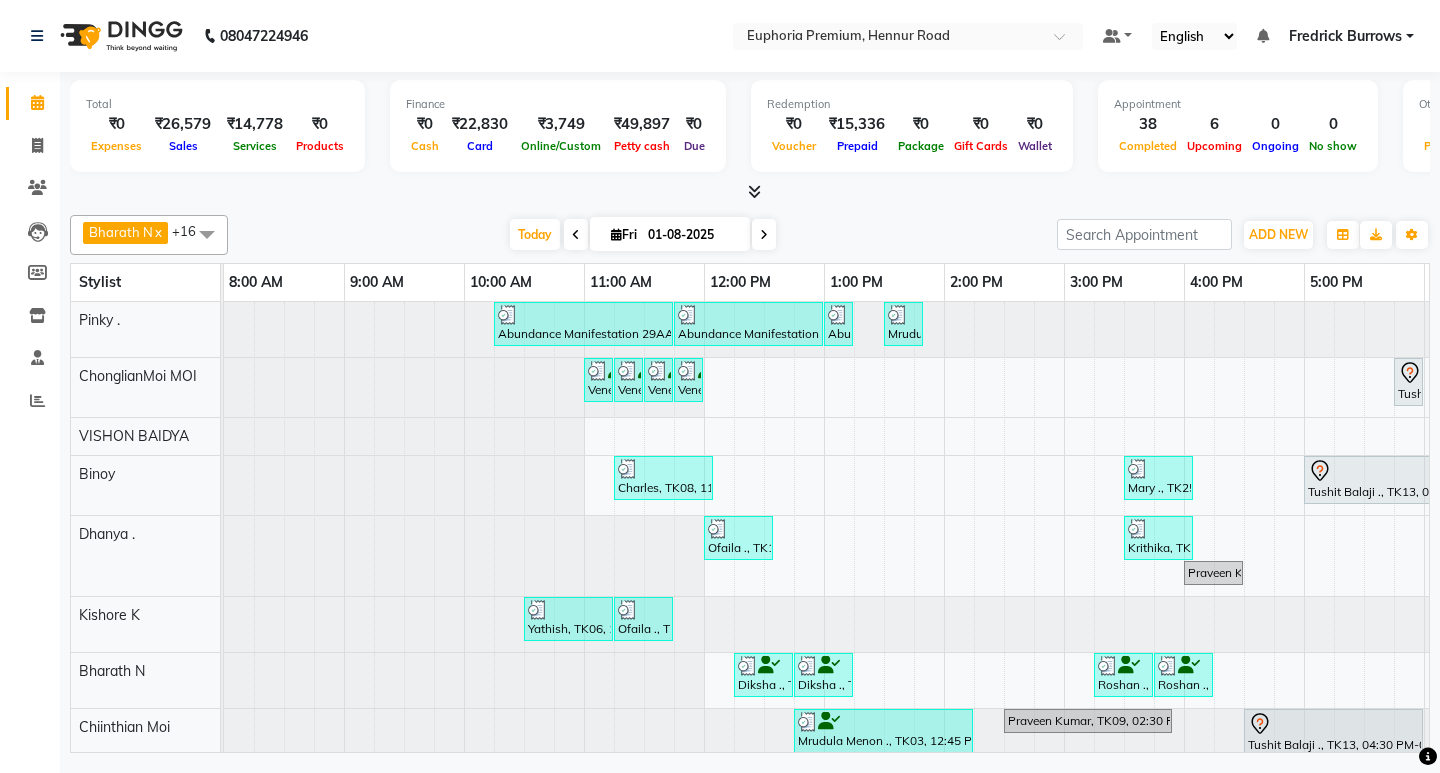 scroll, scrollTop: 0, scrollLeft: 0, axis: both 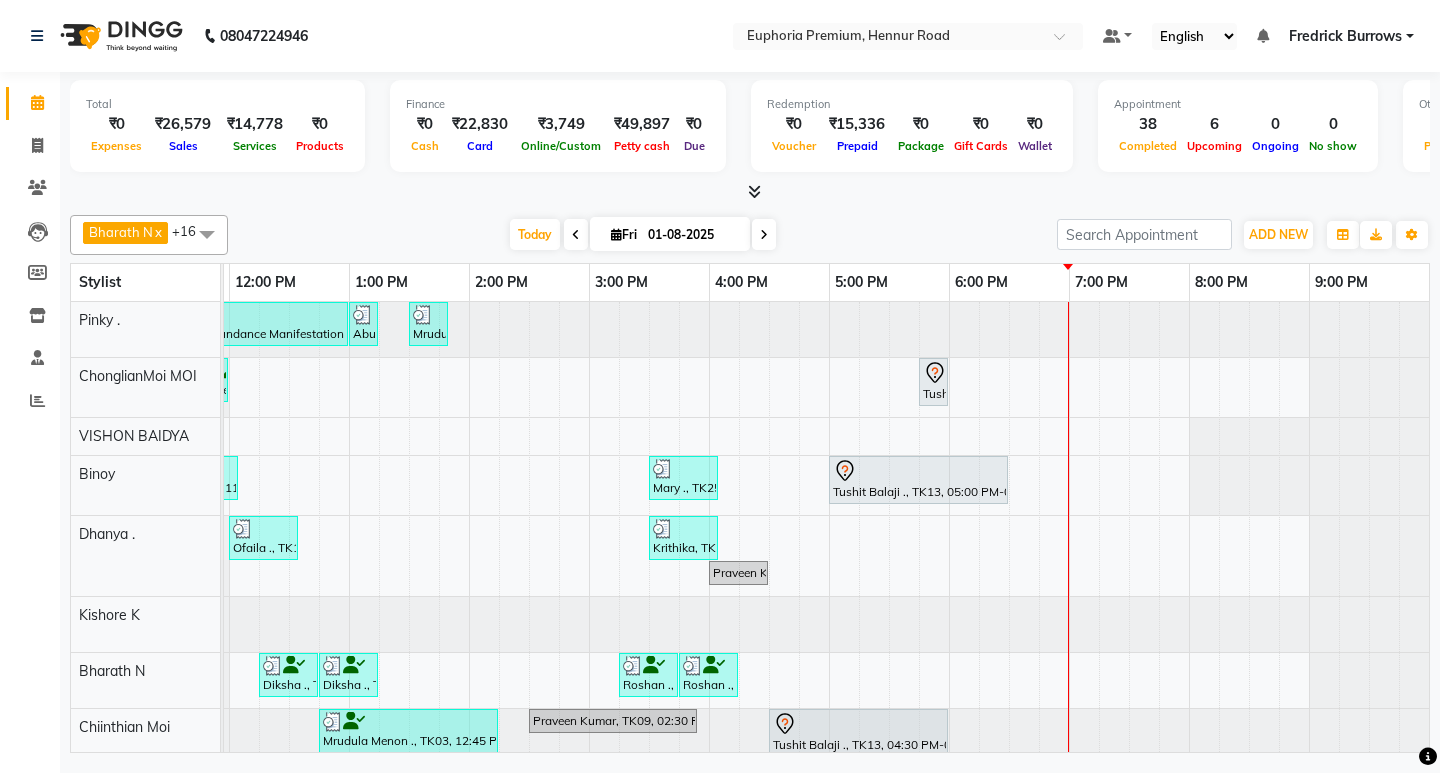click on "Abundance Manifestation 29AASCA8886B1Z0, TK14, 10:15 AM-11:45 AM, EP-Candle Pedi     Abundance Manifestation 29AASCA8886B1Z0, TK14, 11:45 AM-01:00 PM, EP-Marine Mineral Shock     Abundance Manifestation 29AASCA8886B1Z0, TK14, 01:00 PM-01:15 PM, EP-Eyebrows Threading     [FIRST] [LAST], TK03, 01:30 PM-01:50 PM, EP-Eyebrows Threading     [FIRST] ., TK11, 11:00 AM-11:15 AM, EP-Full Legs Cream Wax     [FIRST] ., TK11, 11:15 AM-11:30 AM, EP-Full Arms Cream Wax     [FIRST] ., TK11, 11:30 AM-11:45 AM, EP-Midriff / Stomach Cream Wax     [FIRST] ., TK11, 11:45 AM-12:00 PM, EP-Under Arms Intimate             [FIRST] [LAST], TK13, 05:45 PM-06:00 PM, EP-Eyebrows Intimate     [FIRST], TK08, 11:15 AM-12:05 PM, EP-Head, Neck & Shoulder (35 Mins) w/o Hairwash     [FIRST] ., TK25, 03:30 PM-04:05 PM, EP-Feet Reflexology (30 Mins)             [FIRST] [LAST], TK13, 05:00 PM-06:30 PM, EP-Swedish Massage (Oil) 45+15     [FIRST] ., TK10, 12:00 PM-12:35 PM, EP-Head, Neck & Shoulder (35 Mins) w/o Hairwash" at bounding box center [589, 775] 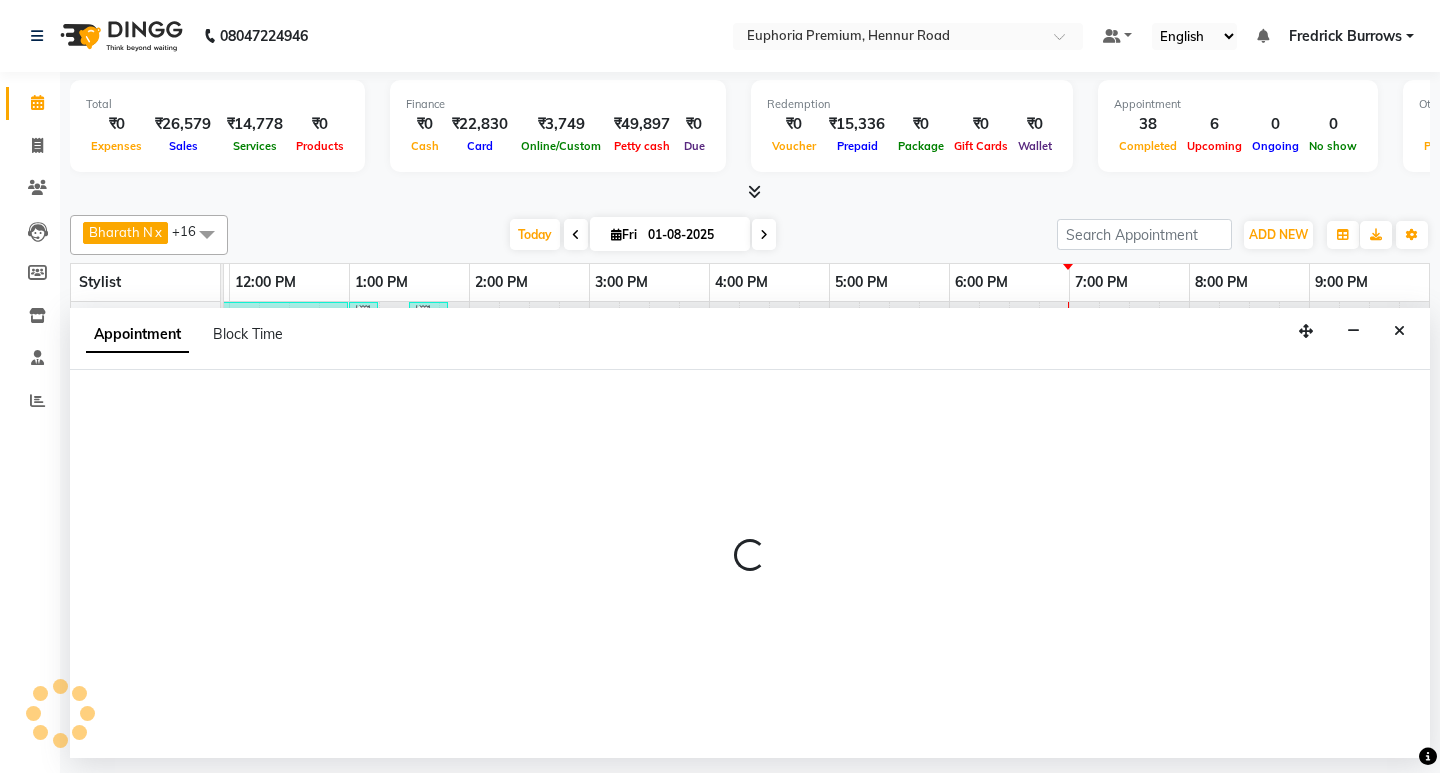 select on "71598" 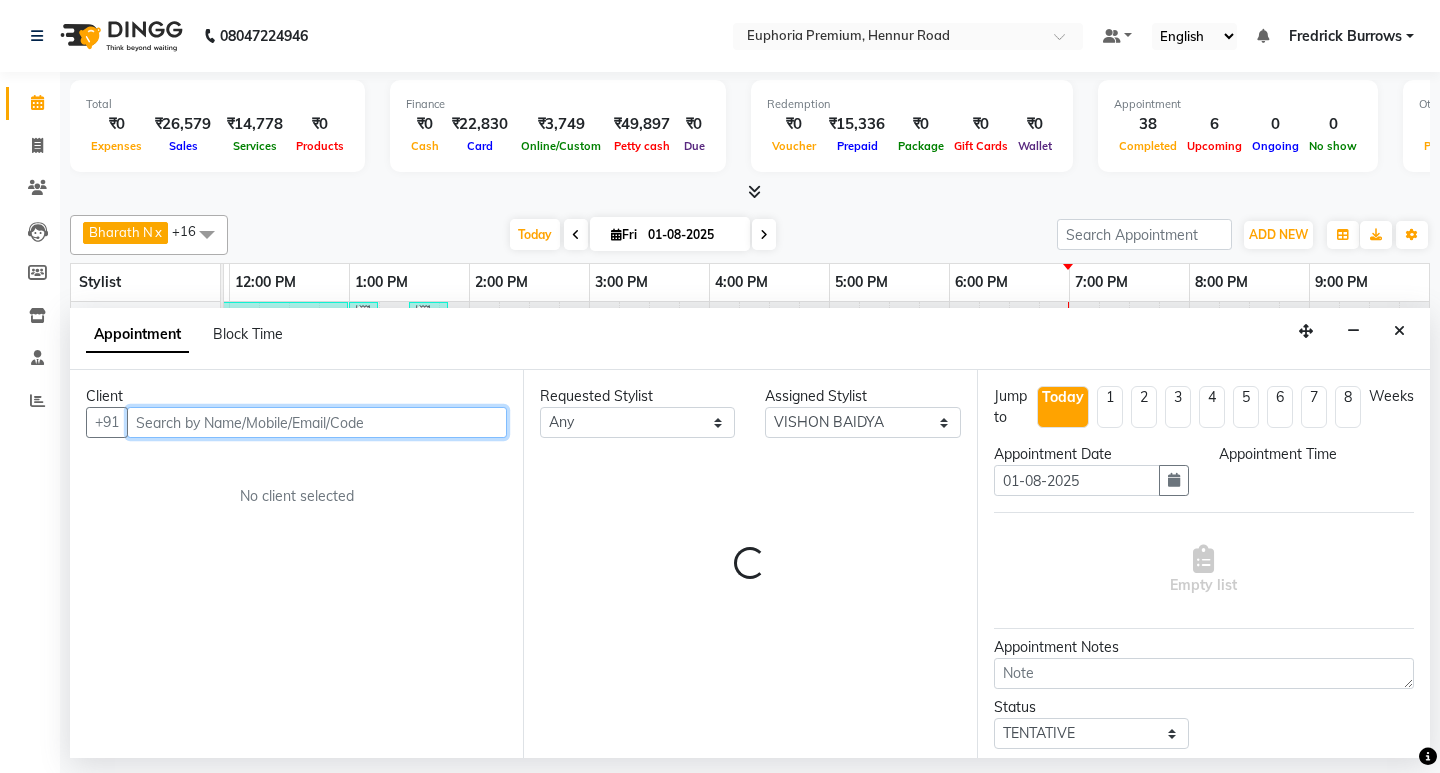 select on "1140" 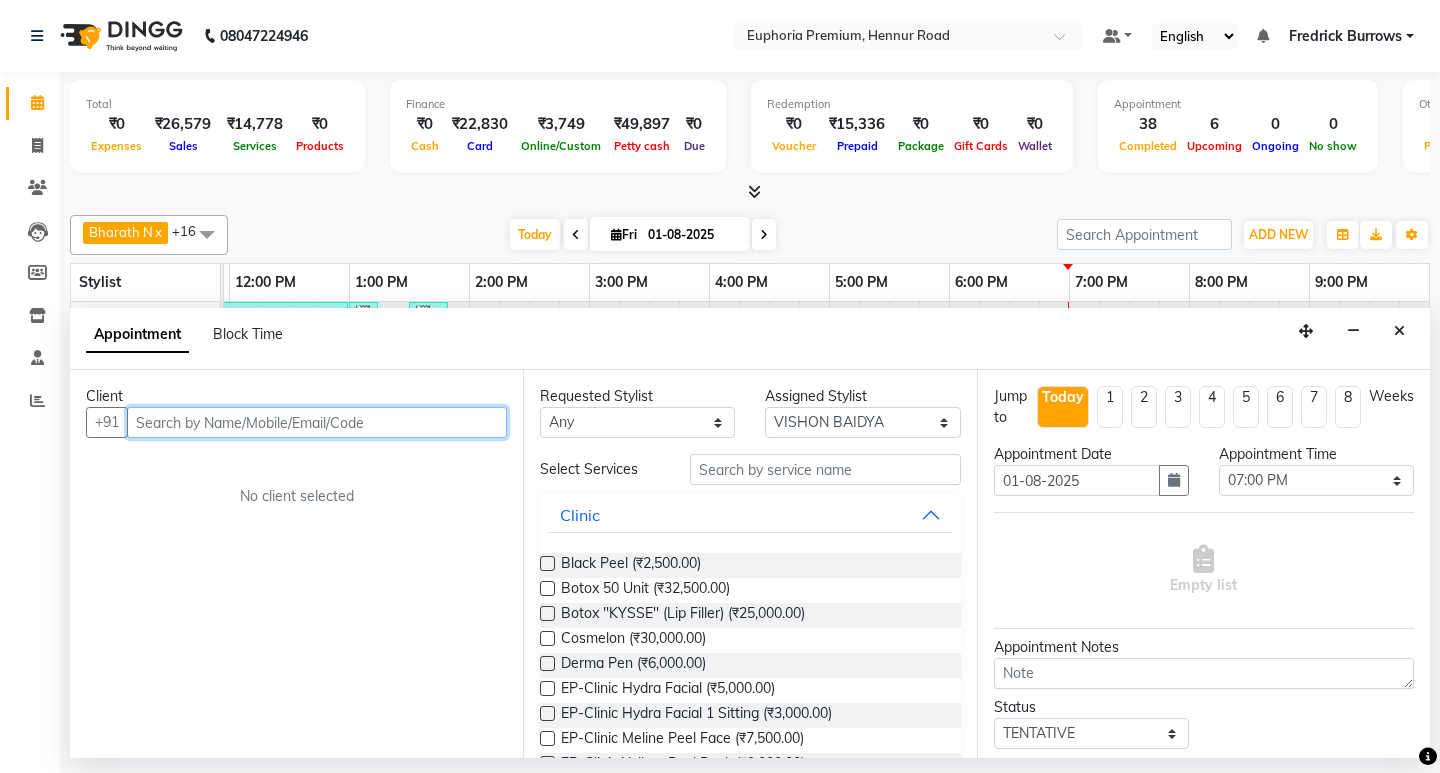 click at bounding box center (317, 422) 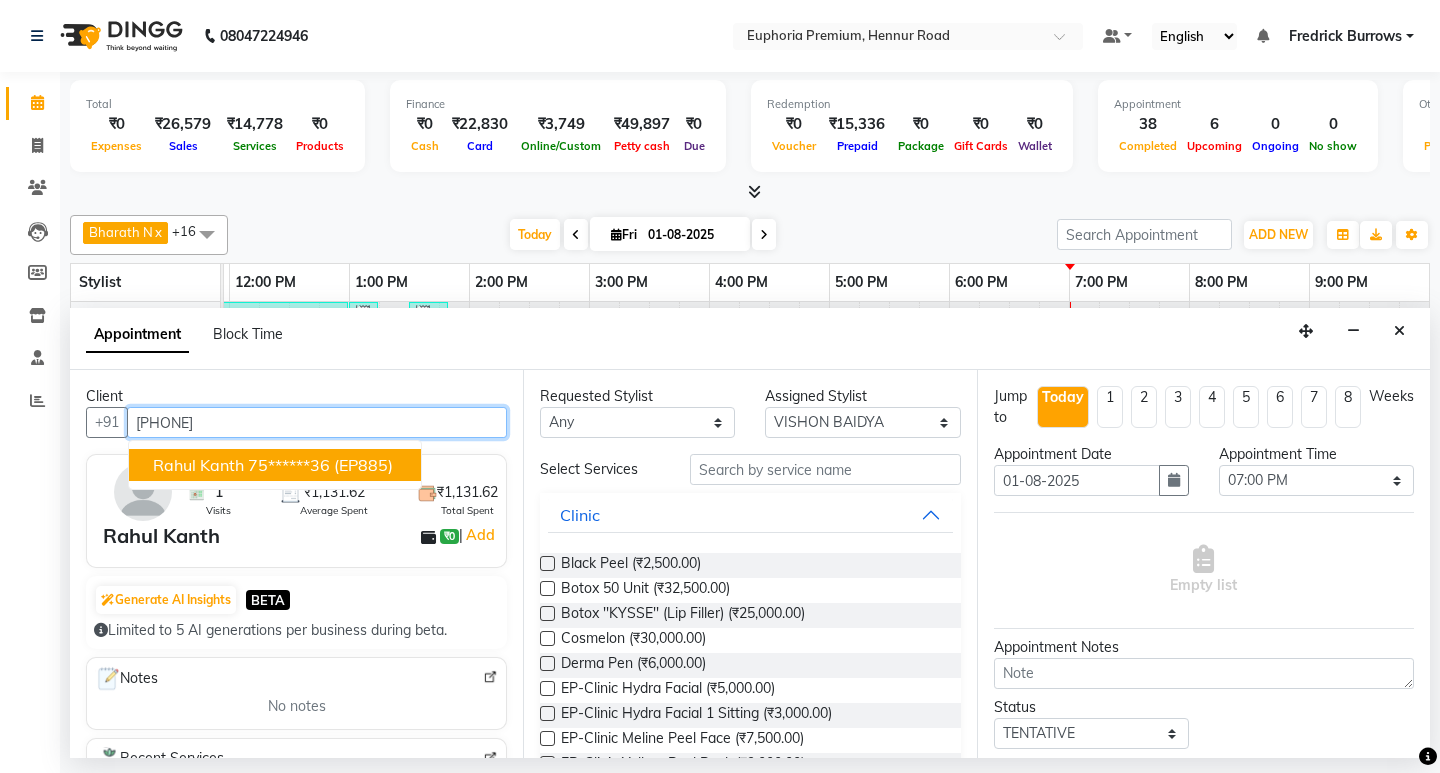 click on "75******36" at bounding box center (289, 465) 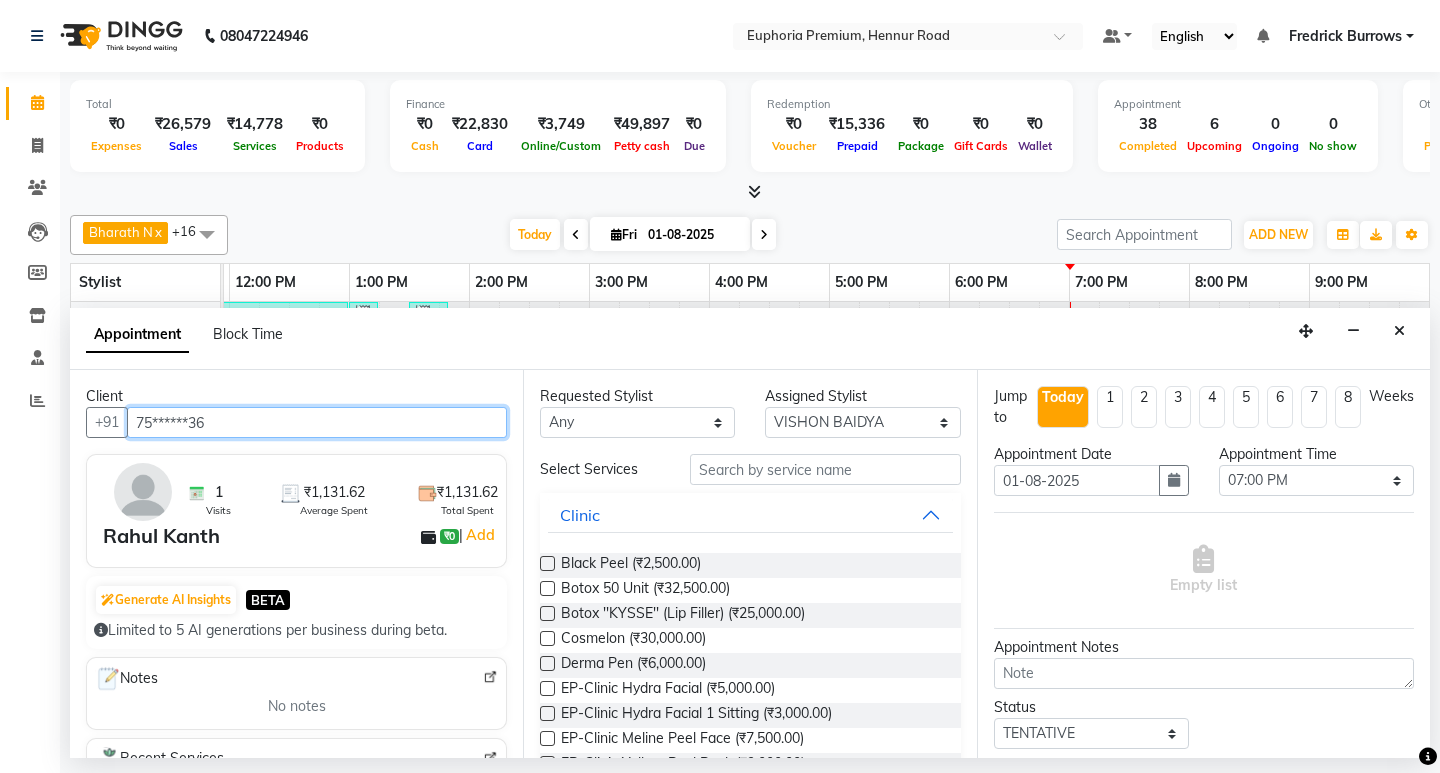 type on "75******36" 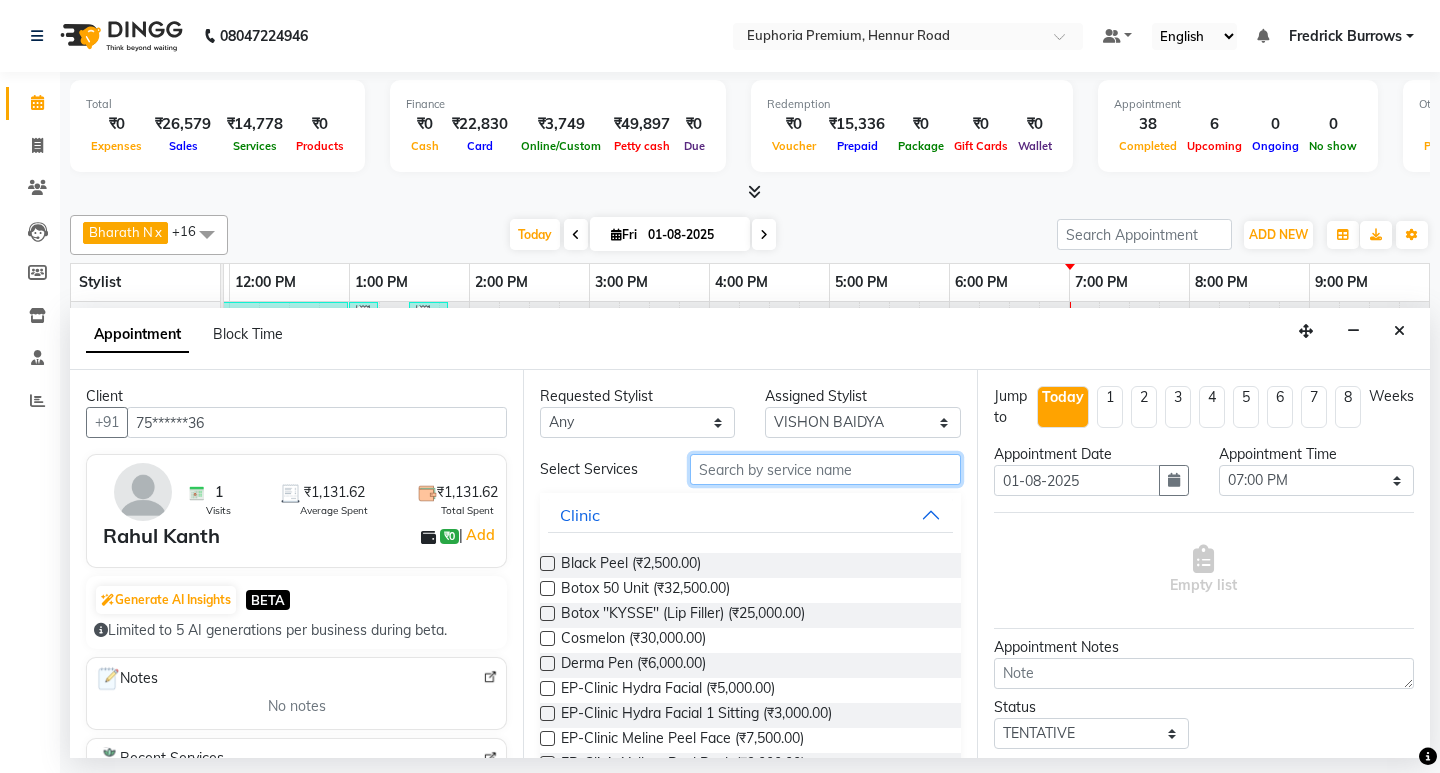 click at bounding box center (825, 469) 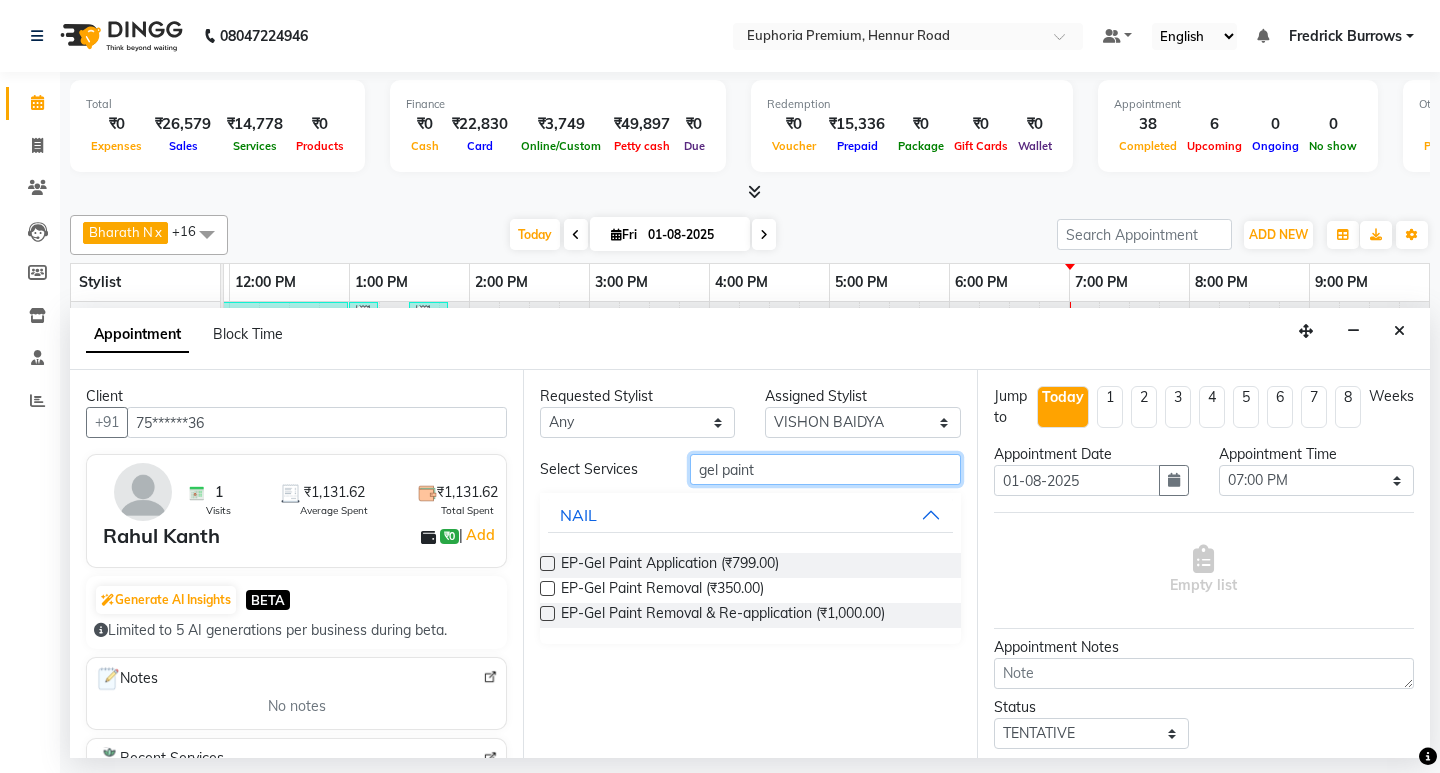 type on "gel paint" 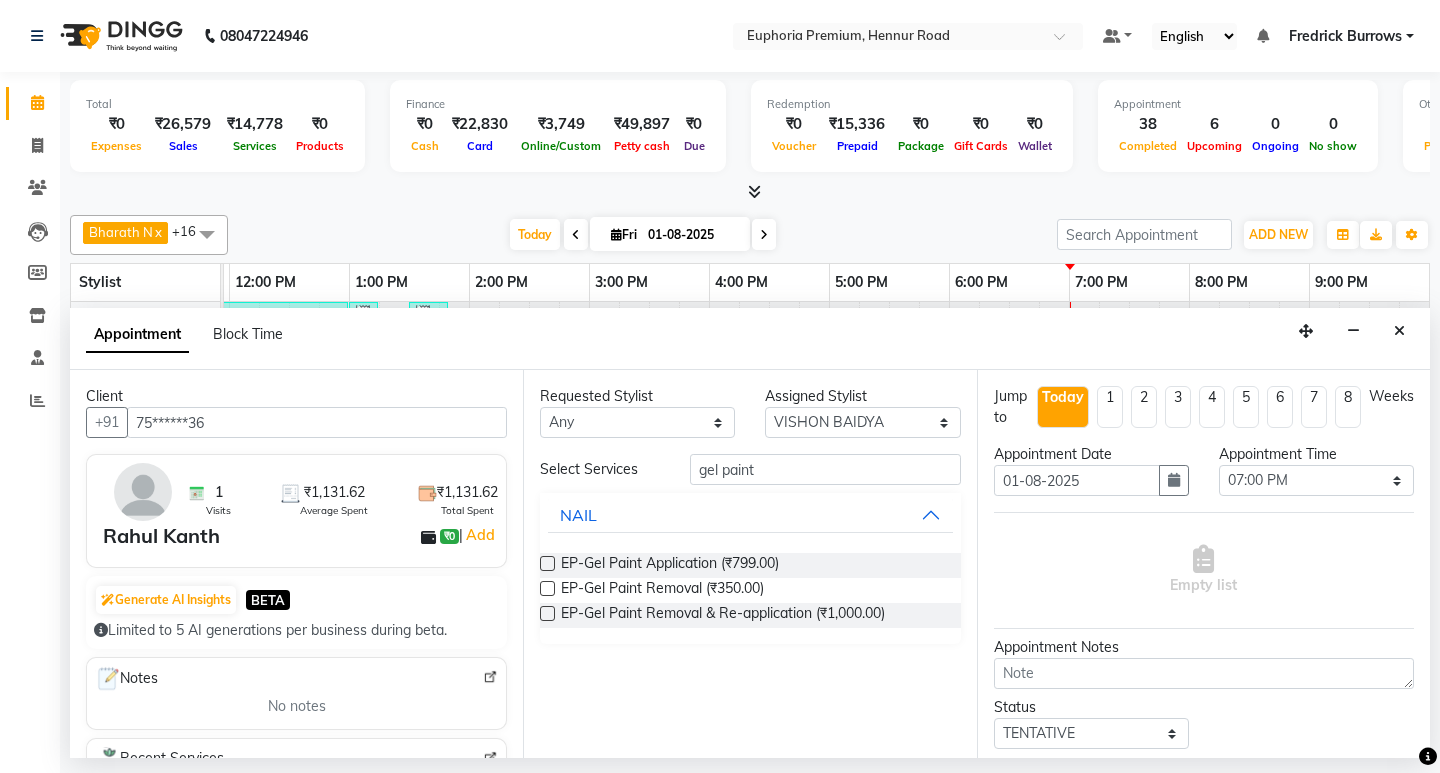 drag, startPoint x: 546, startPoint y: 565, endPoint x: 719, endPoint y: 514, distance: 180.36075 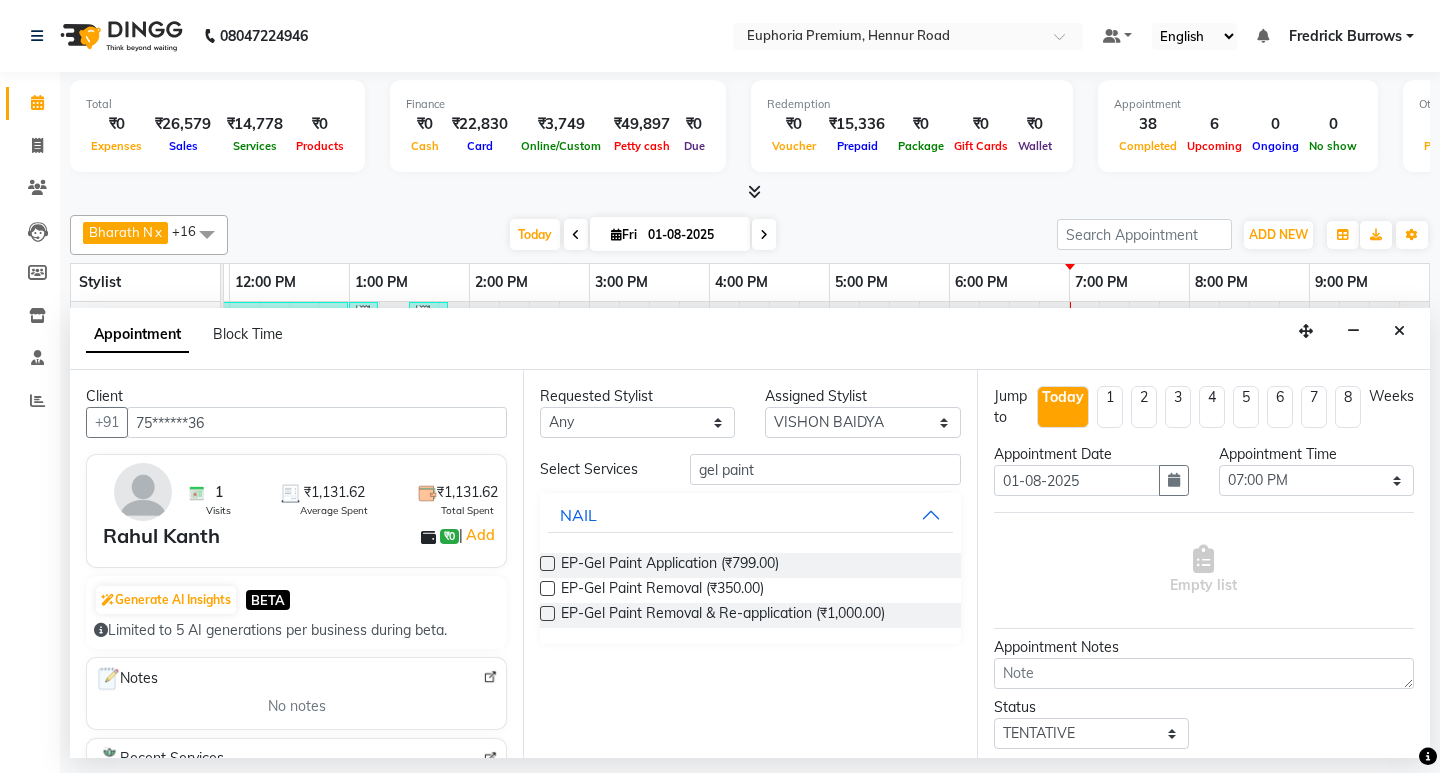 click at bounding box center [547, 563] 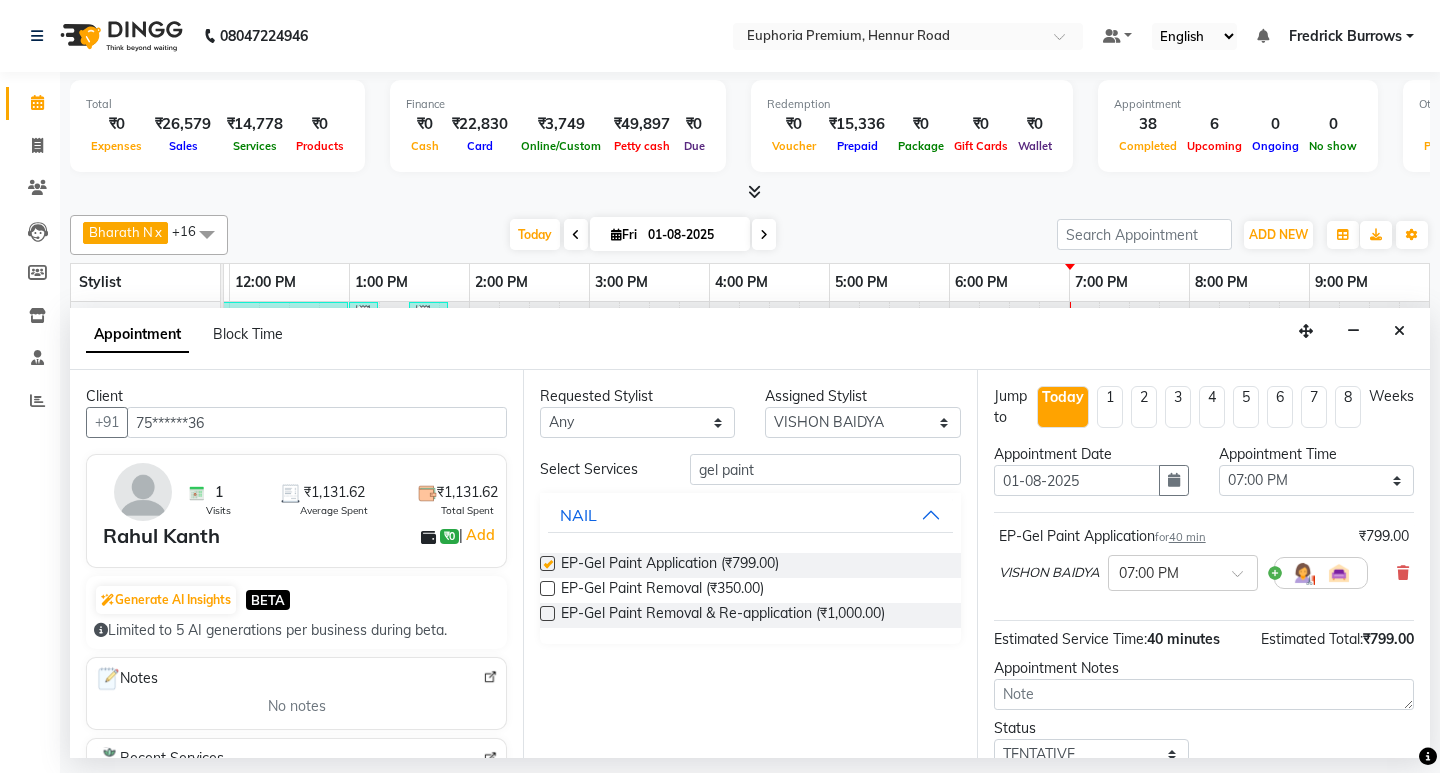 checkbox on "false" 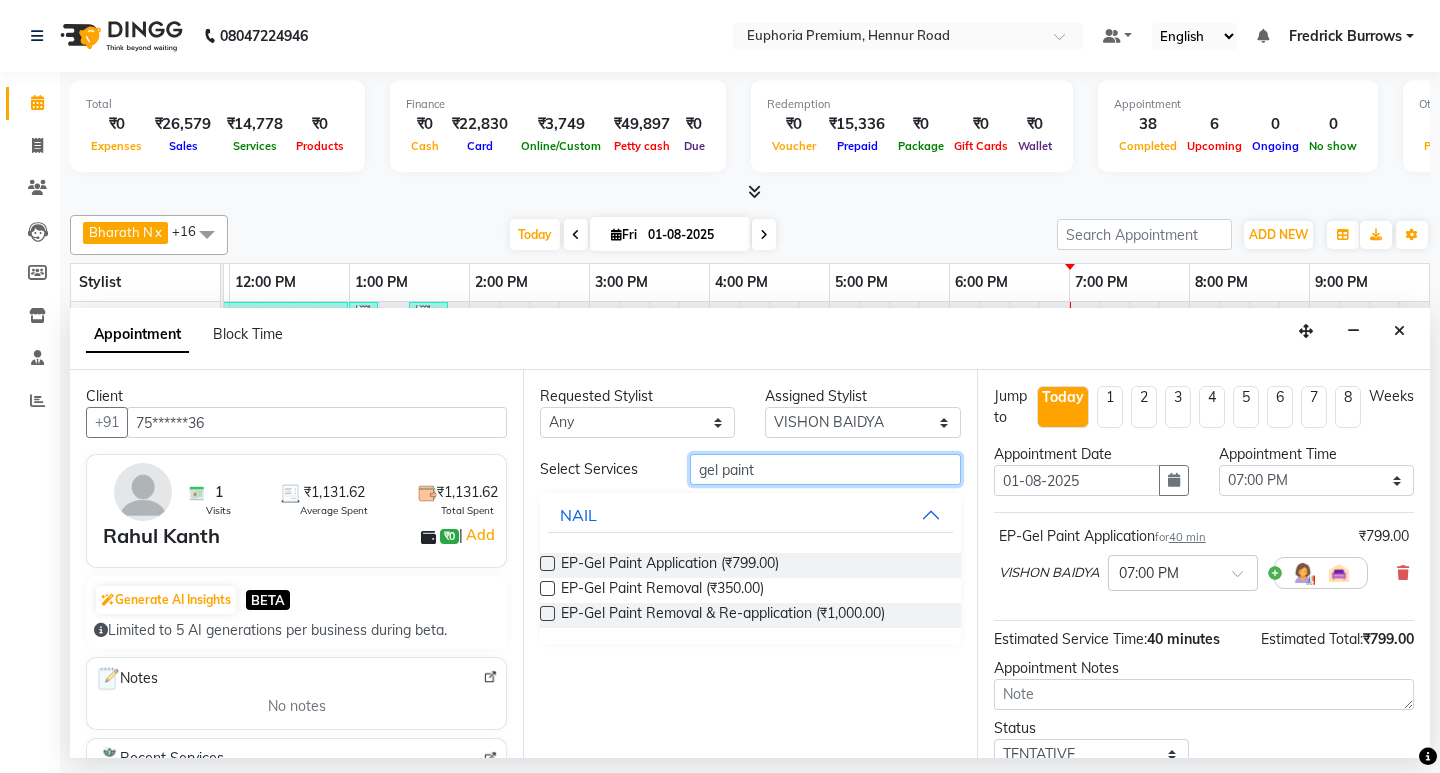 click on "gel paint" at bounding box center [825, 469] 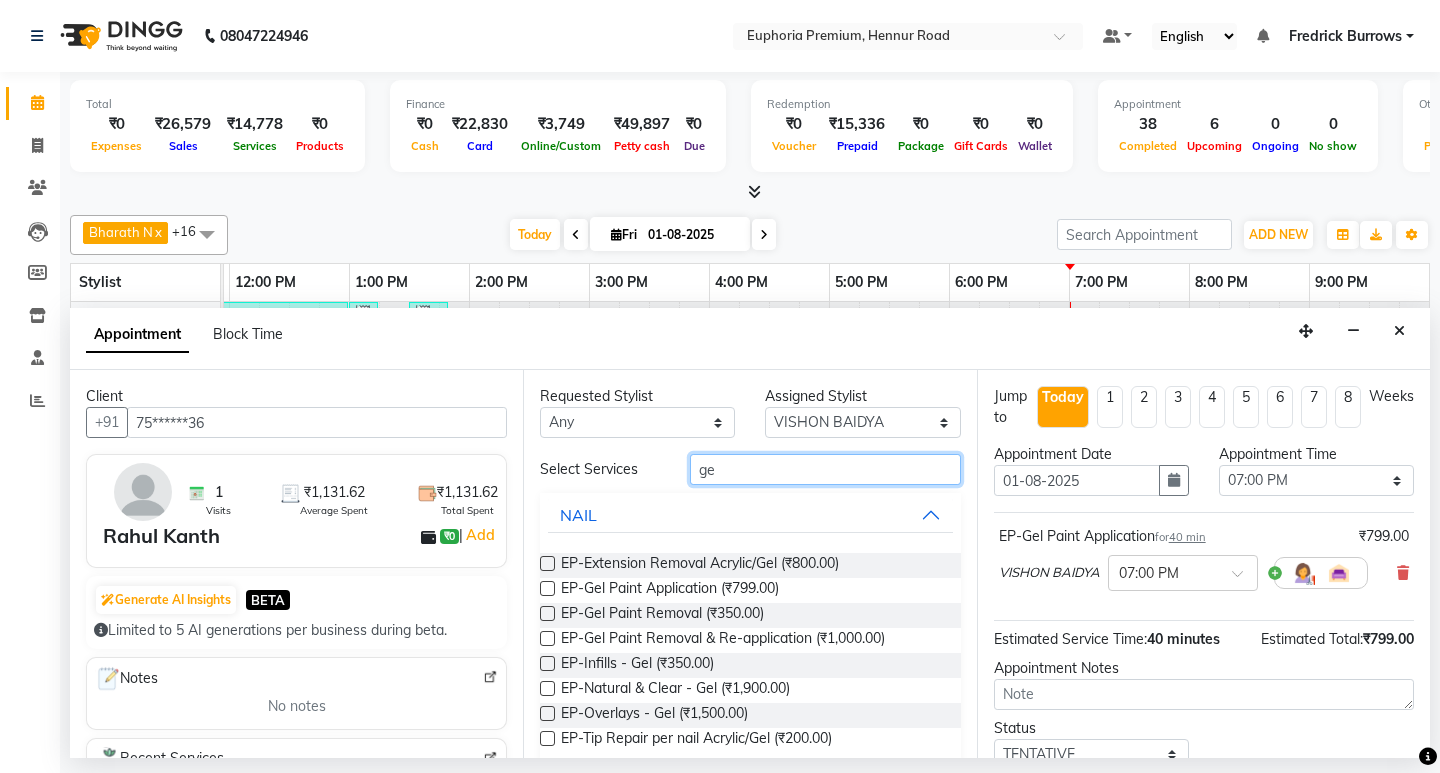 type on "g" 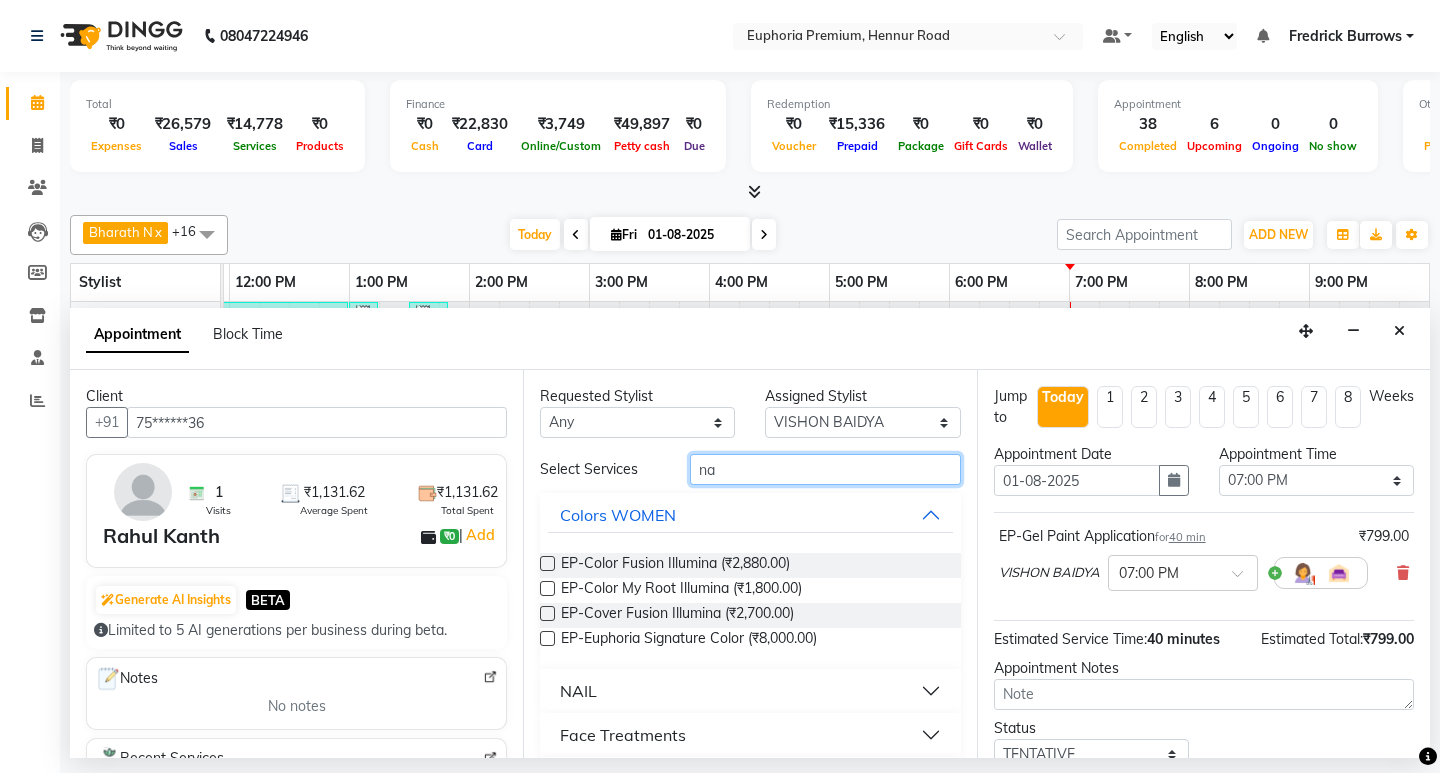type on "n" 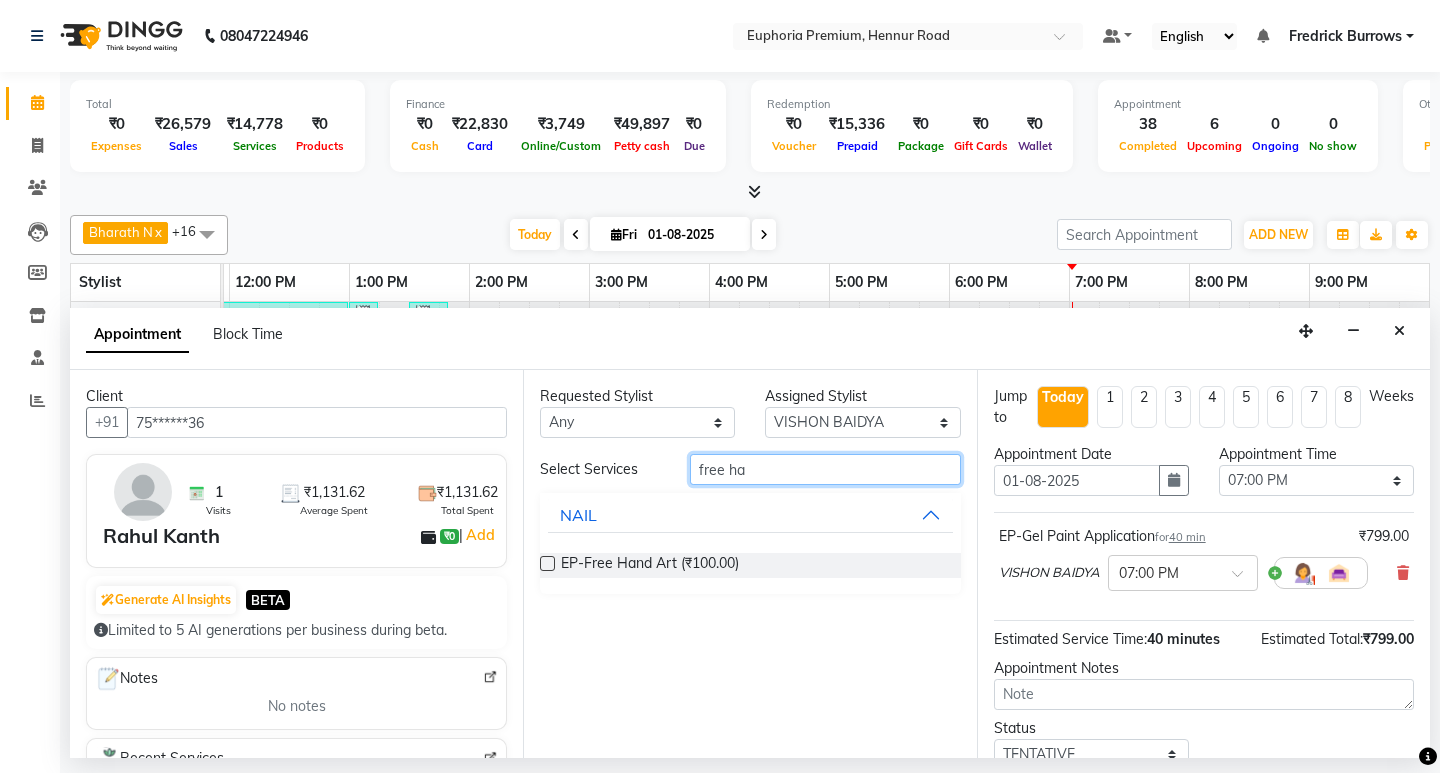 type on "free ha" 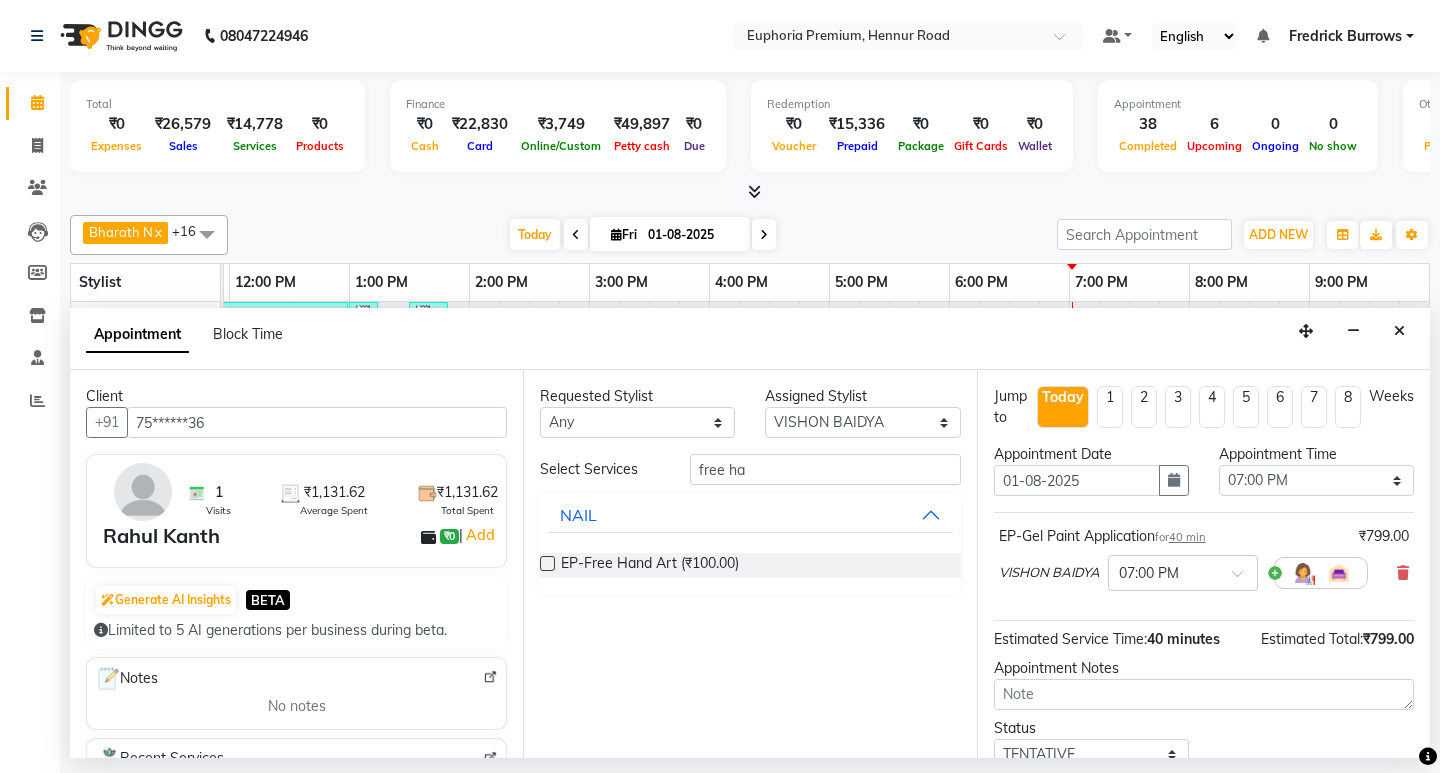 click at bounding box center [547, 563] 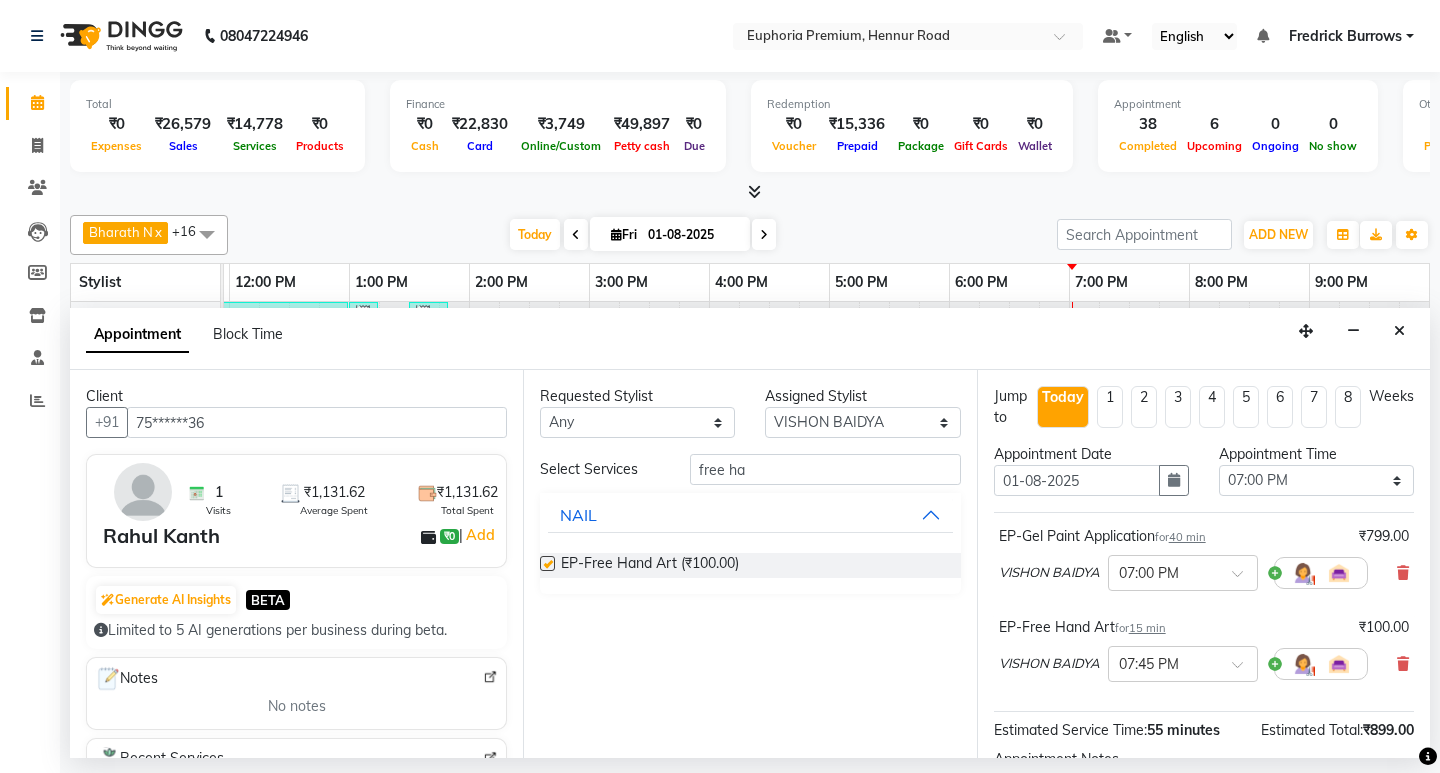 checkbox on "false" 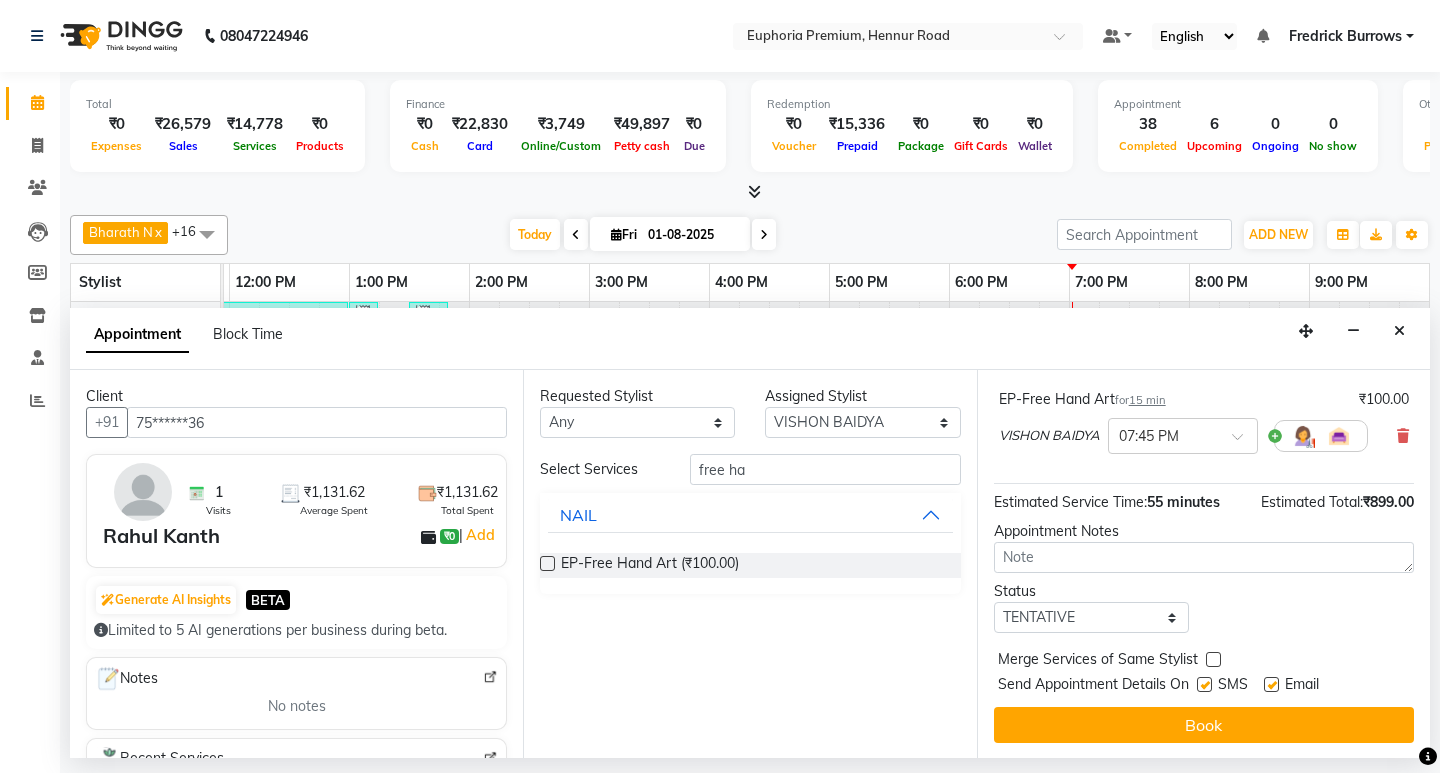 scroll, scrollTop: 229, scrollLeft: 0, axis: vertical 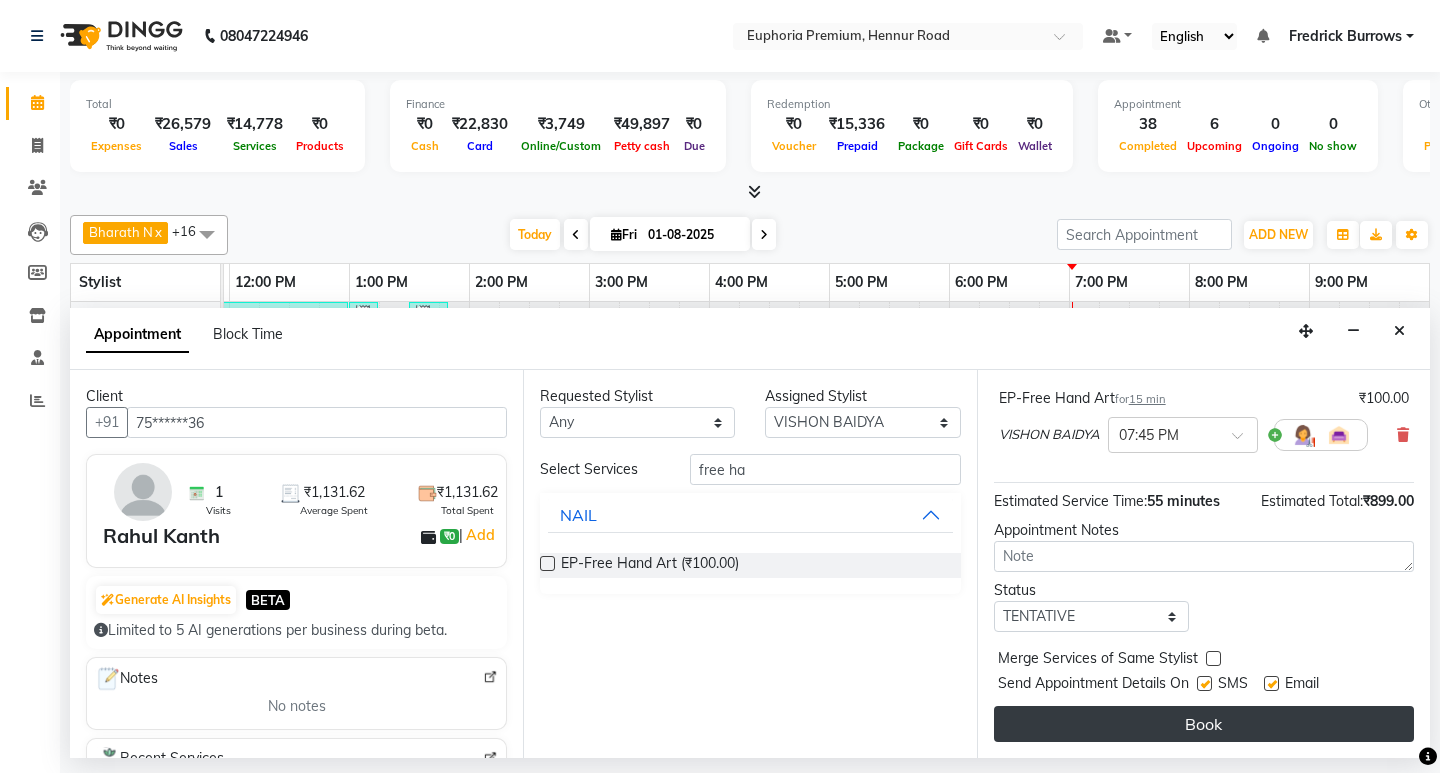 click on "Book" at bounding box center (1204, 724) 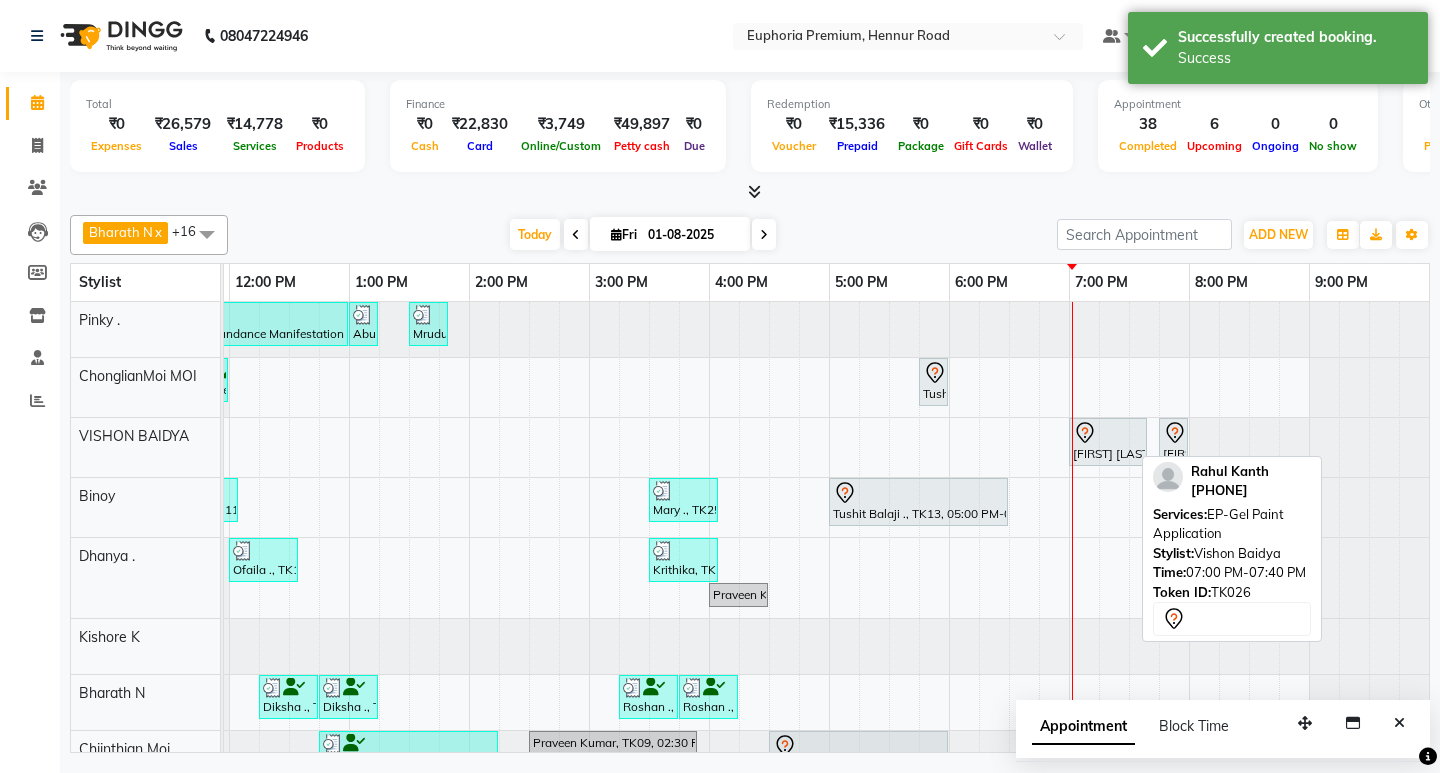 click at bounding box center [1108, 433] 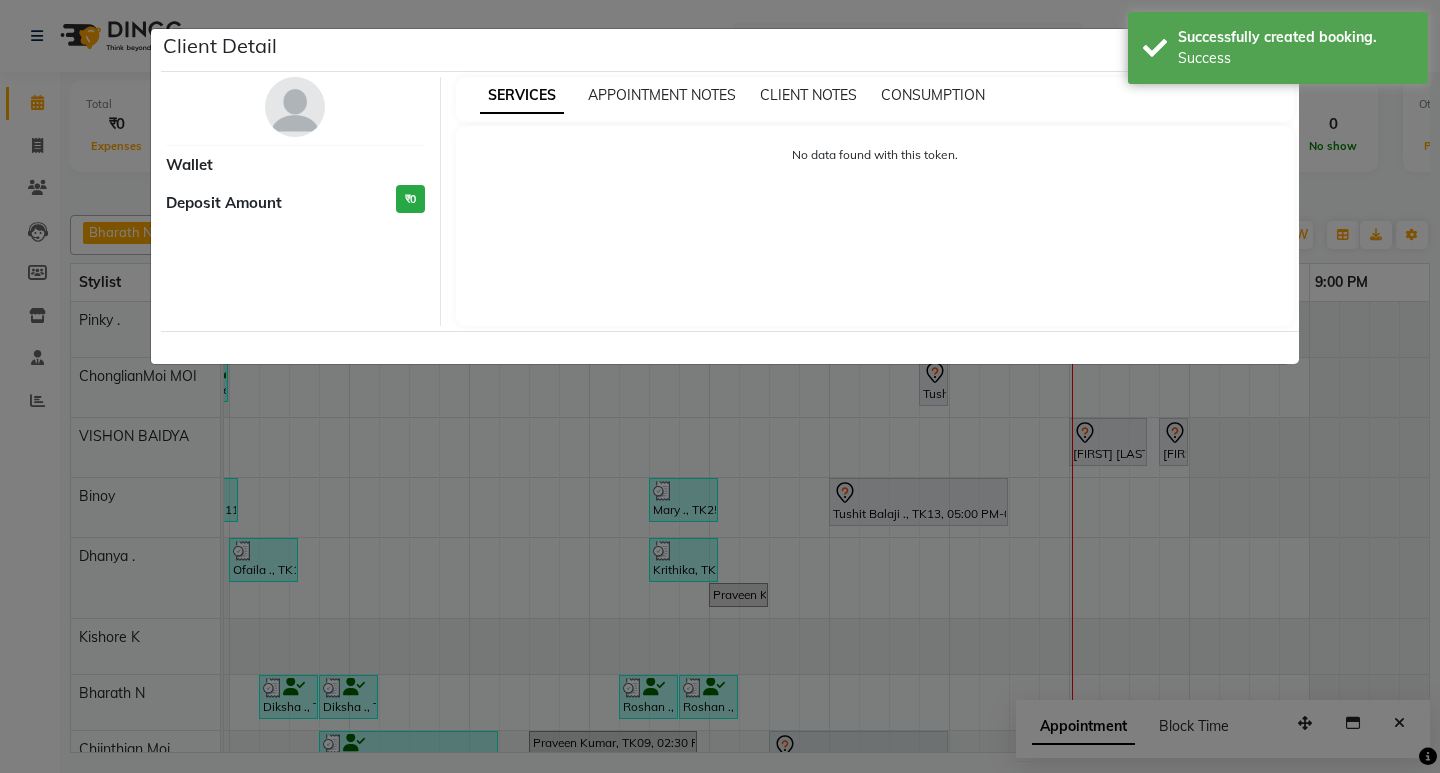 select on "7" 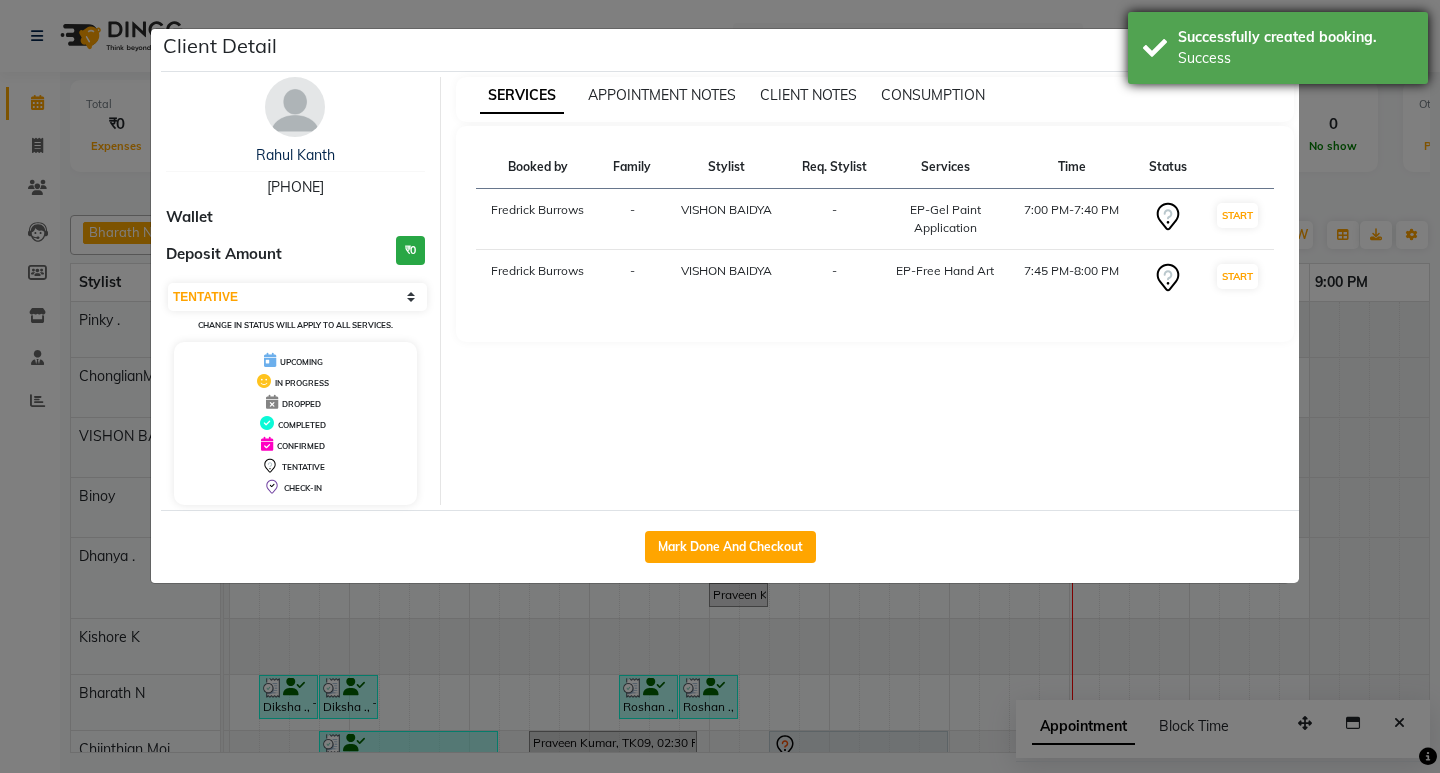 click on "Successfully created booking." at bounding box center (1295, 37) 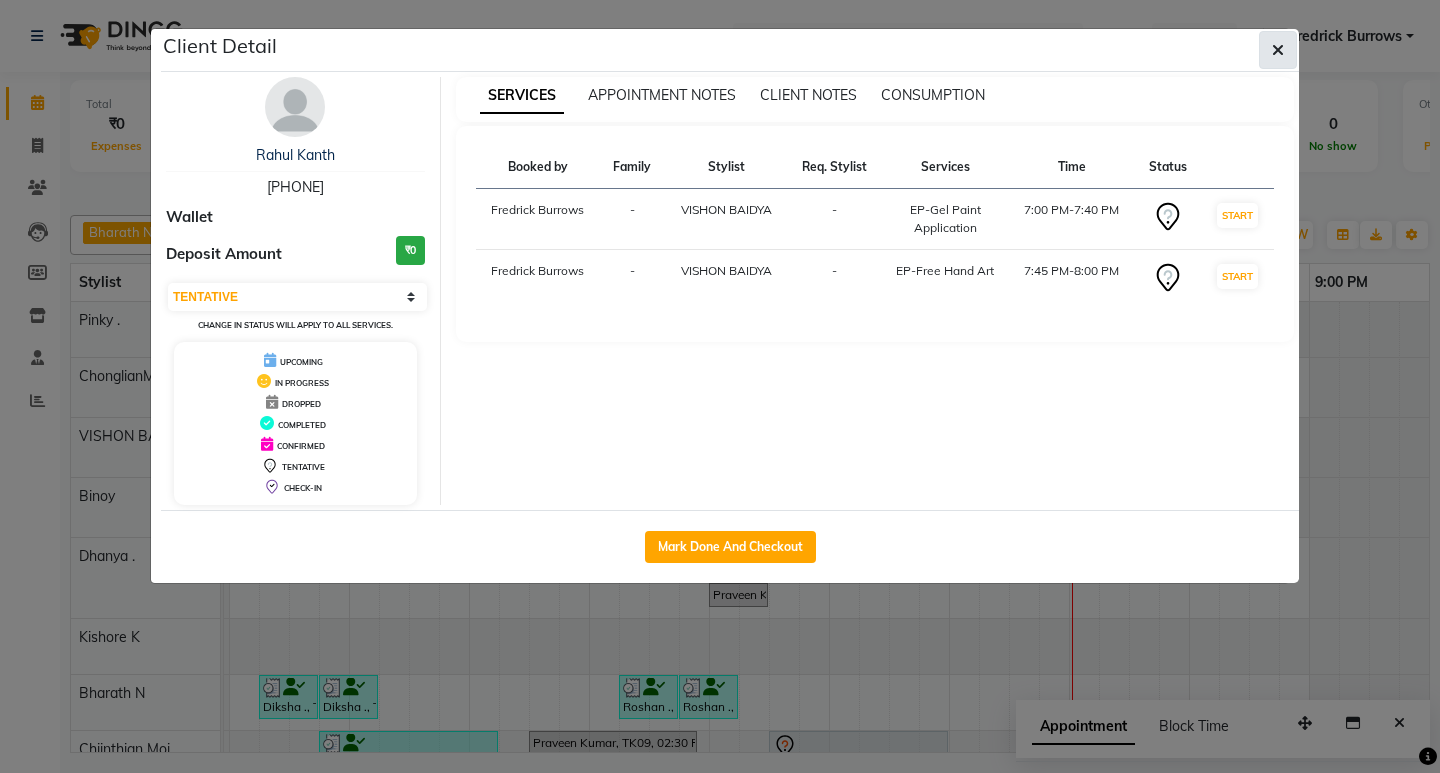 click 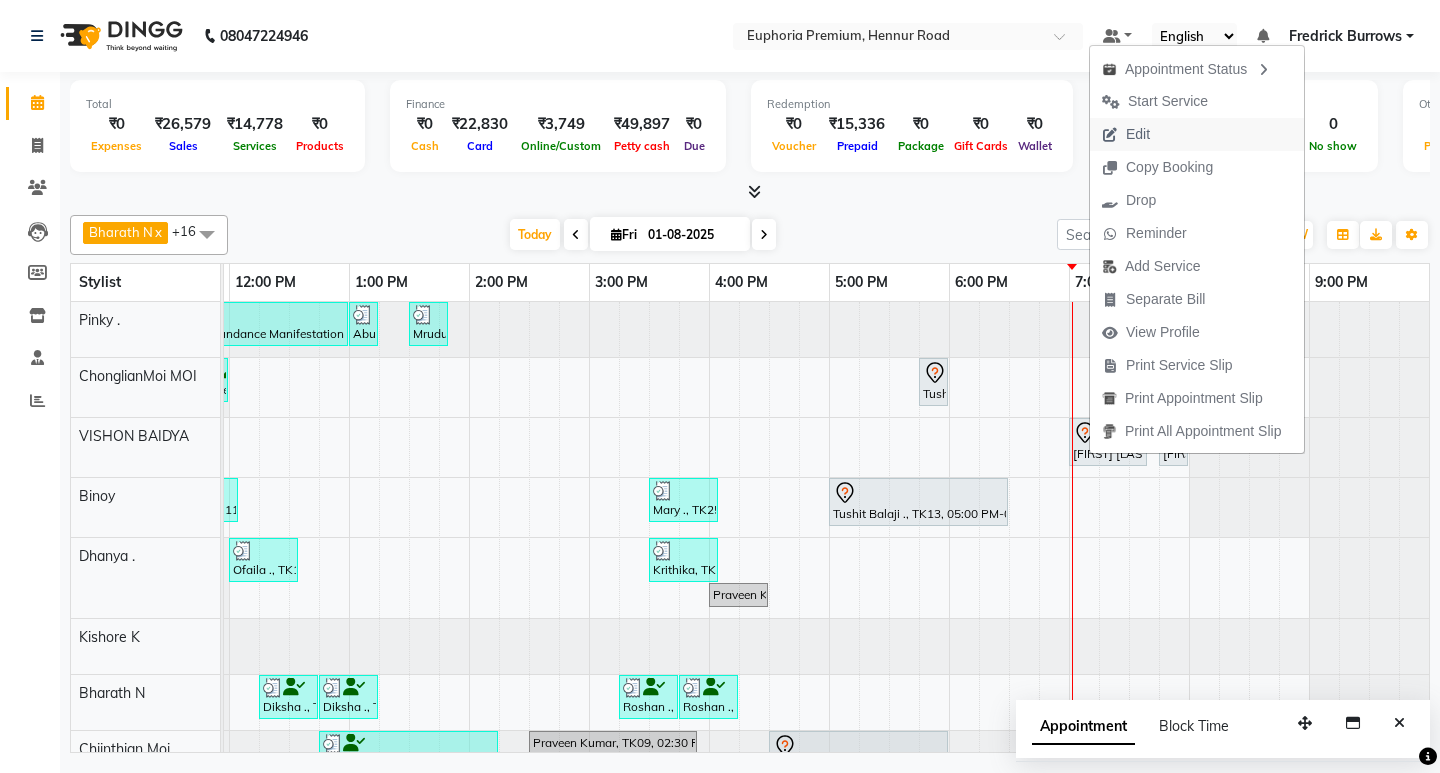 click on "Edit" at bounding box center (1197, 134) 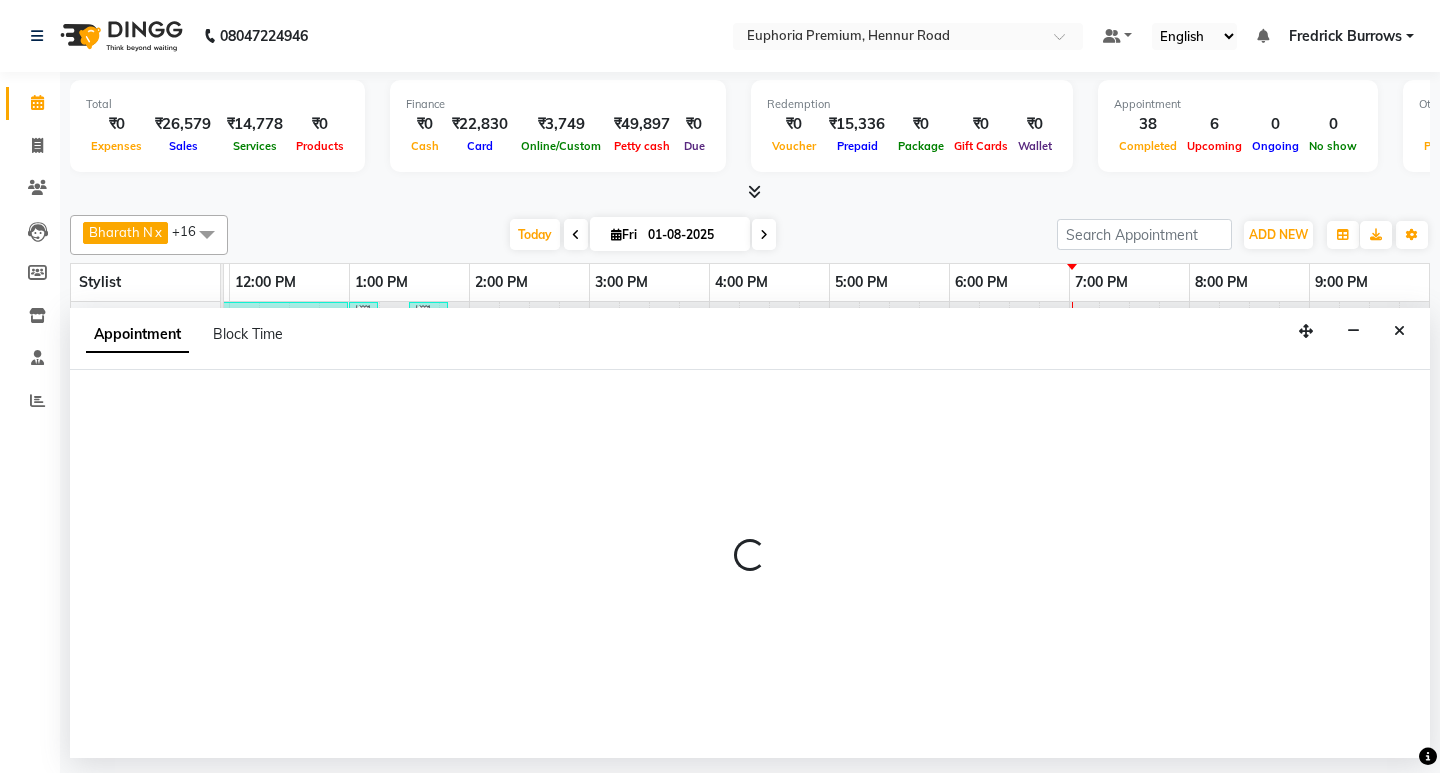 select on "tentative" 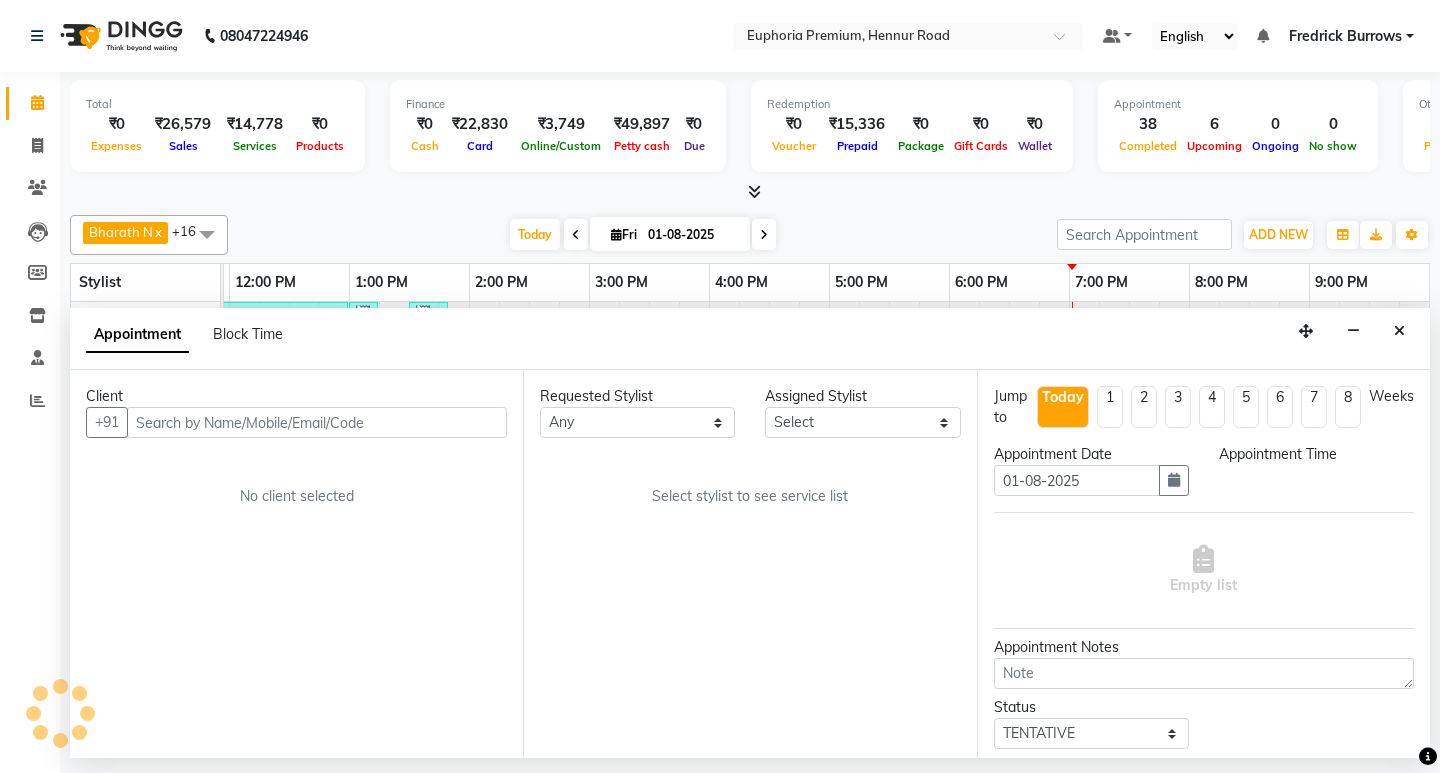 scroll, scrollTop: 0, scrollLeft: 0, axis: both 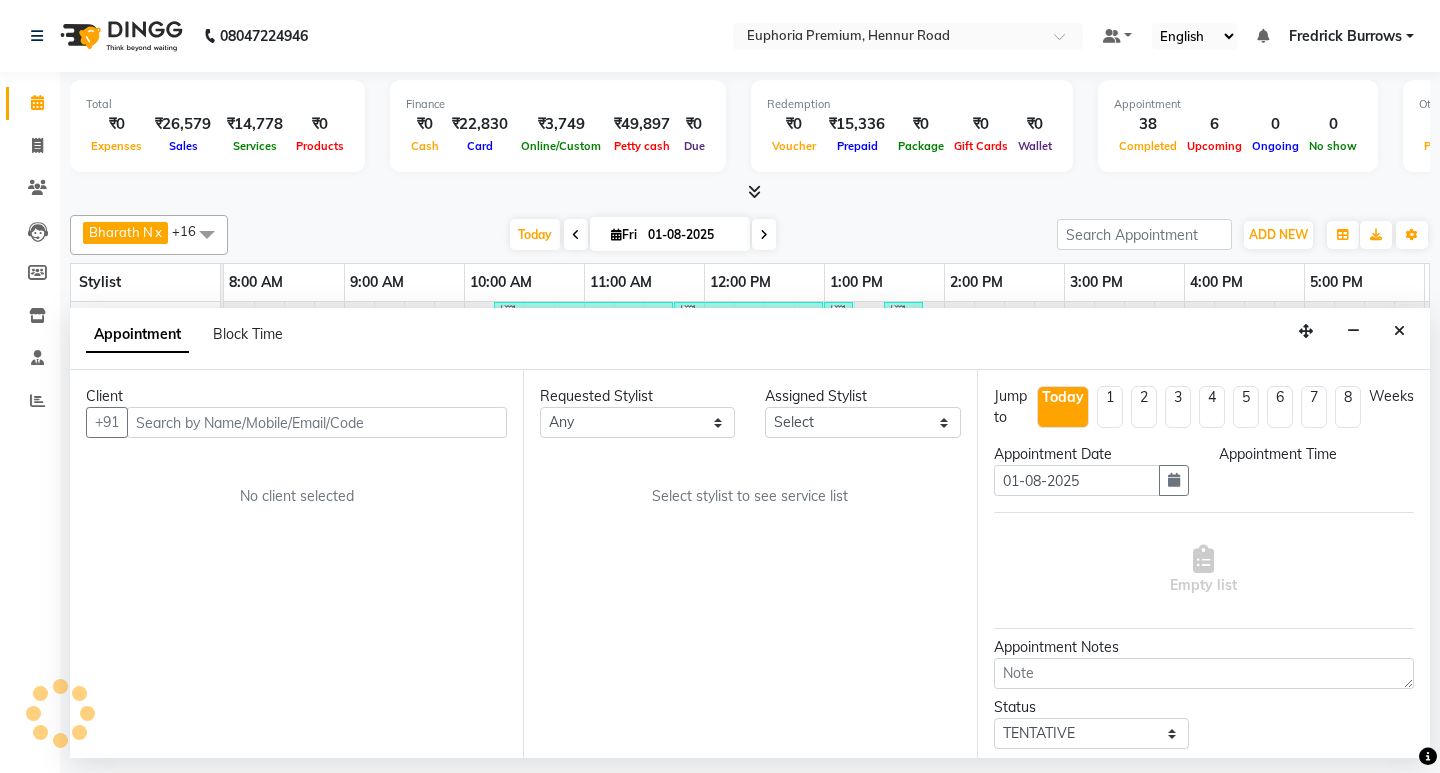 select on "71598" 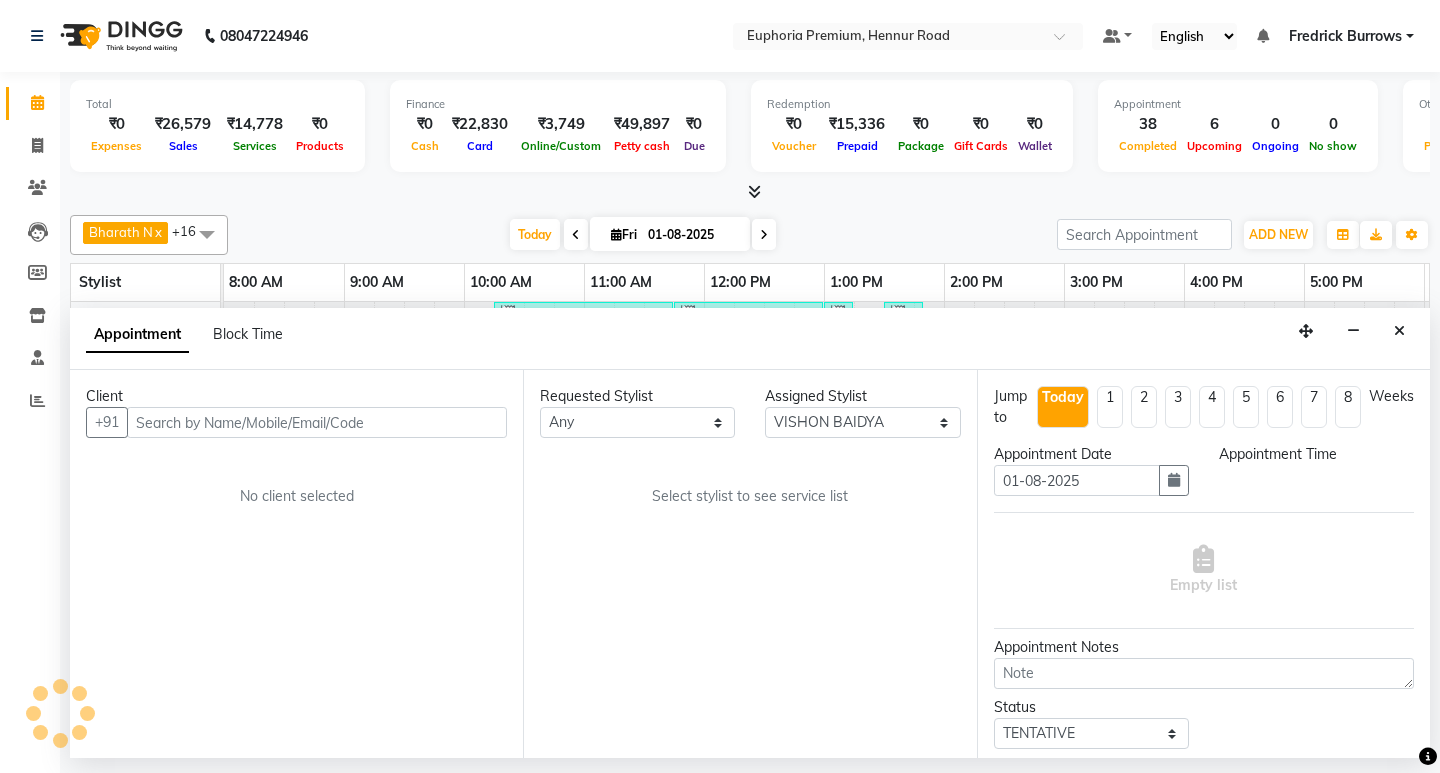 select on "1140" 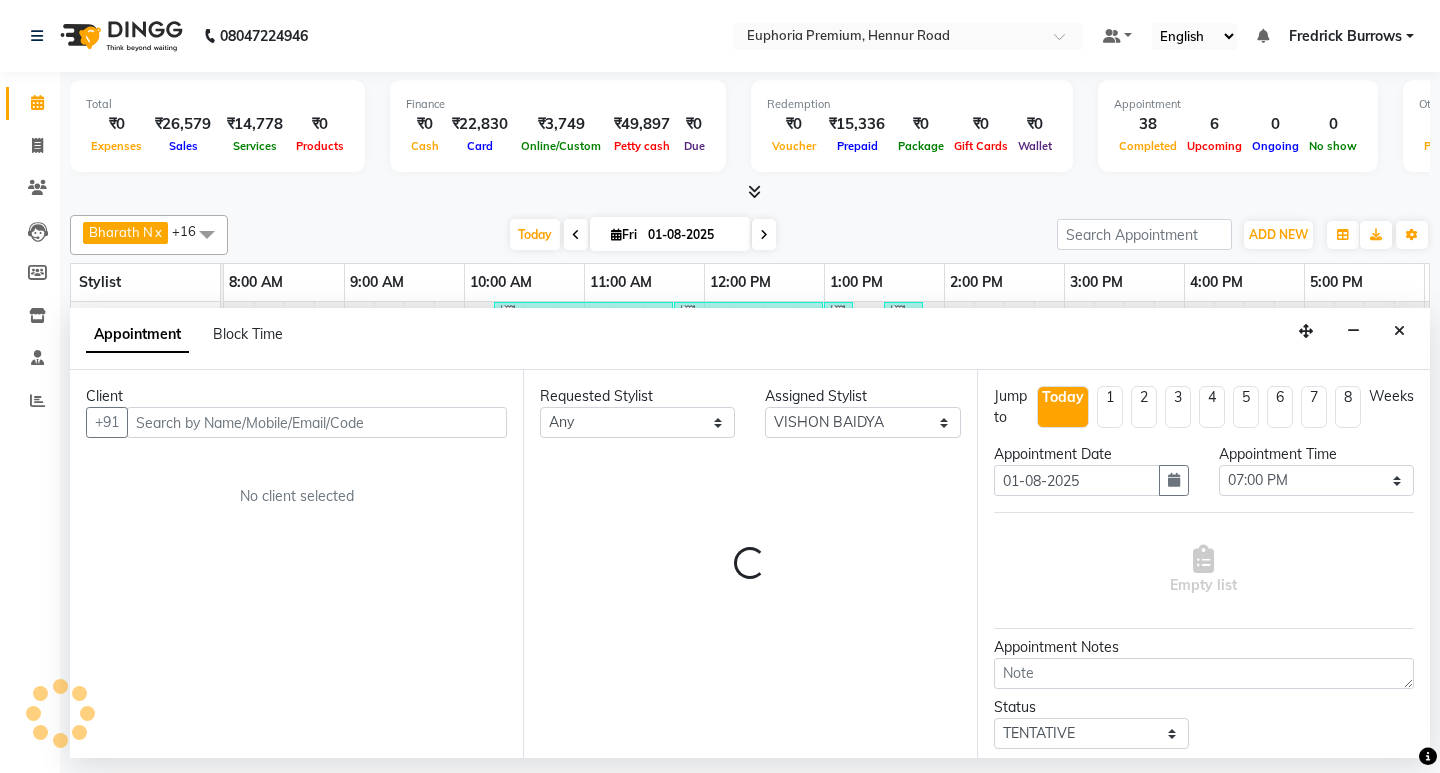 select on "4006" 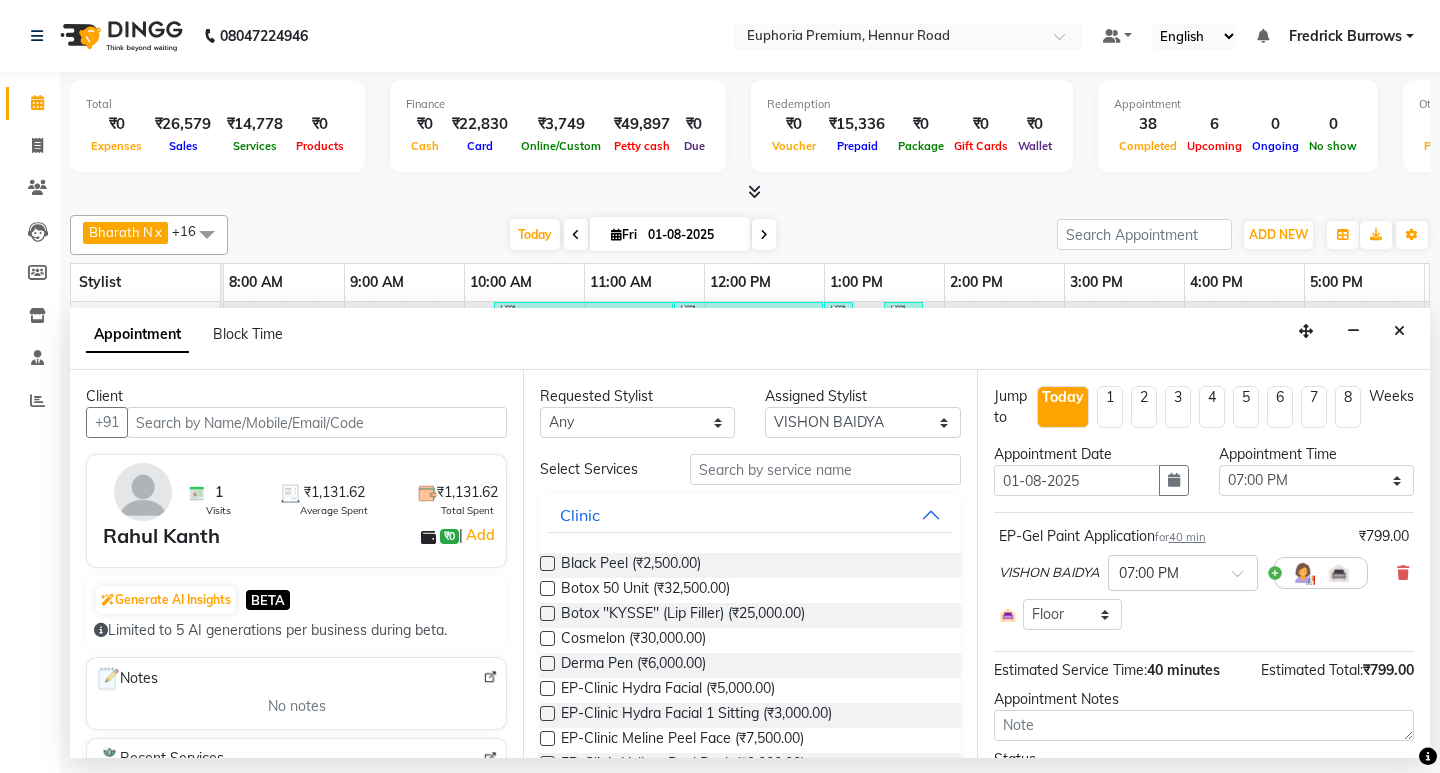 click at bounding box center [317, 422] 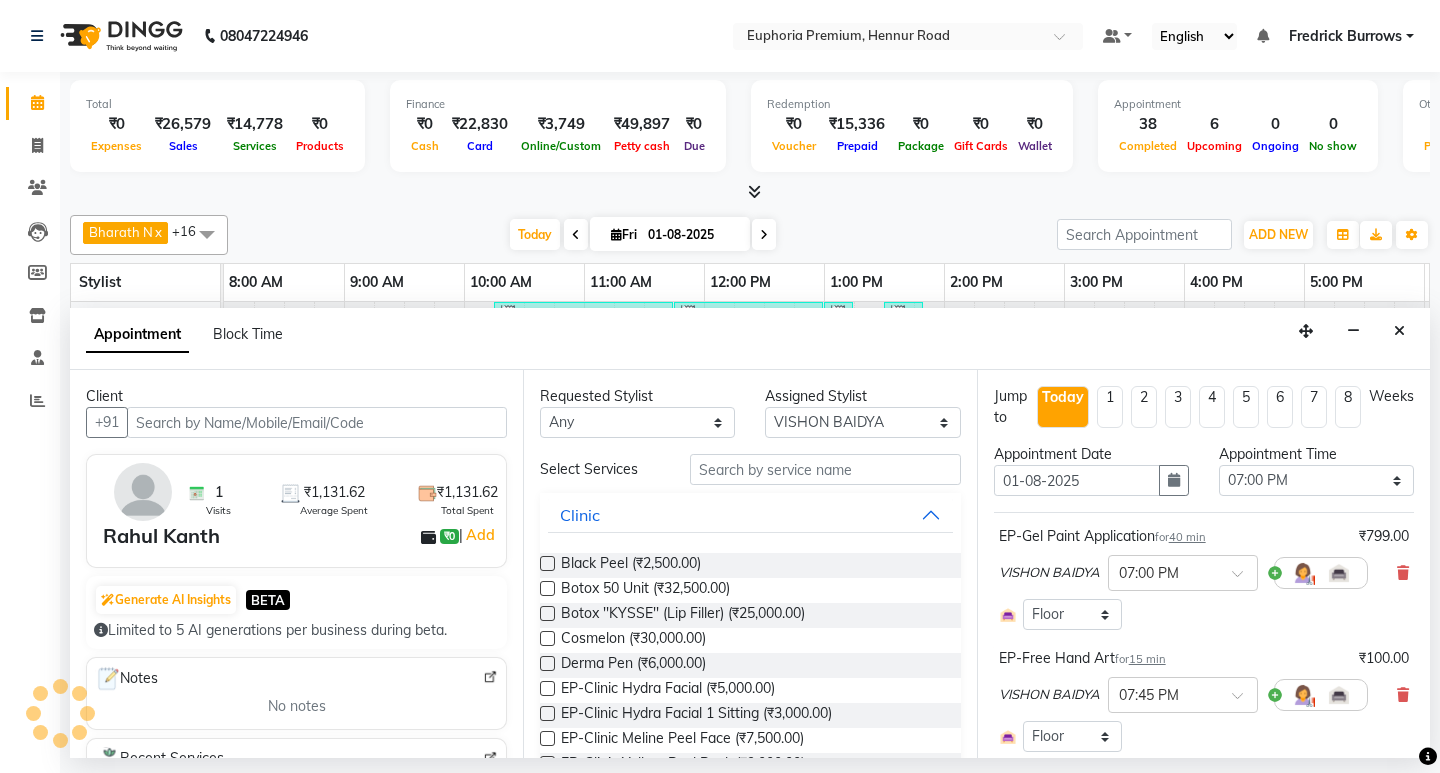 scroll, scrollTop: 0, scrollLeft: 475, axis: horizontal 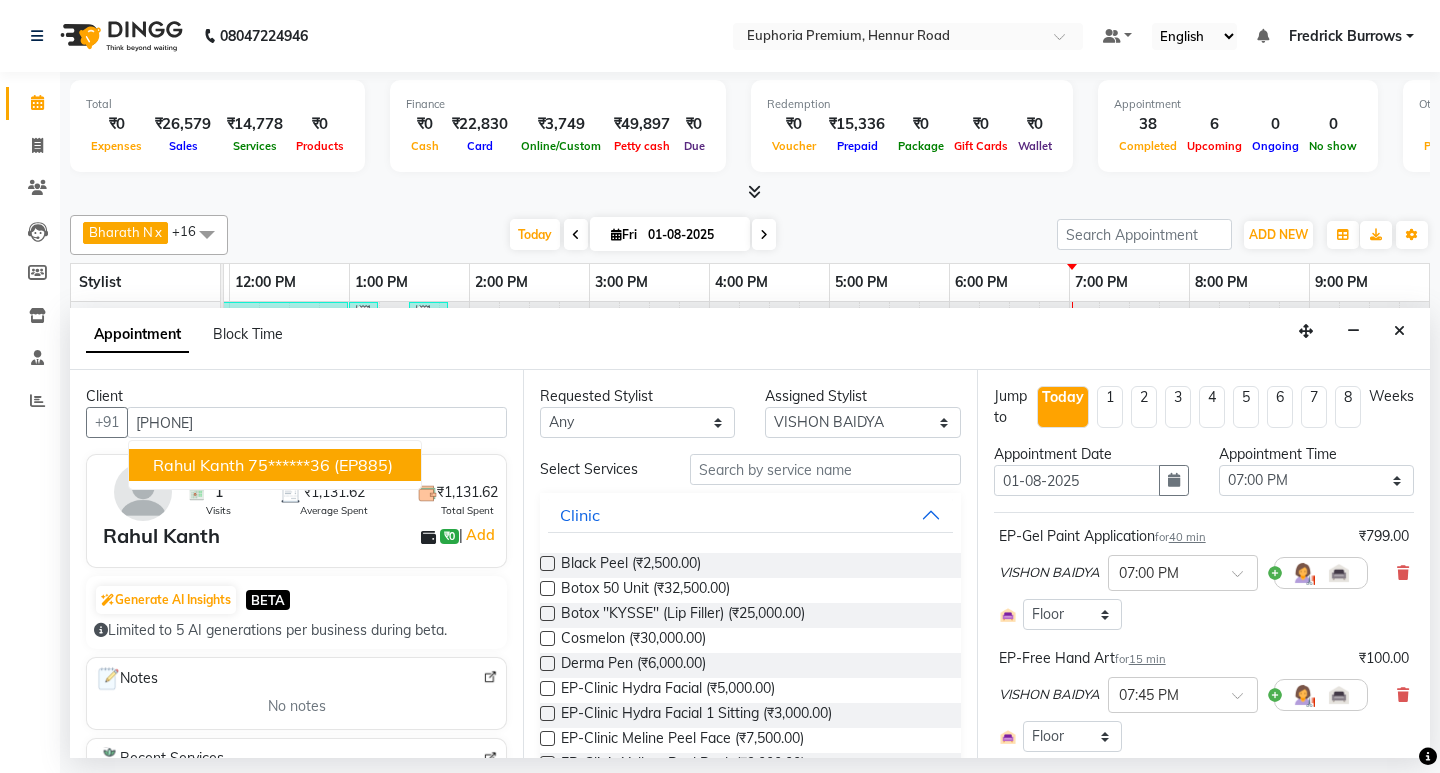 click on "(EP885)" at bounding box center (363, 465) 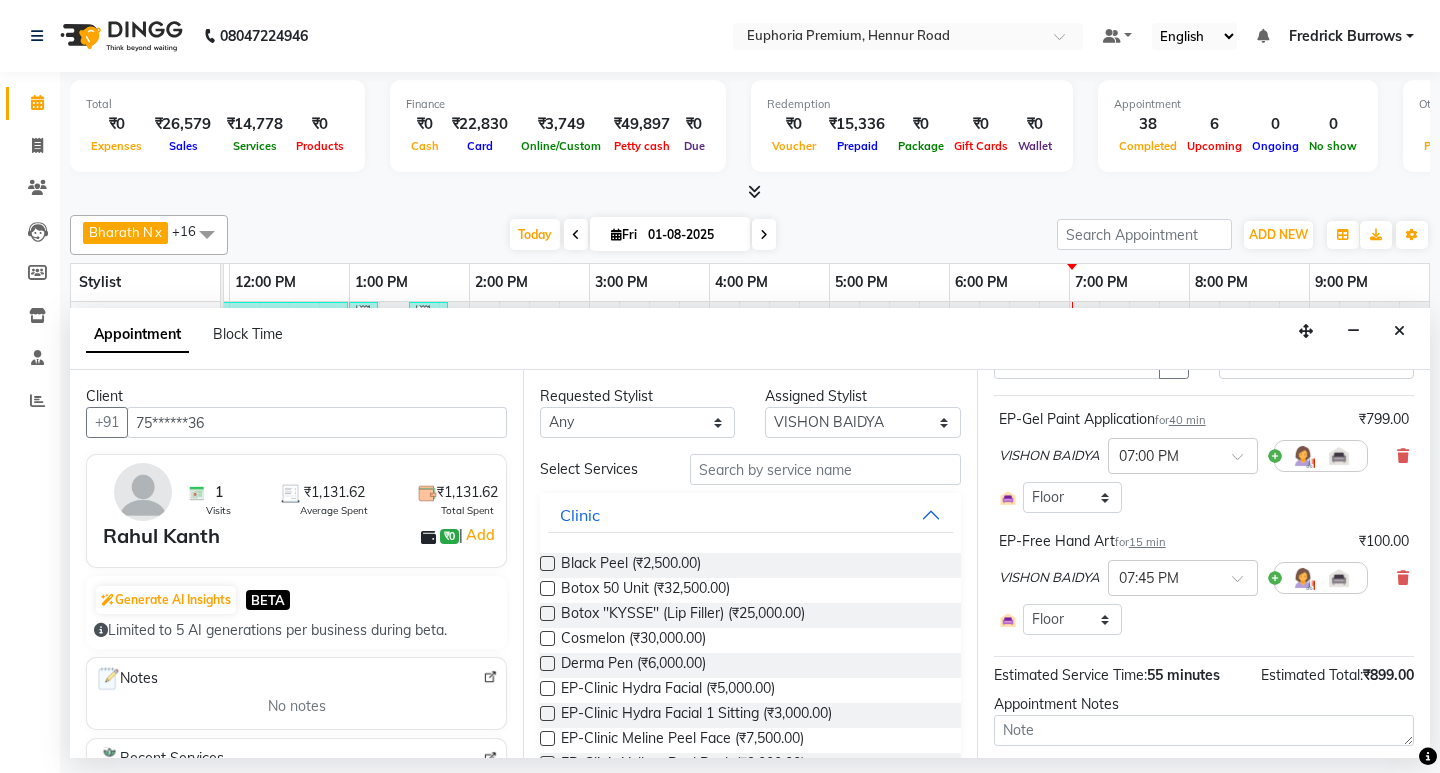 scroll, scrollTop: 233, scrollLeft: 0, axis: vertical 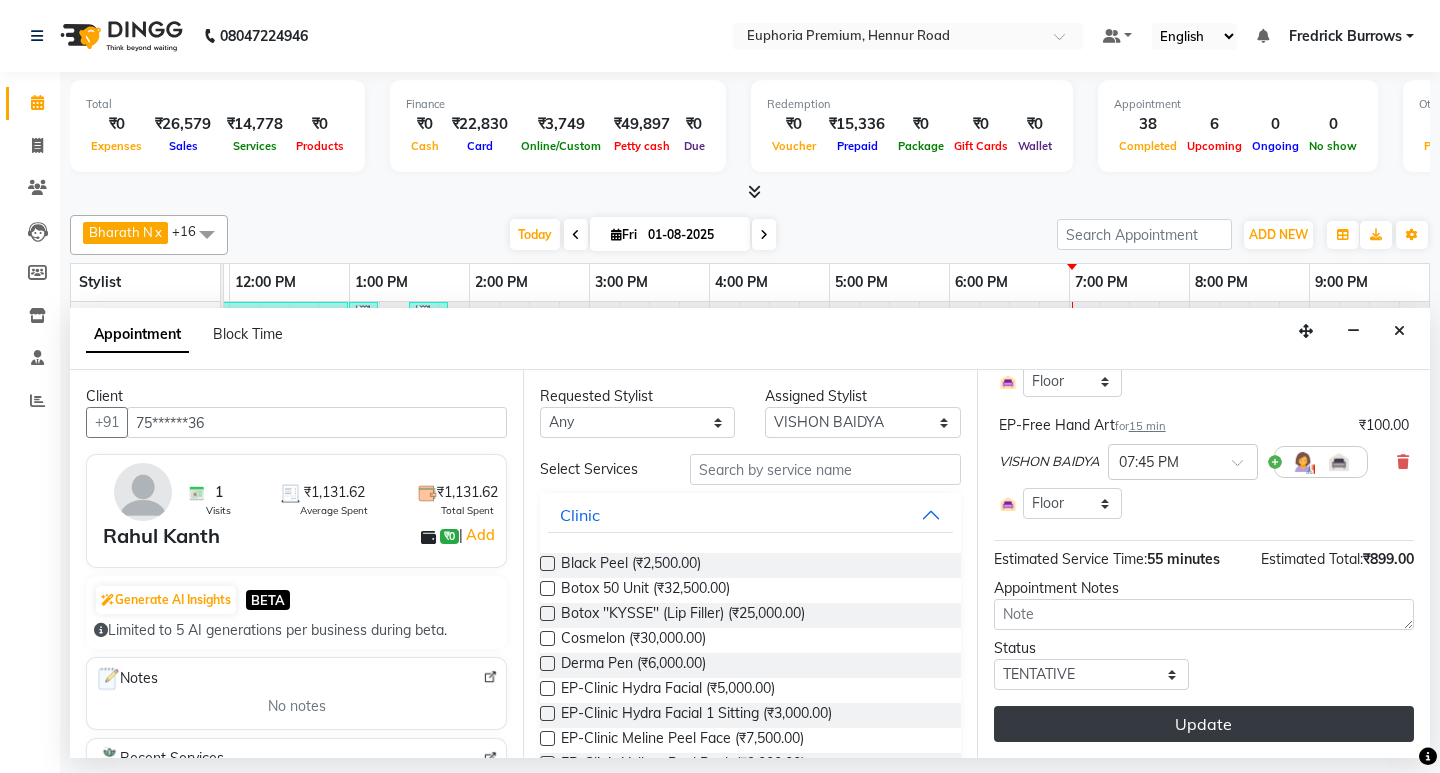 type on "75******36" 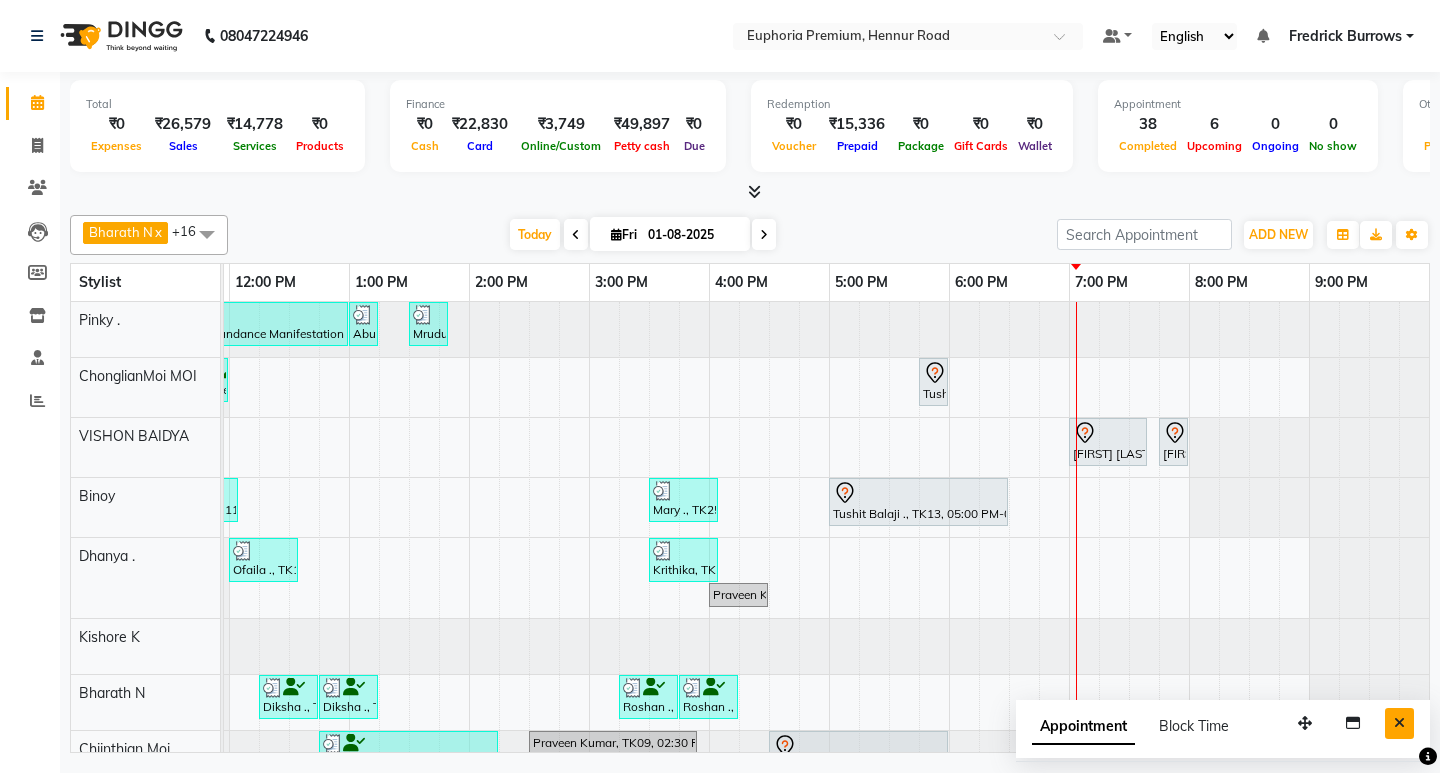 click at bounding box center [1399, 723] 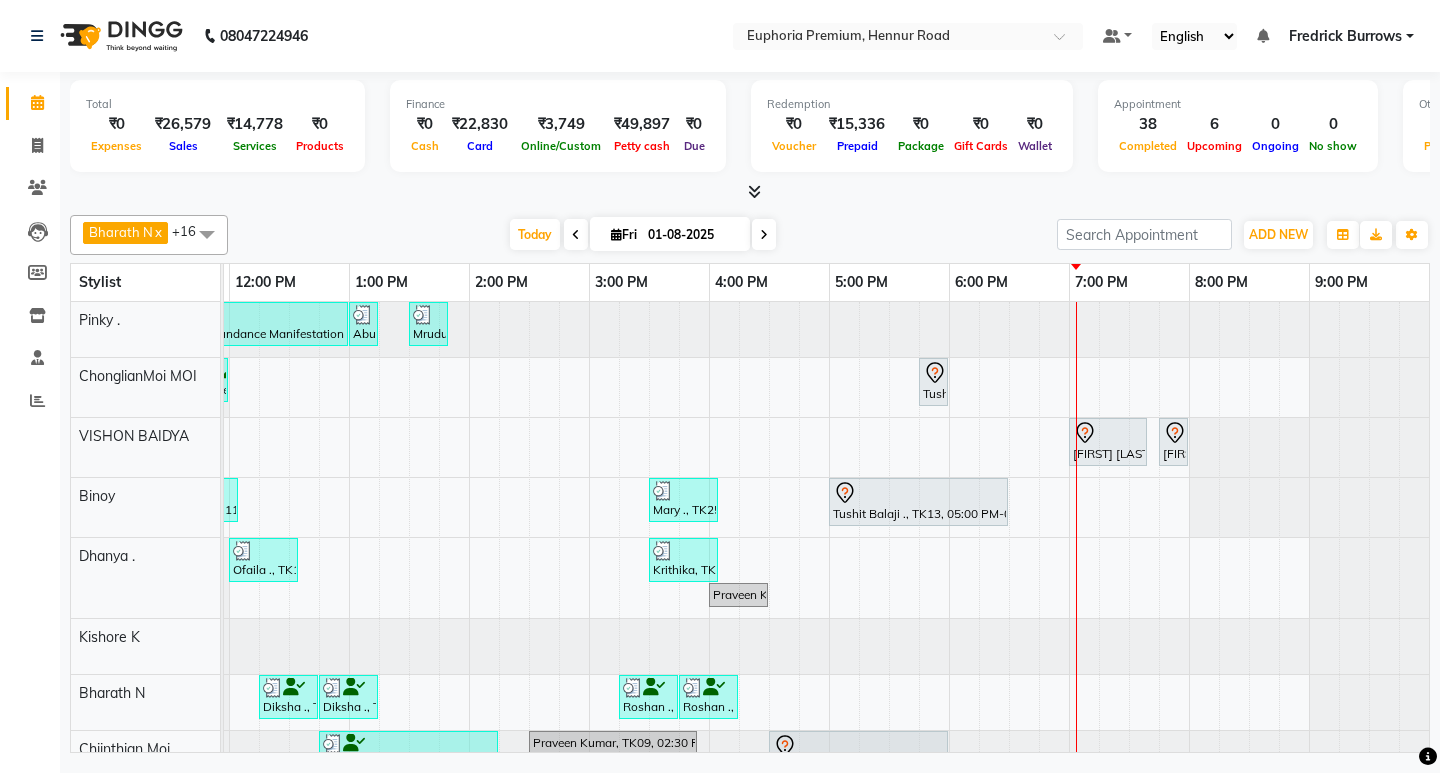 scroll, scrollTop: 0, scrollLeft: 189, axis: horizontal 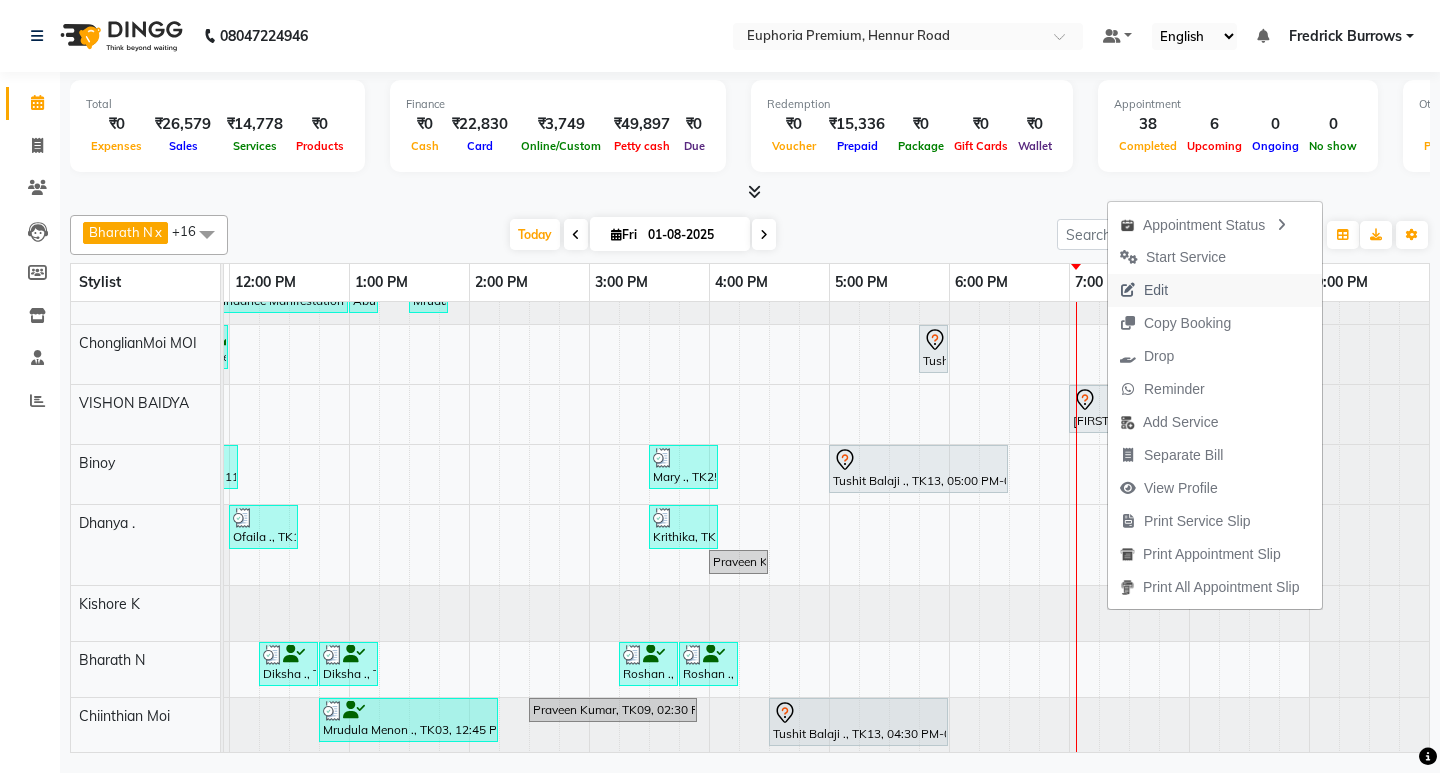 click on "Edit" at bounding box center (1156, 290) 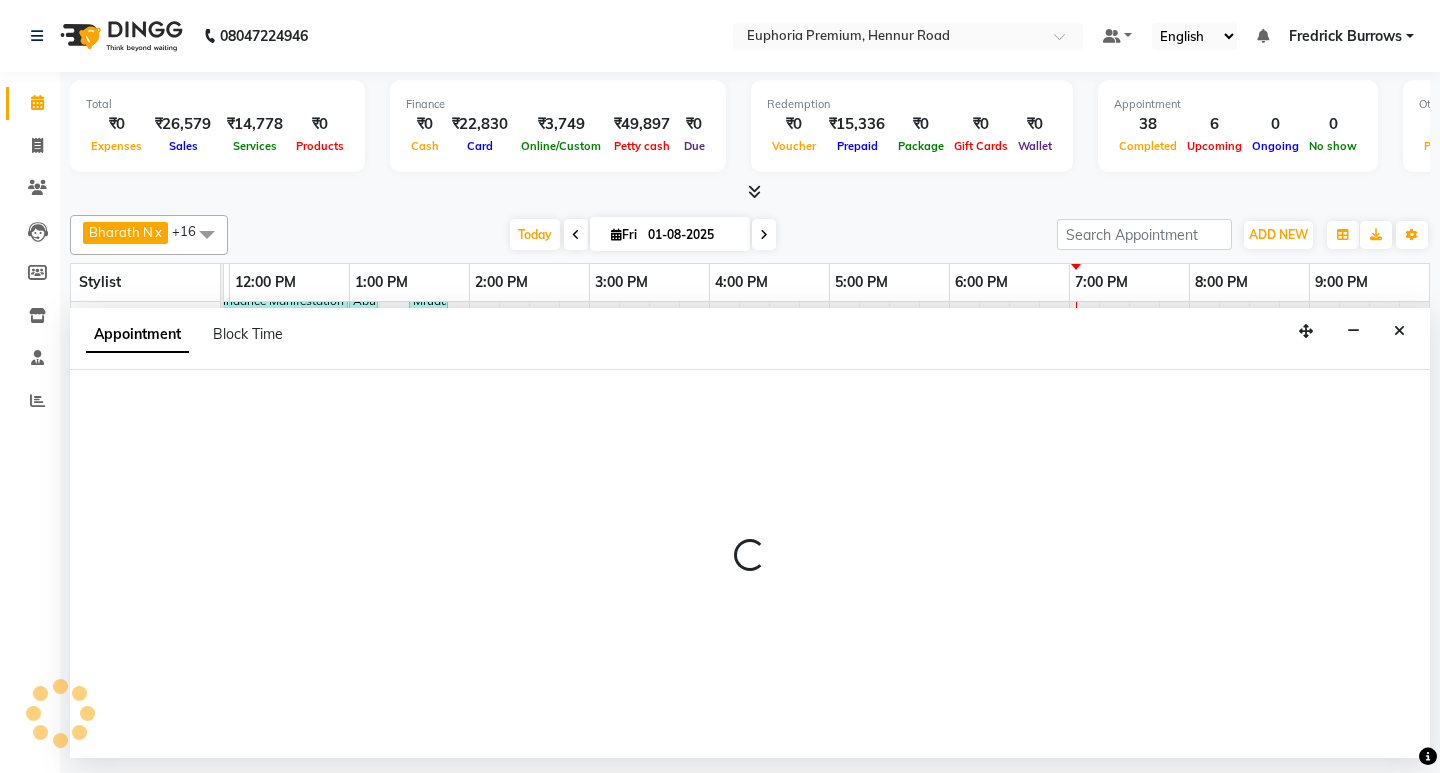 select on "tentative" 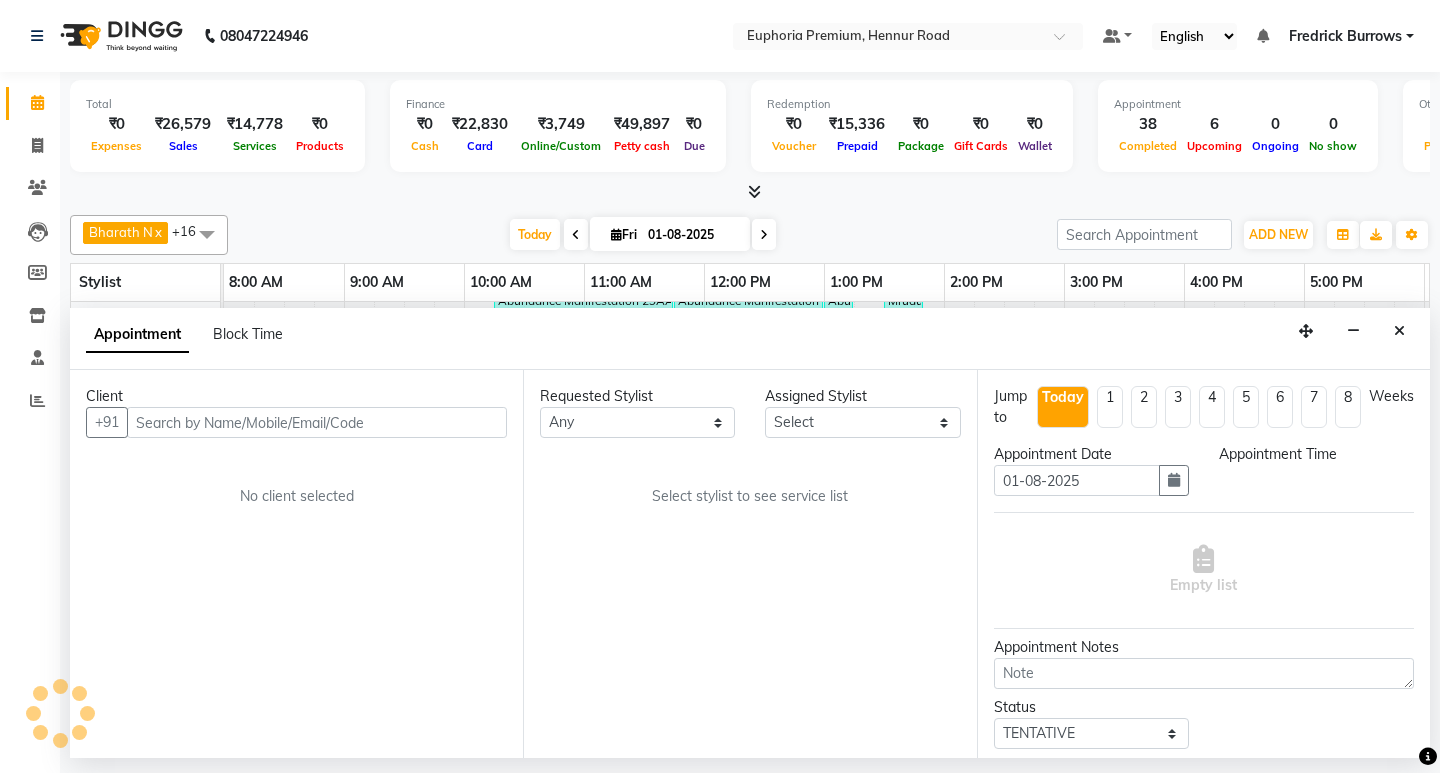 select on "71598" 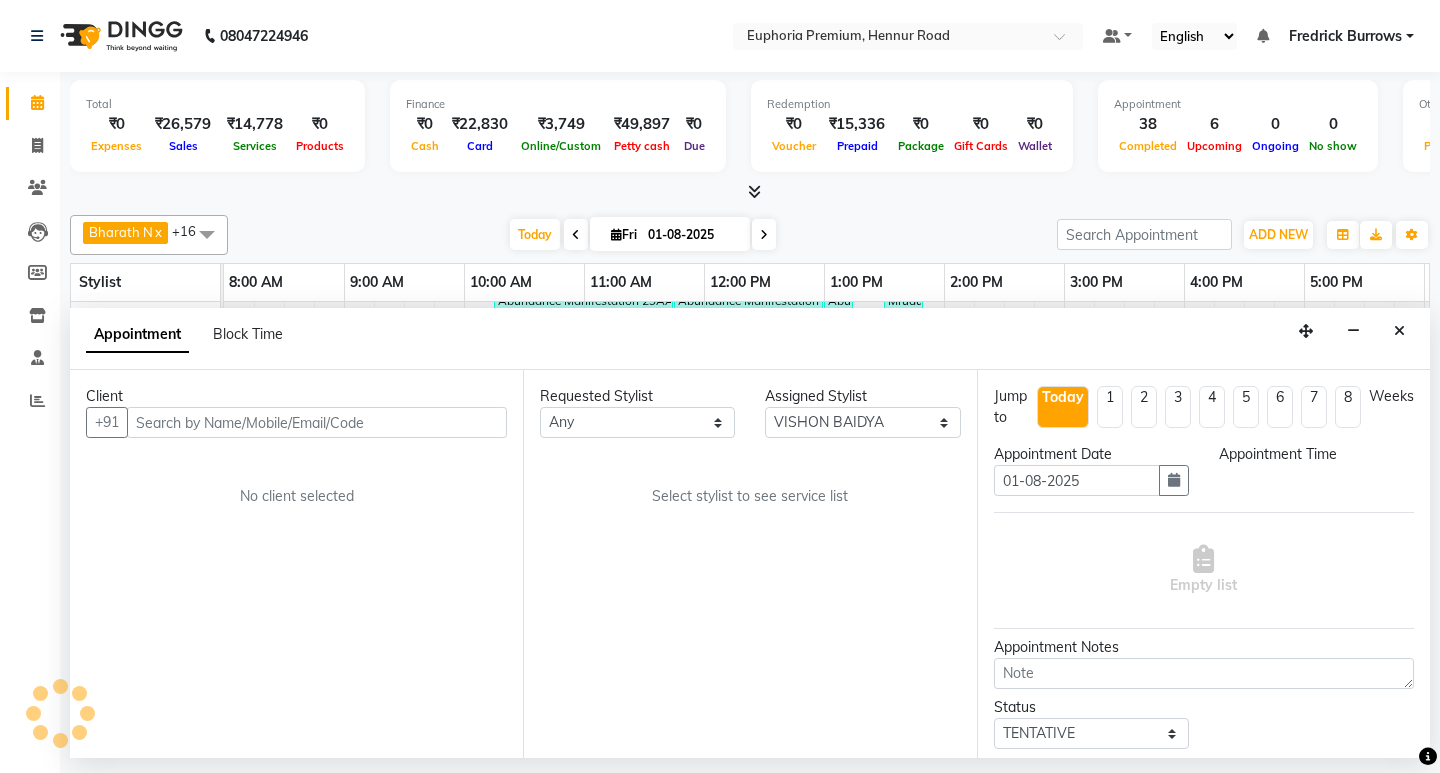 select on "1140" 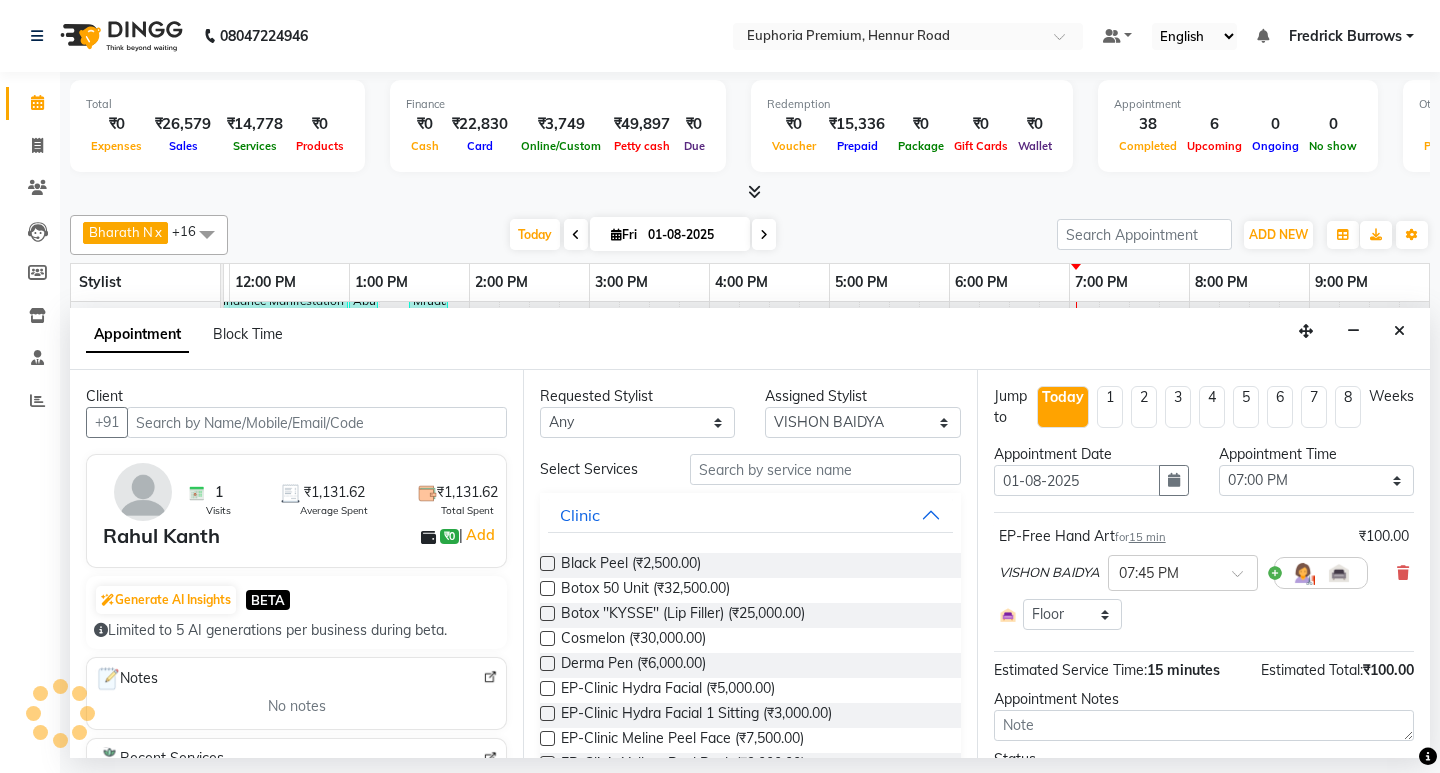 select on "4006" 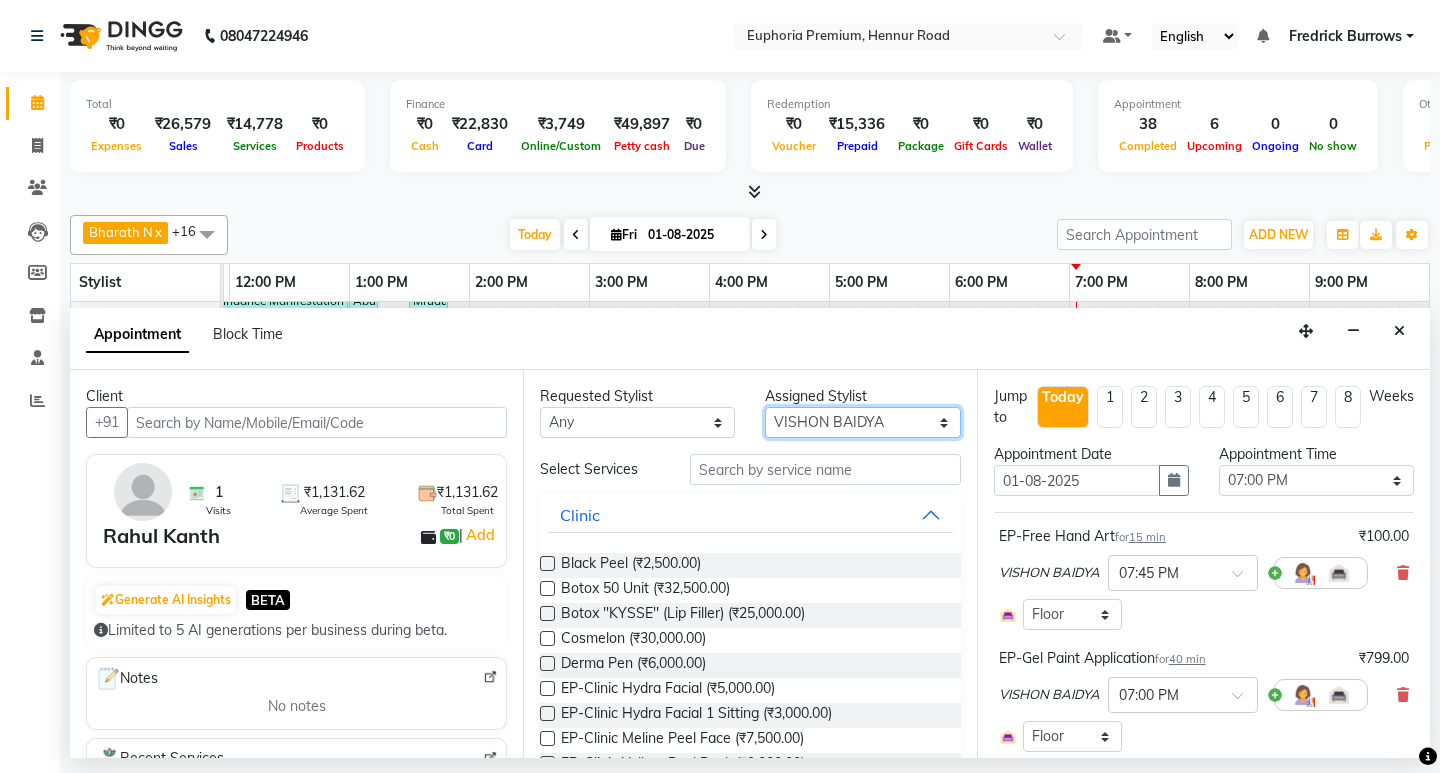 click on "Select Babu V Bharath N Binoy  Chandru Magar Chethan N  Chiinthian Moi ChonglianMoi MOI Daisy . Dhanya . Diya Khadka Fredrick Burrows Khushi Magarthapa Kishore K Maria Hamsa MRINALI MILI Pinky . Priya  K Rosy Sanate Savitha Vijayan Shalini Deivasigamani Shishi L Vijayalakshmi M VISHON BAIDYA" at bounding box center (862, 422) 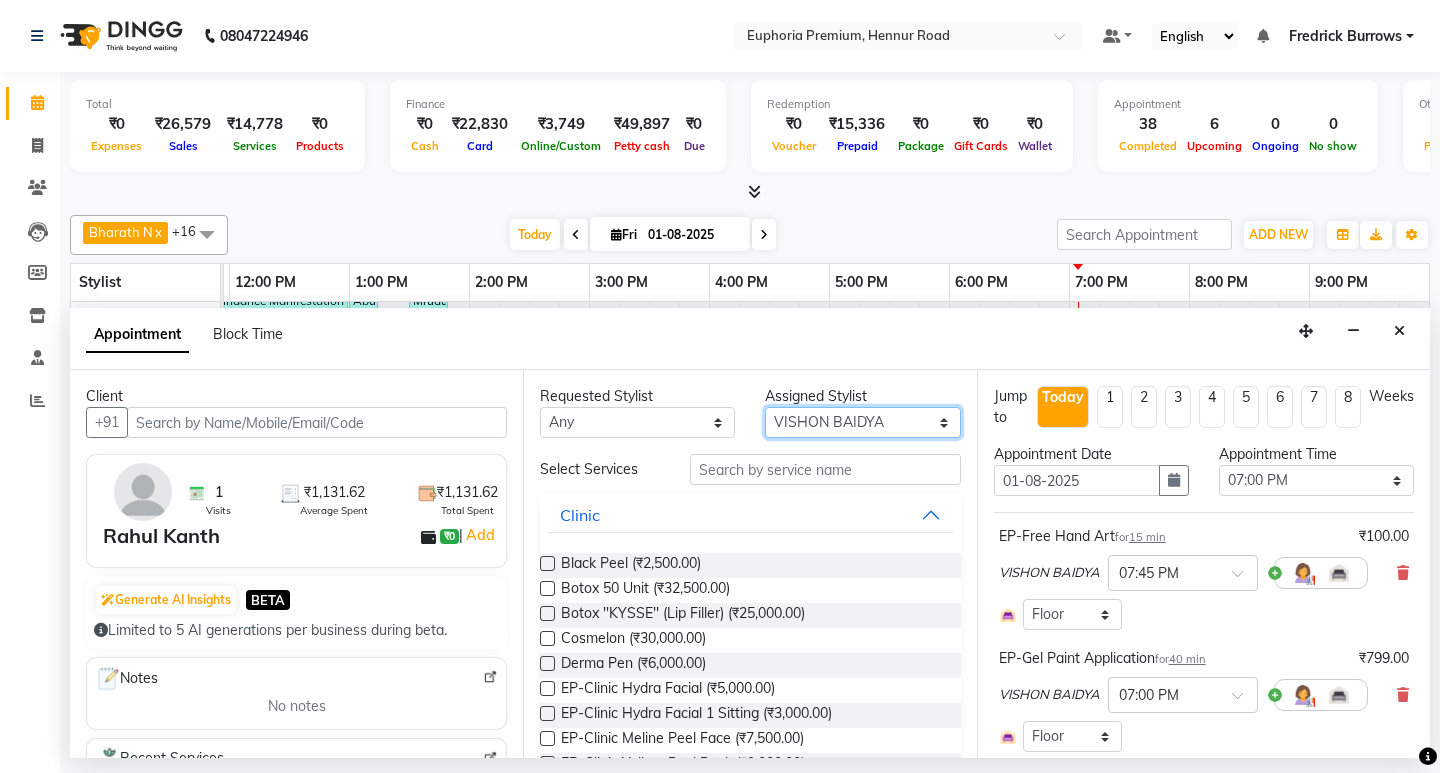 select on "71614" 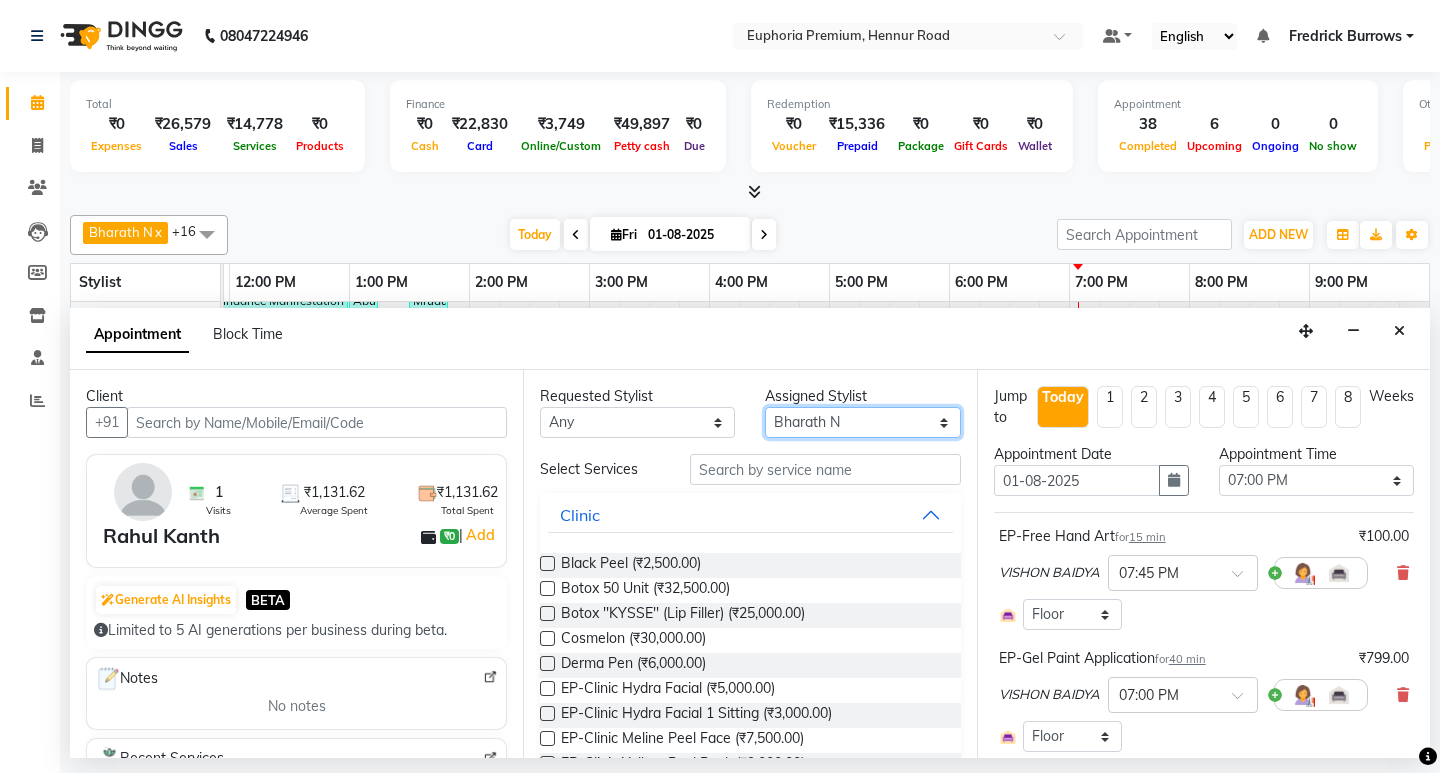 click on "Select Babu V Bharath N Binoy  Chandru Magar Chethan N  Chiinthian Moi ChonglianMoi MOI Daisy . Dhanya . Diya Khadka Fredrick Burrows Khushi Magarthapa Kishore K Maria Hamsa MRINALI MILI Pinky . Priya  K Rosy Sanate Savitha Vijayan Shalini Deivasigamani Shishi L Vijayalakshmi M VISHON BAIDYA" at bounding box center [862, 422] 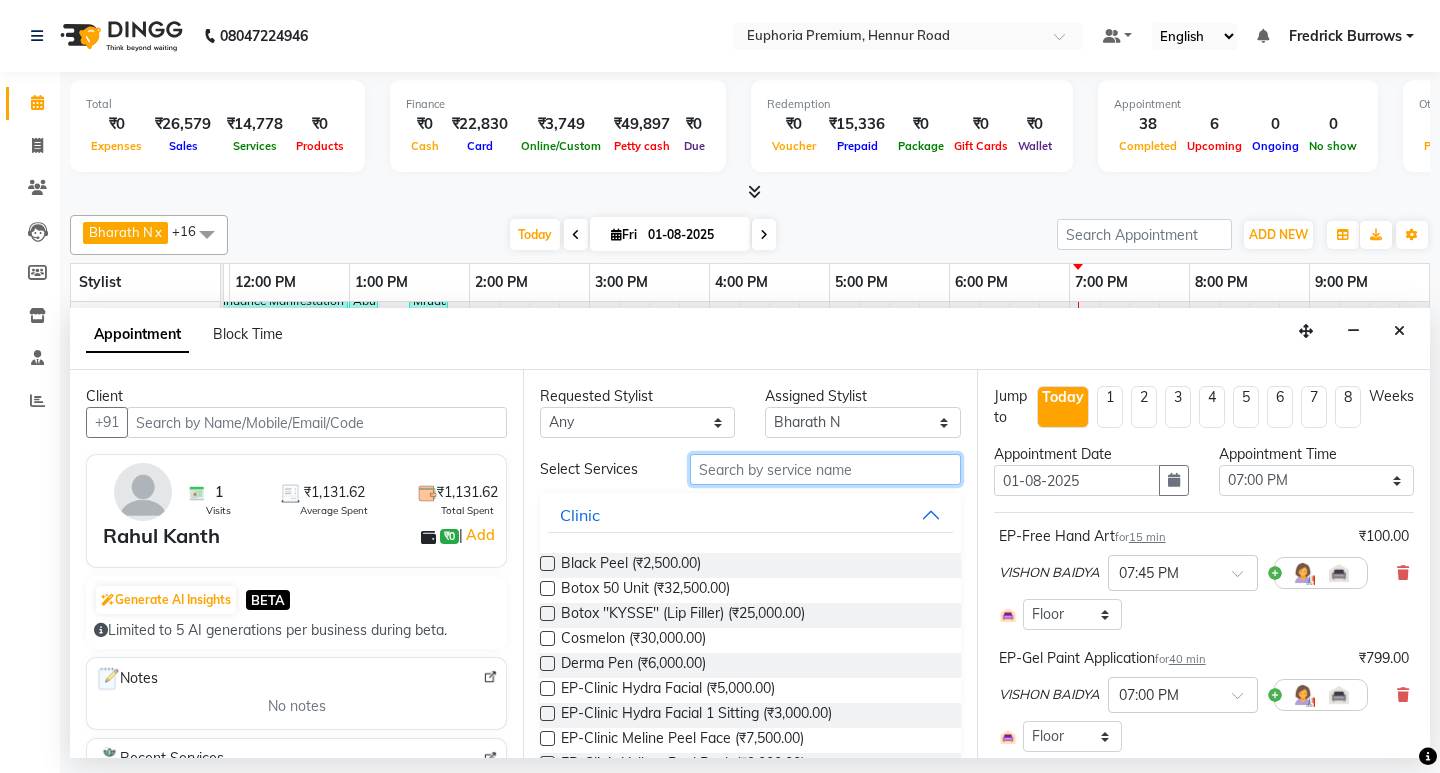 click at bounding box center [825, 469] 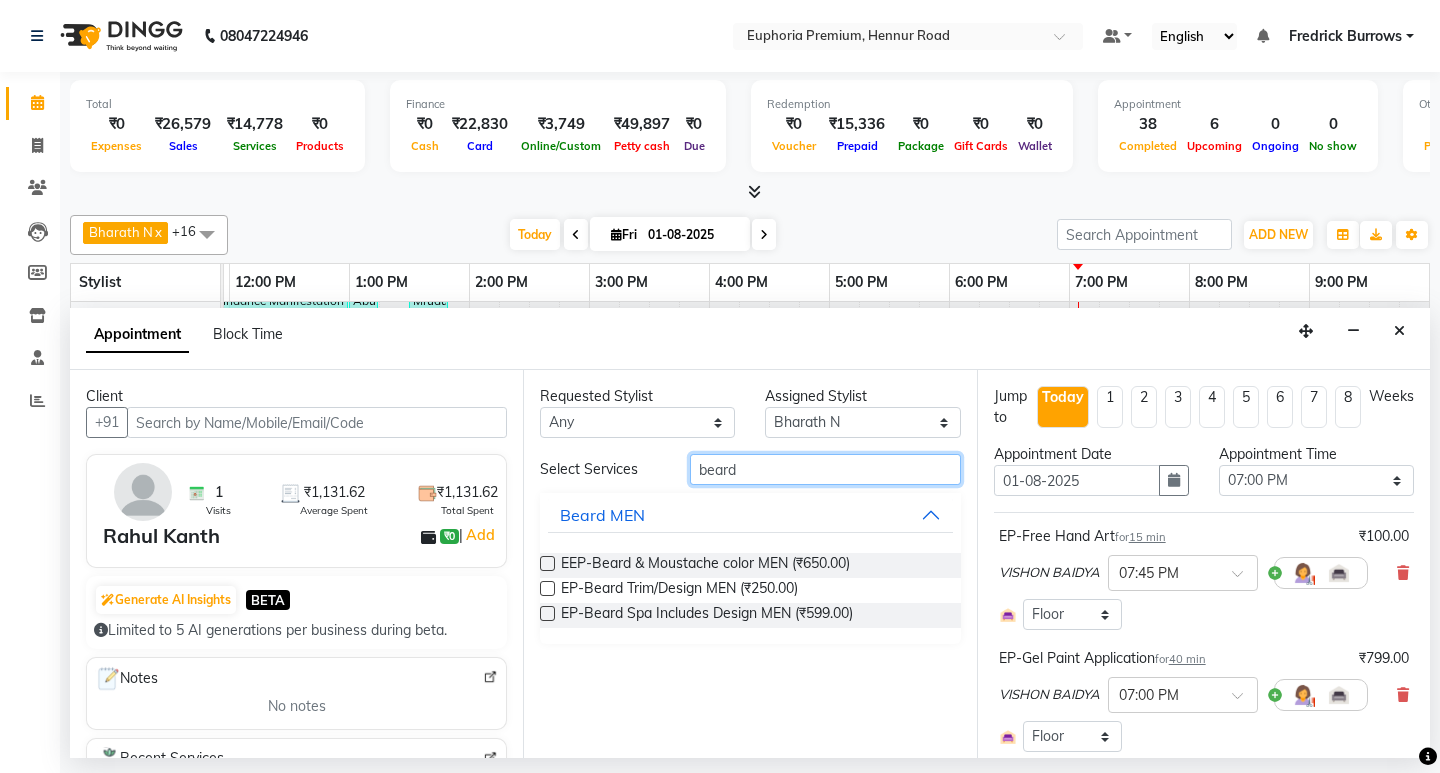 type on "beard" 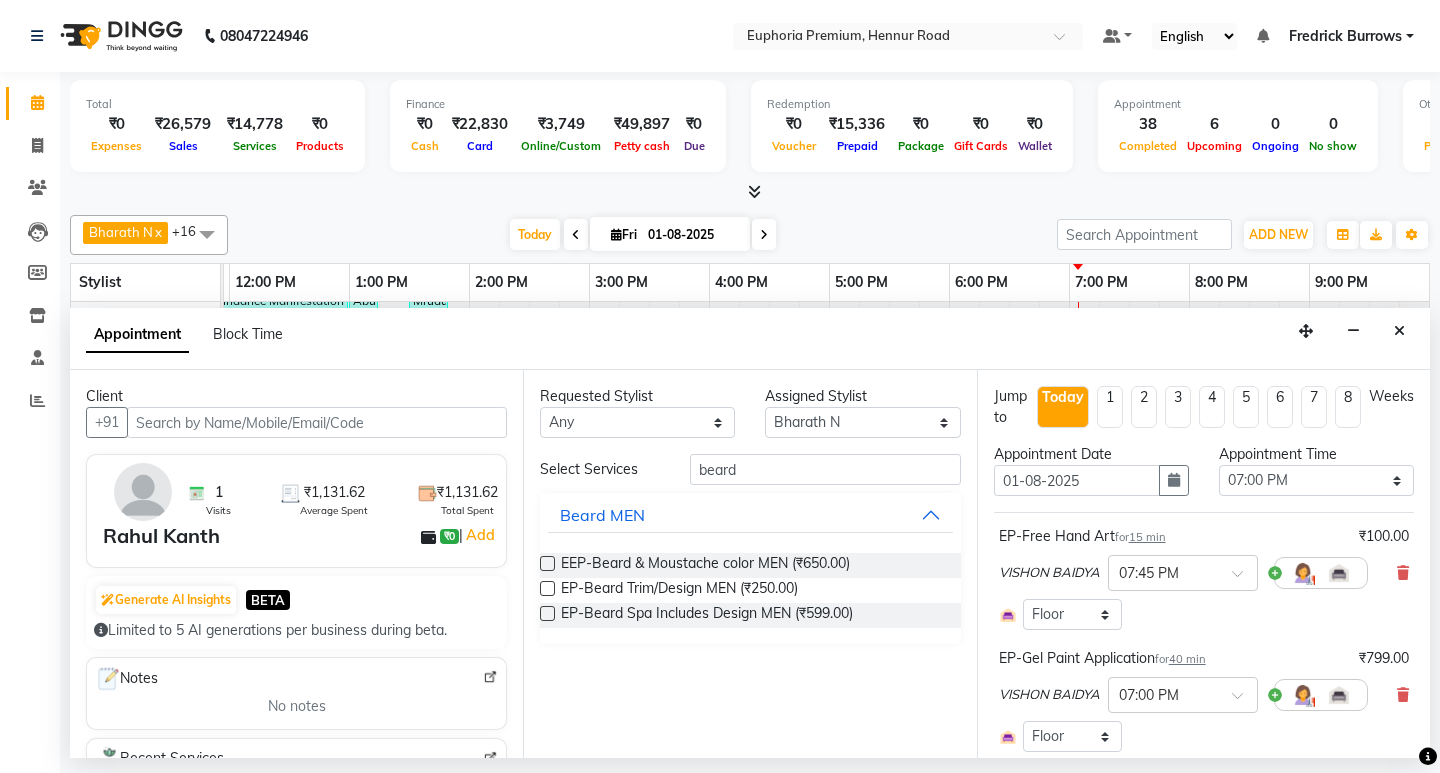 click at bounding box center (547, 588) 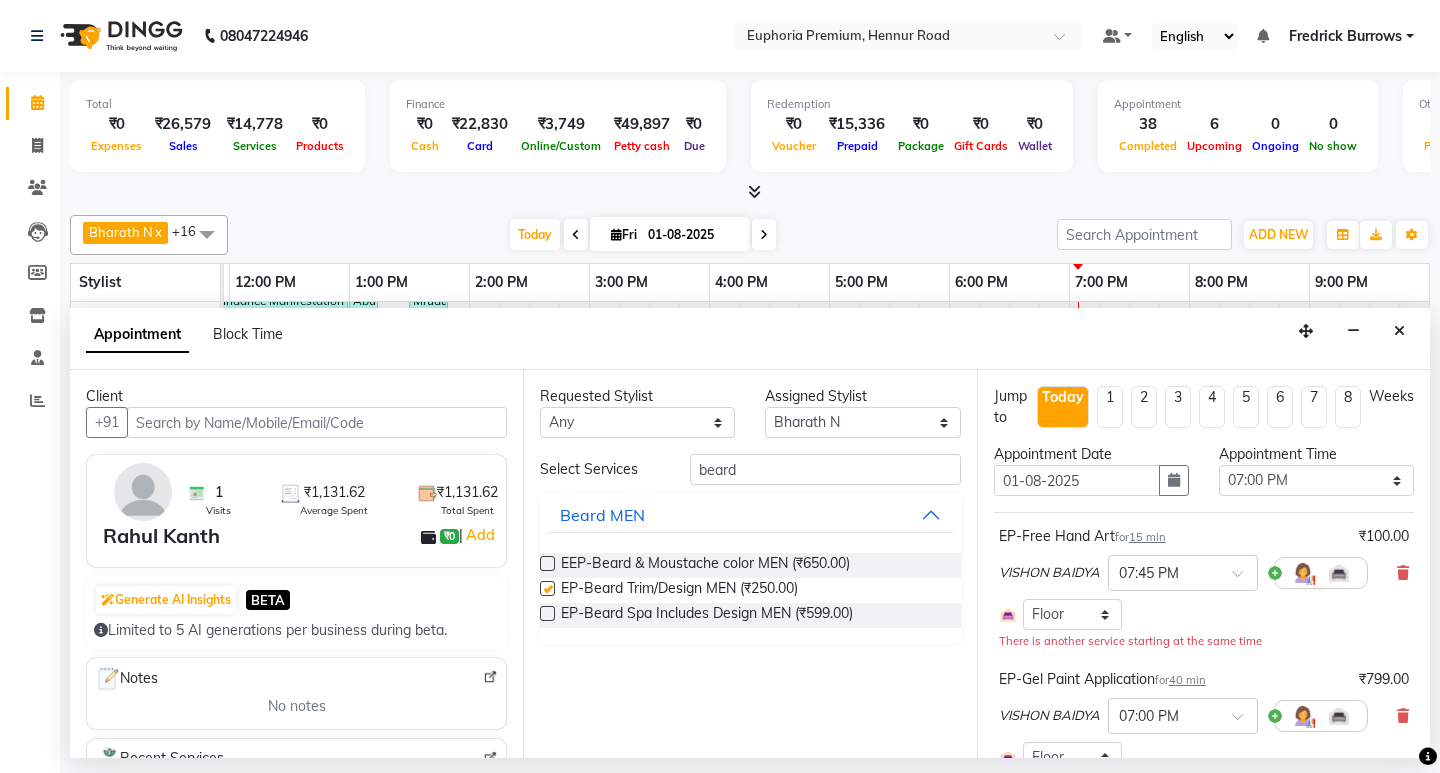checkbox on "false" 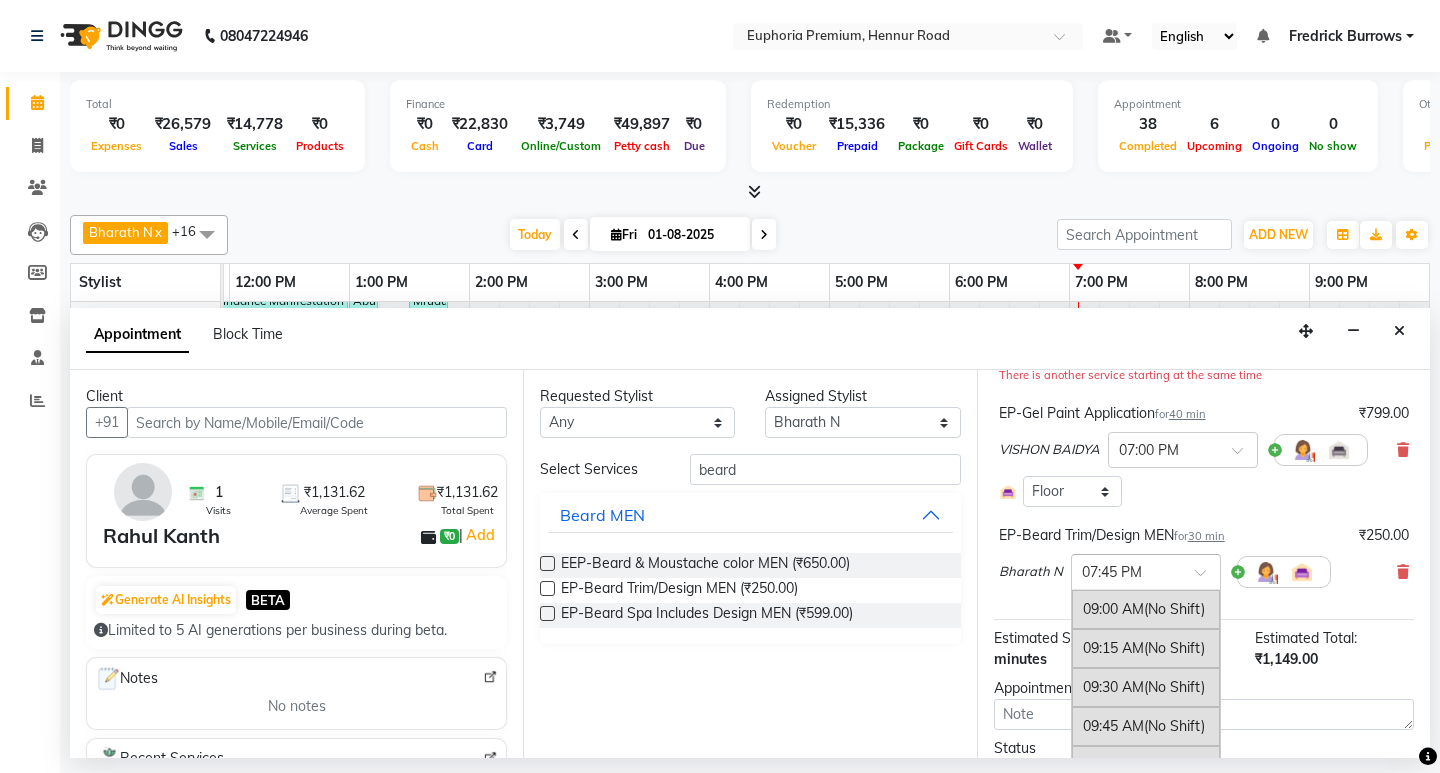 click at bounding box center [1207, 578] 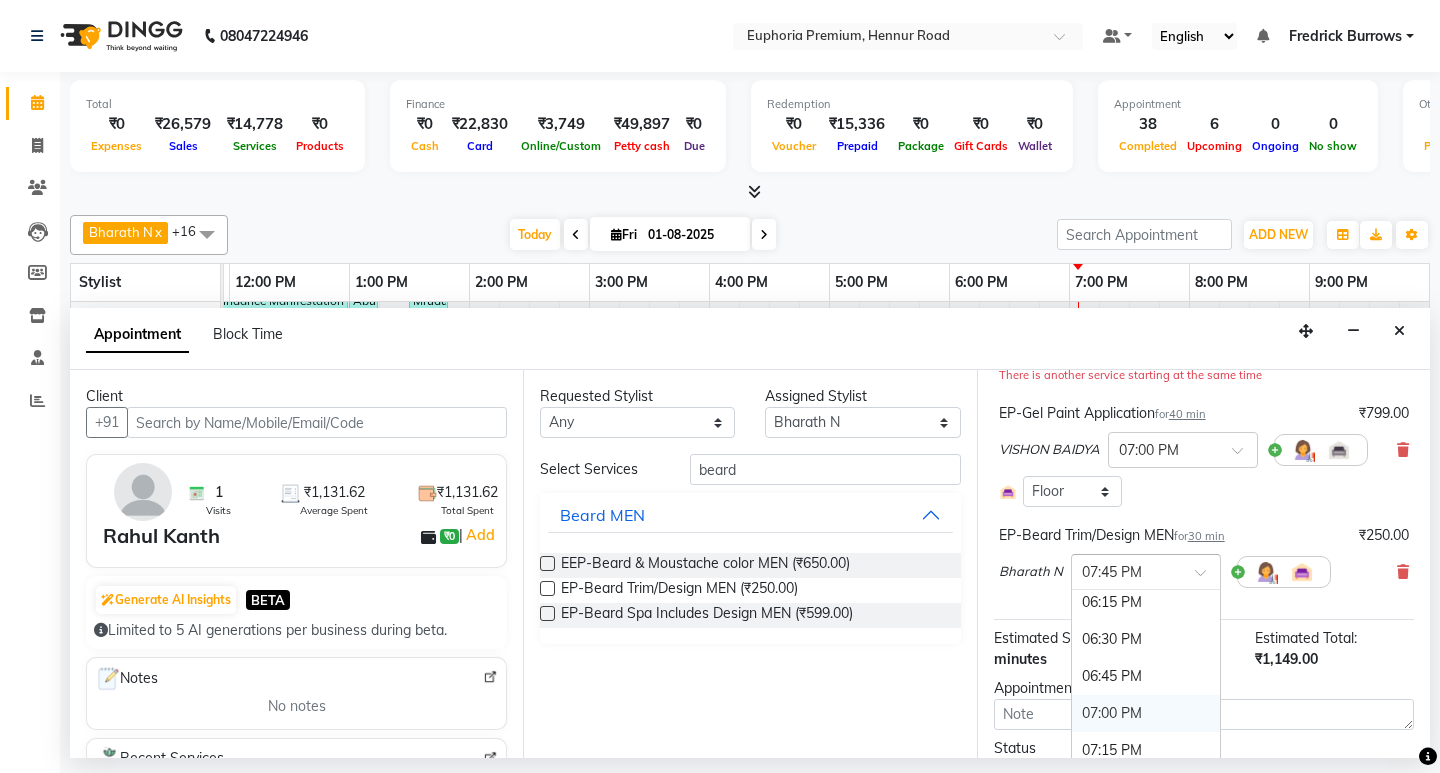 click on "07:00 PM" at bounding box center (1146, 713) 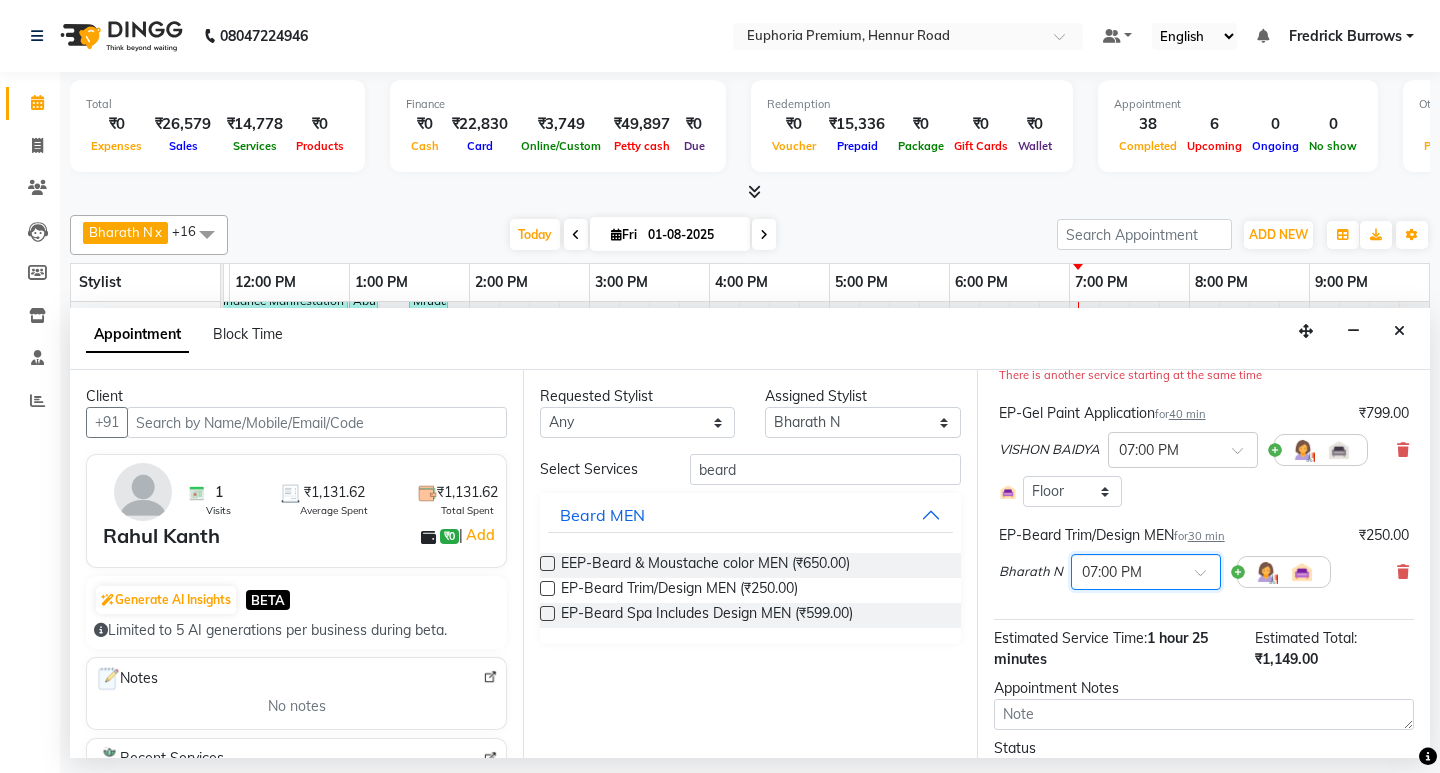 click on "EP-Beard Trim/Design MEN   for  30 min ₹250.00 [FIRST] [LAST] × 07:00 PM" at bounding box center (1204, 561) 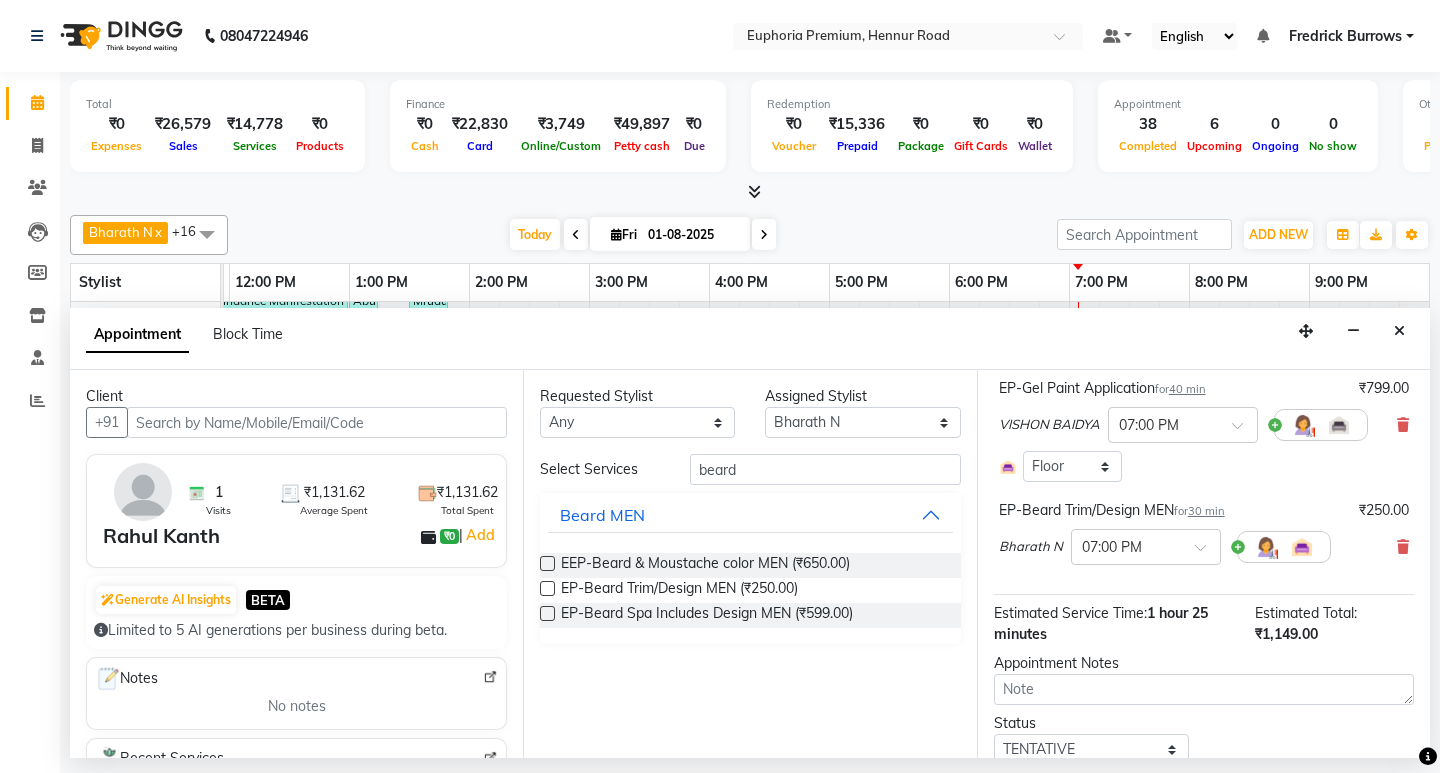 scroll, scrollTop: 366, scrollLeft: 0, axis: vertical 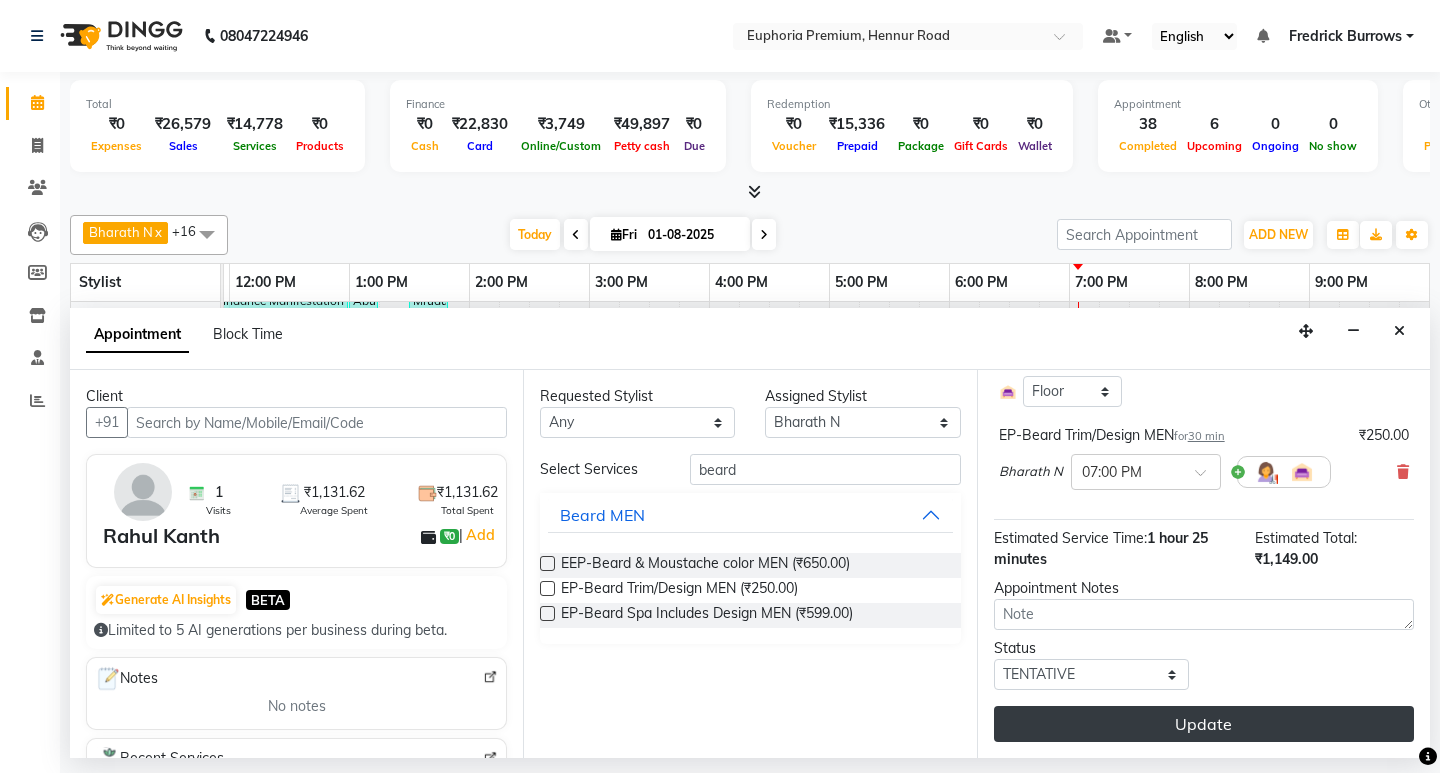 click on "Update" at bounding box center (1204, 724) 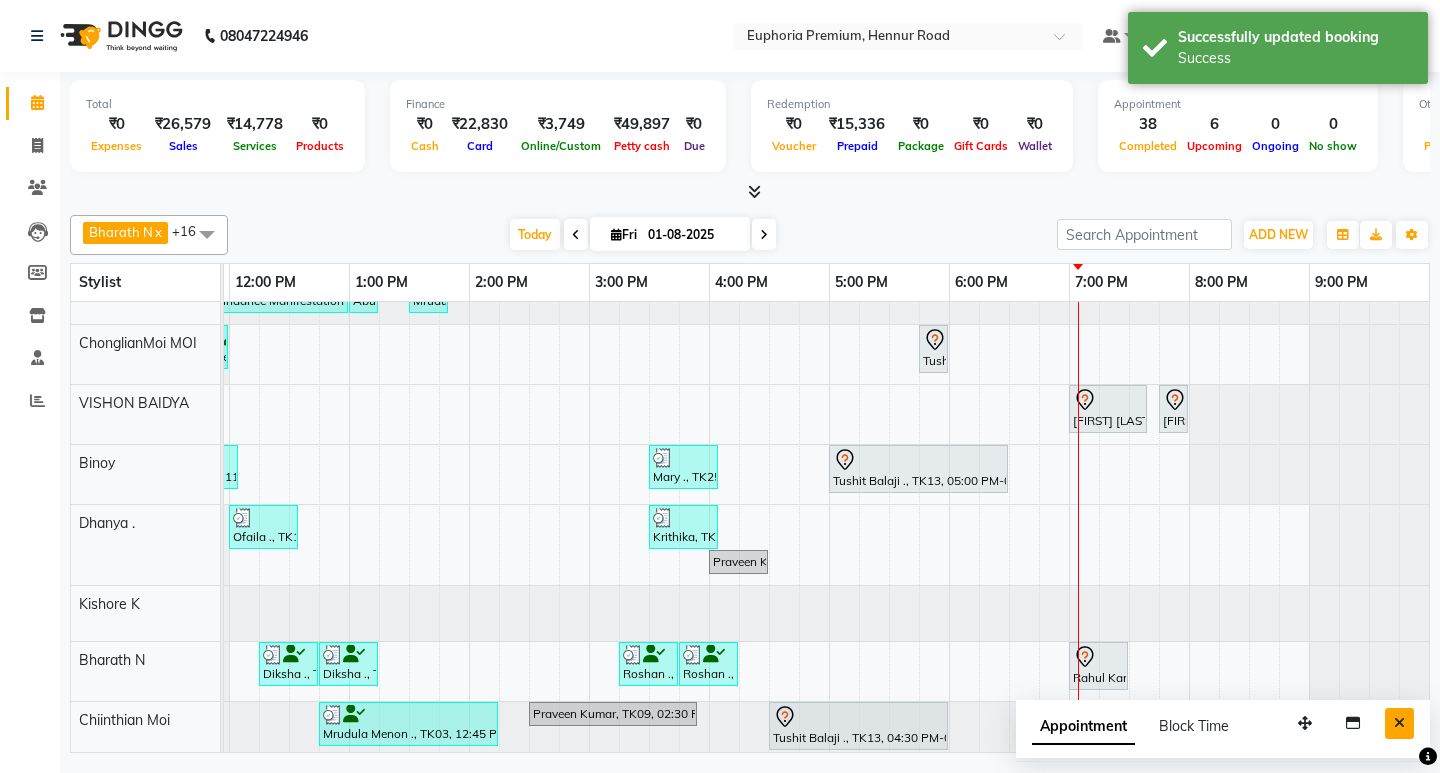 click at bounding box center [1399, 723] 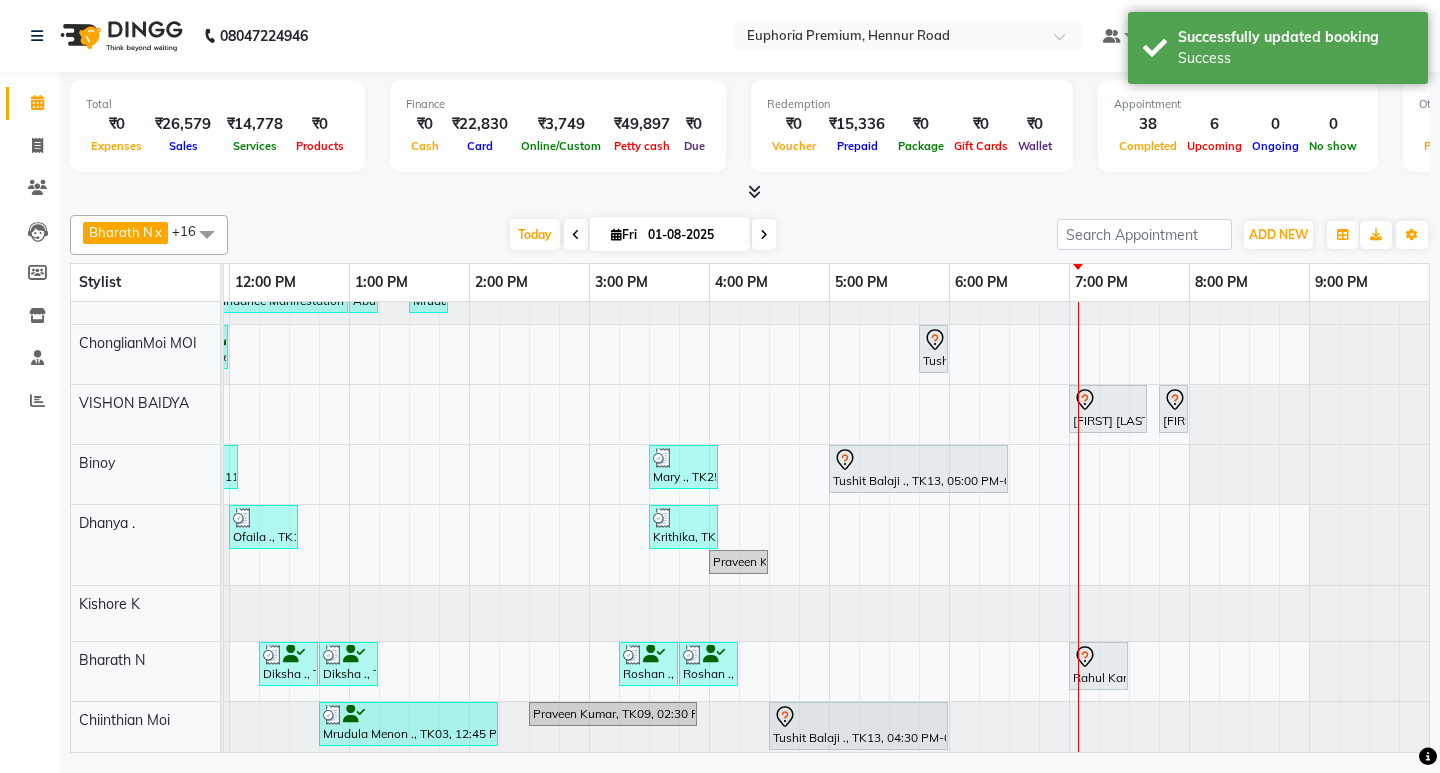 scroll, scrollTop: 433, scrollLeft: 475, axis: both 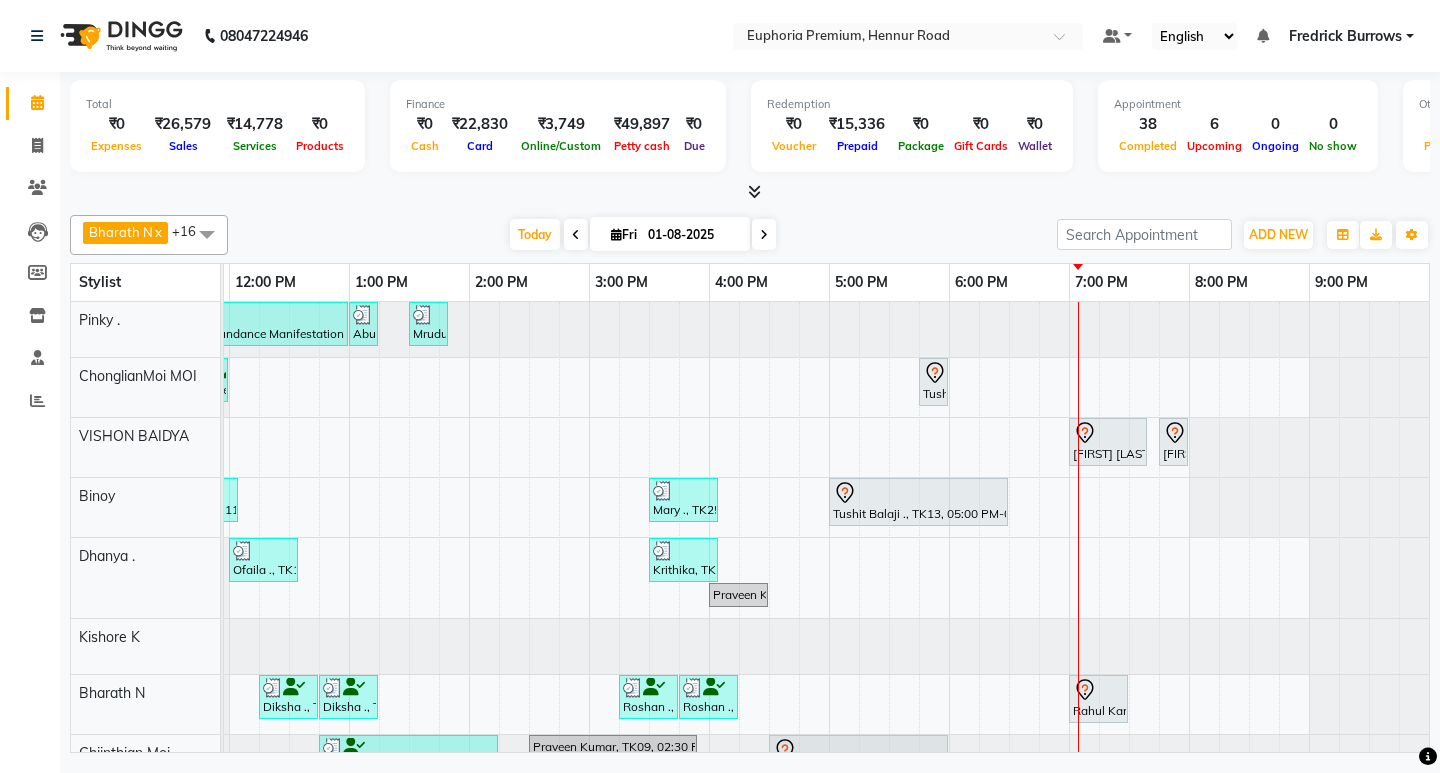 click on "Abundance Manifestation 29AASCA8886B1Z0, TK14, 10:15 AM-11:45 AM, EP-Candle Pedi     Abundance Manifestation 29AASCA8886B1Z0, TK14, 11:45 AM-01:00 PM, EP-Marine Mineral Shock     Abundance Manifestation 29AASCA8886B1Z0, TK14, 01:00 PM-01:15 PM, EP-Eyebrows Threading     [FIRST] [LAST], TK03, 01:30 PM-01:50 PM, EP-Eyebrows Threading     [FIRST] ., TK11, 11:00 AM-11:15 AM, EP-Full Legs Cream Wax     [FIRST] ., TK11, 11:15 AM-11:30 AM, EP-Full Arms Cream Wax     [FIRST] ., TK11, 11:30 AM-11:45 AM, EP-Midriff / Stomach Cream Wax     [FIRST] ., TK11, 11:45 AM-12:00 PM, EP-Under Arms Intimate             [FIRST] [LAST], TK13, 05:45 PM-06:00 PM, EP-Eyebrows Intimate             [FIRST] [LAST], TK26, 07:00 PM-07:40 PM, EP-Gel Paint Application             [FIRST] [LAST], TK26, 07:45 PM-08:00 PM, EP-Free Hand Art     [FIRST], TK08, 11:15 AM-12:05 PM, EP-Head, Neck & Shoulder (35 Mins) w/o Hairwash     [FIRST] ., TK25, 03:30 PM-04:05 PM, EP-Feet Reflexology (30 Mins)" at bounding box center [589, 788] 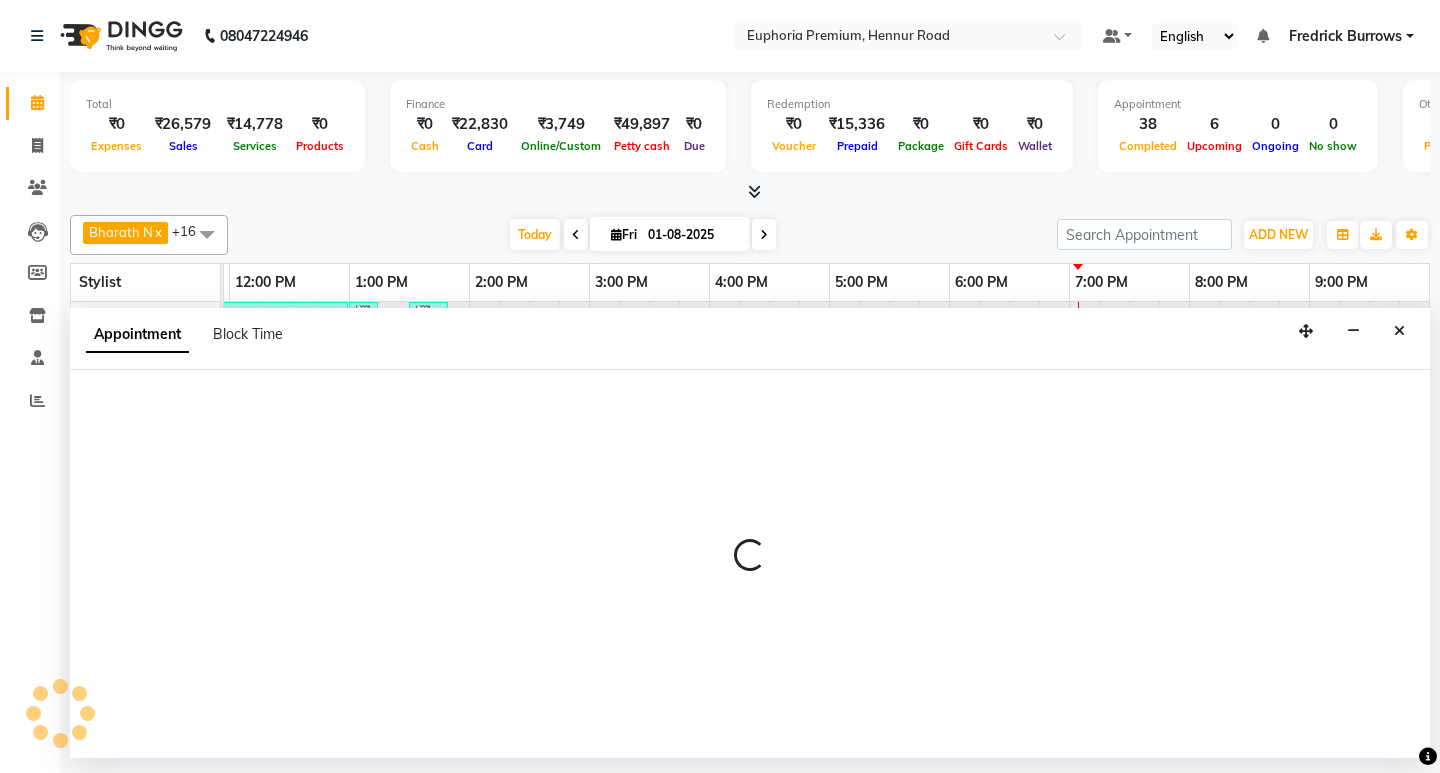 select on "71607" 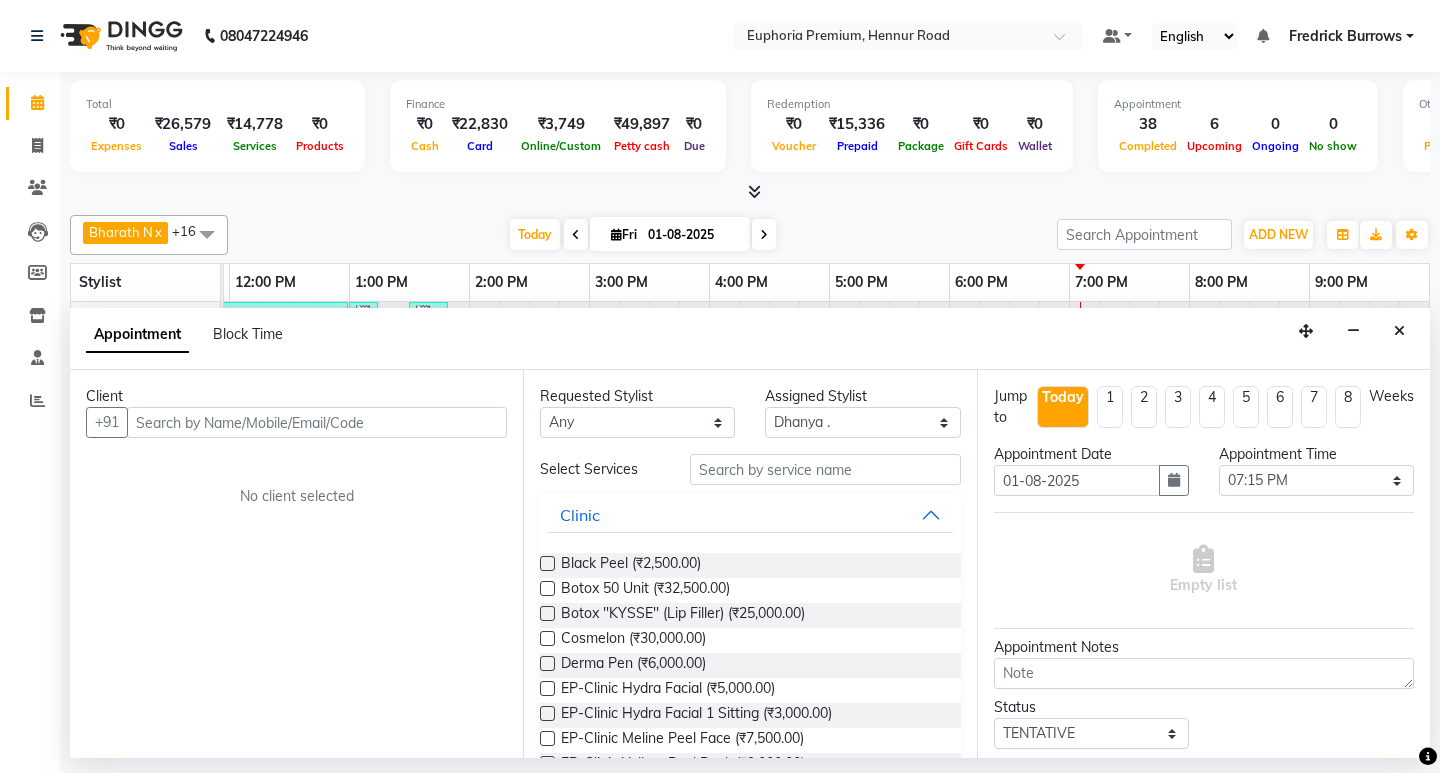 click at bounding box center (317, 422) 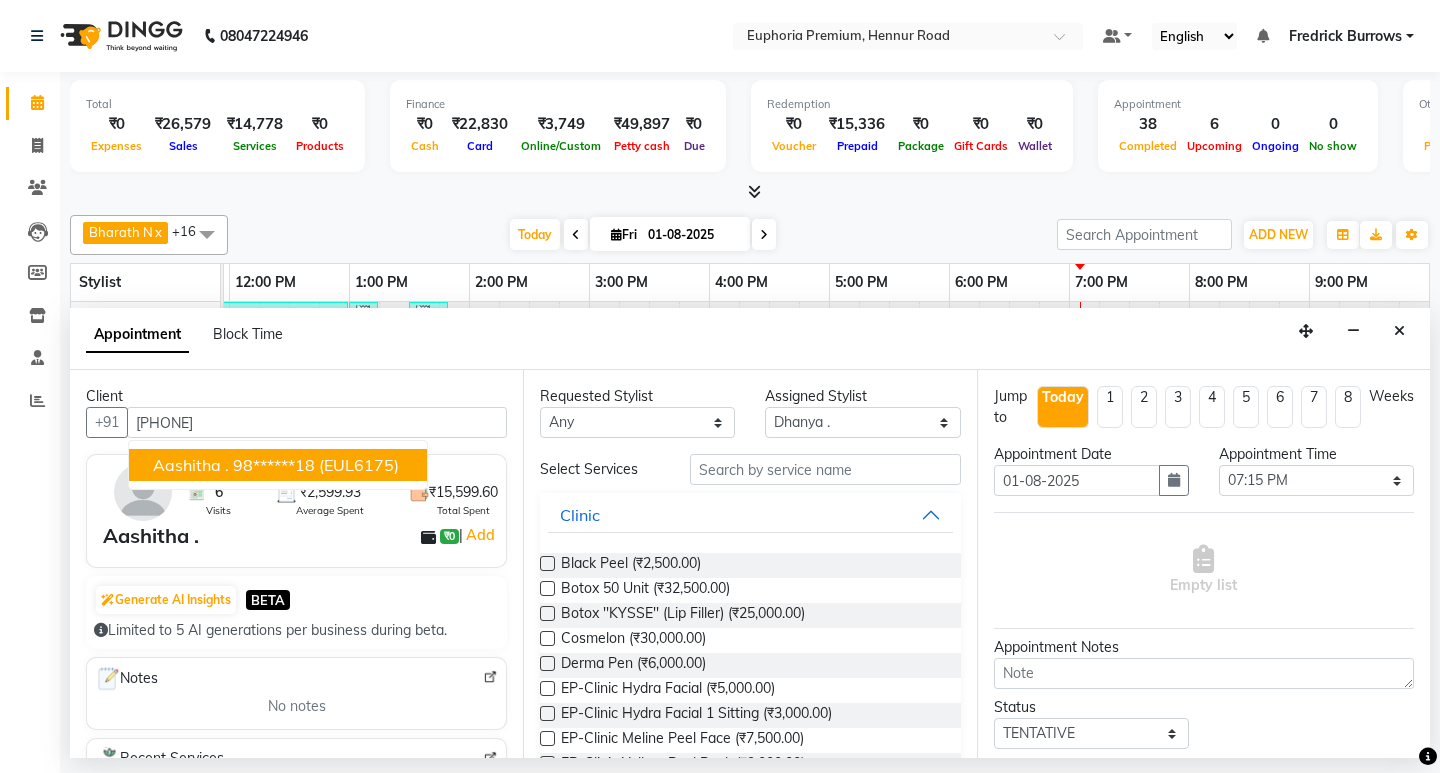 click on "(EUL6175)" at bounding box center (359, 465) 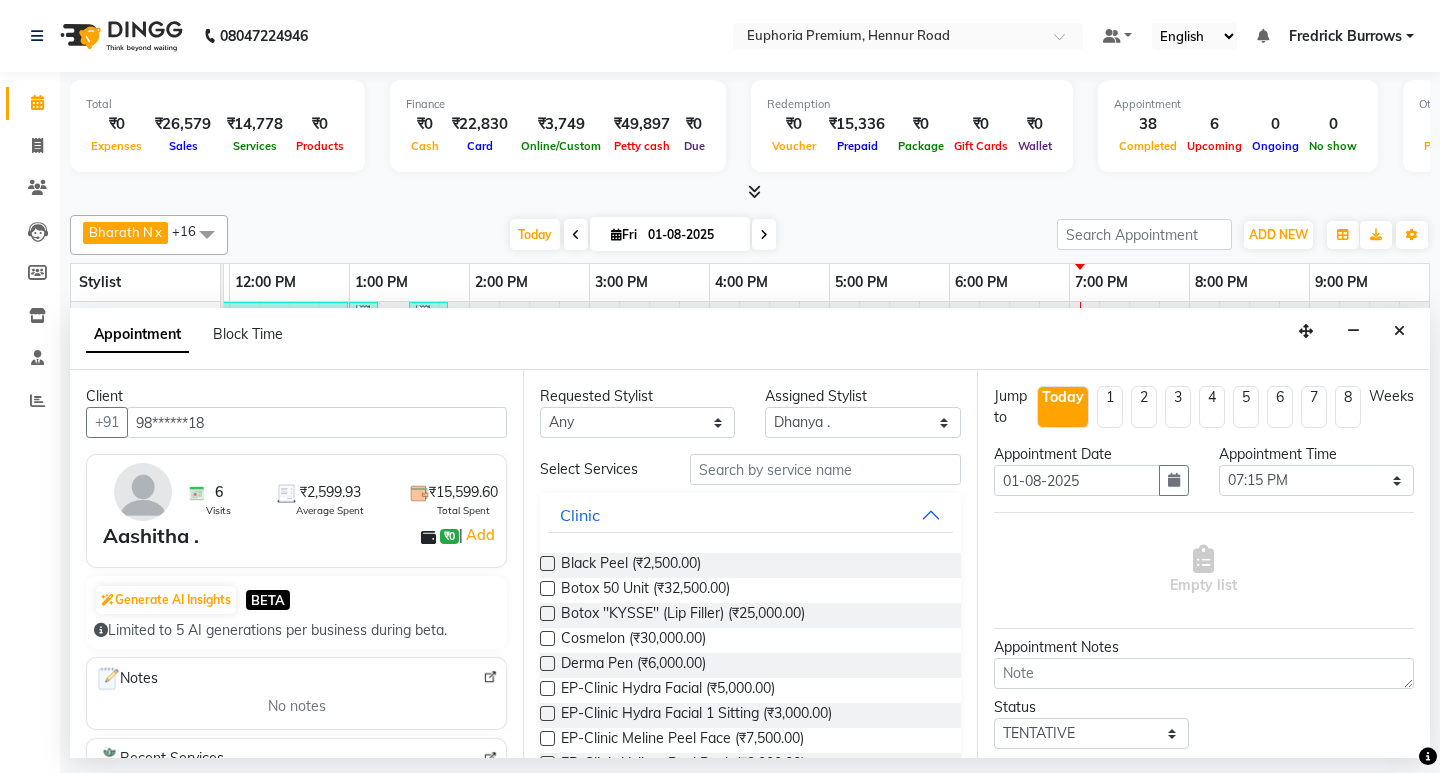 type on "98******18" 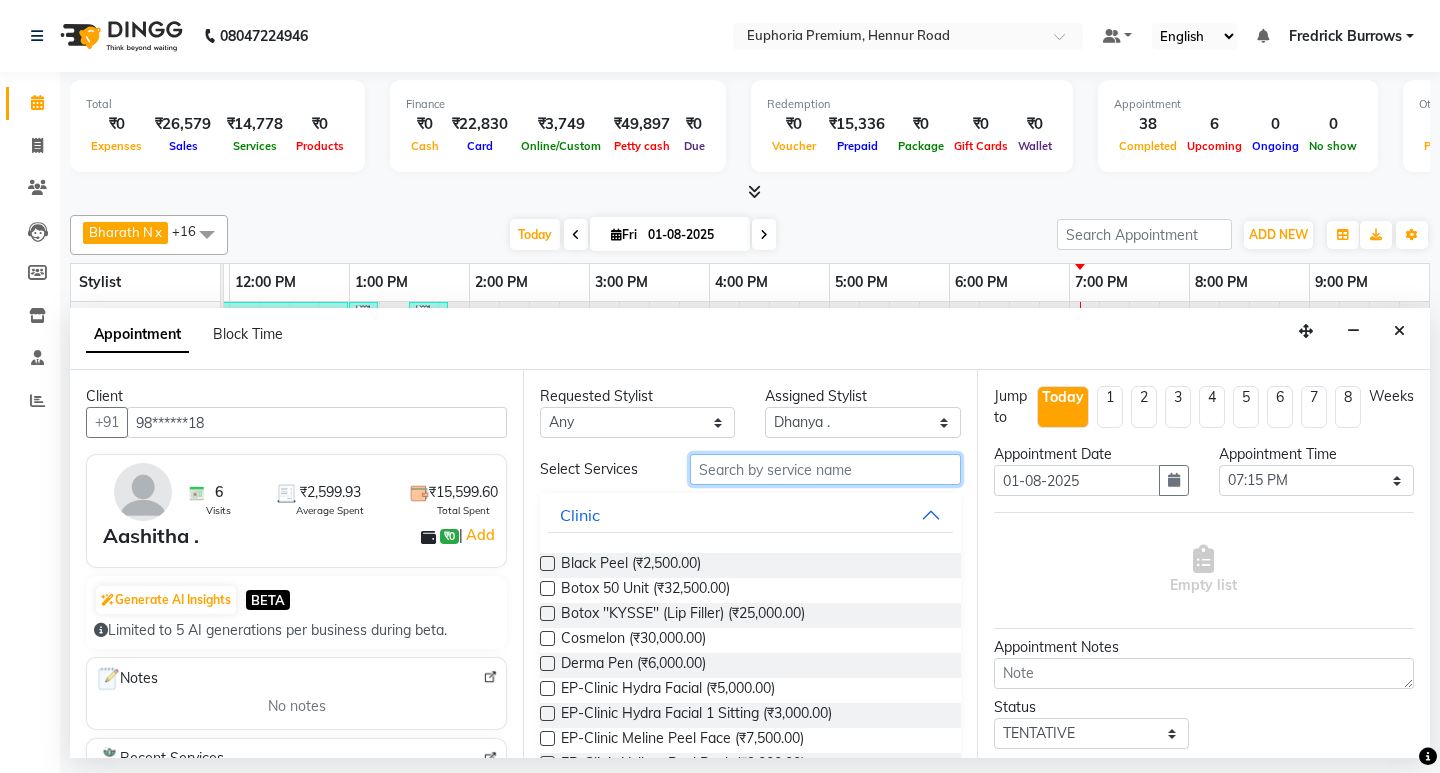 click at bounding box center [825, 469] 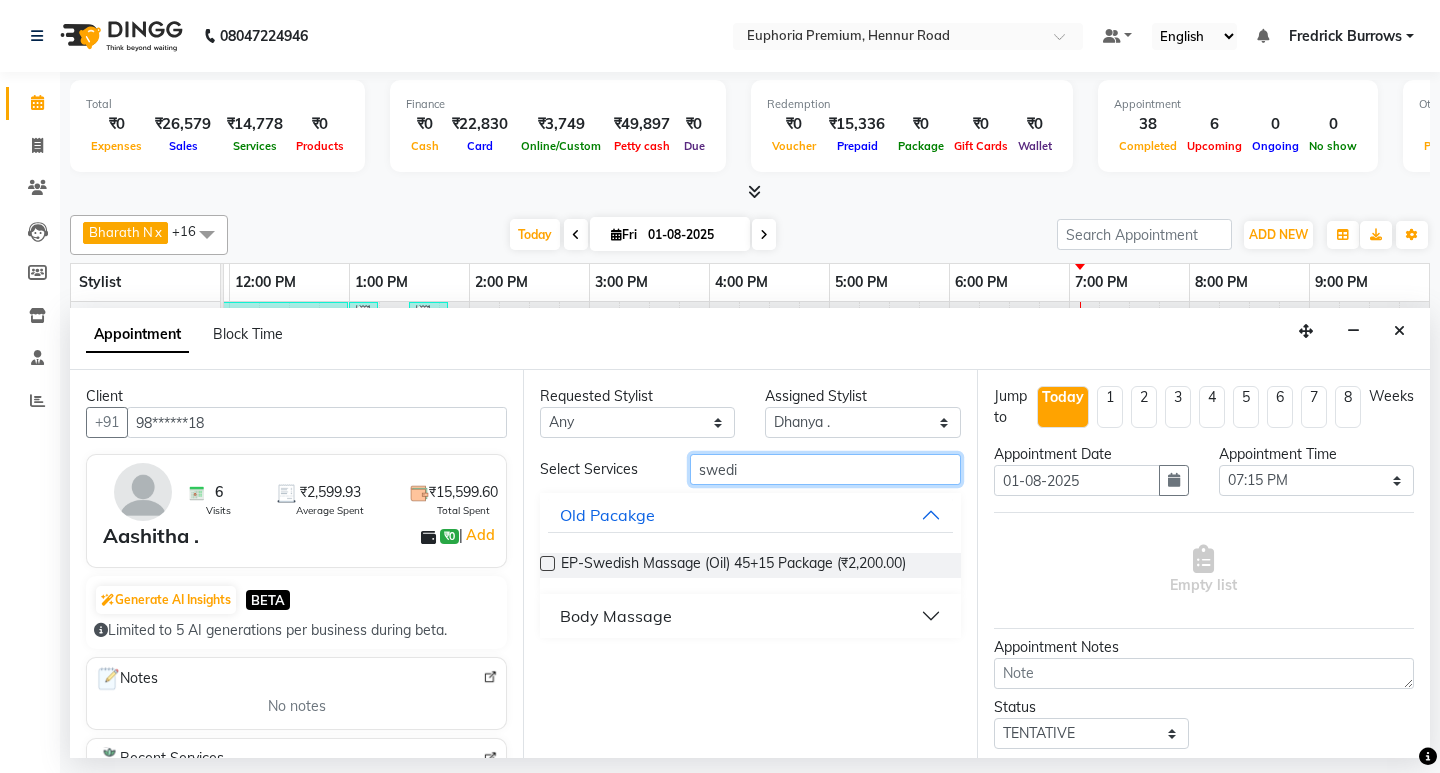 type on "swedi" 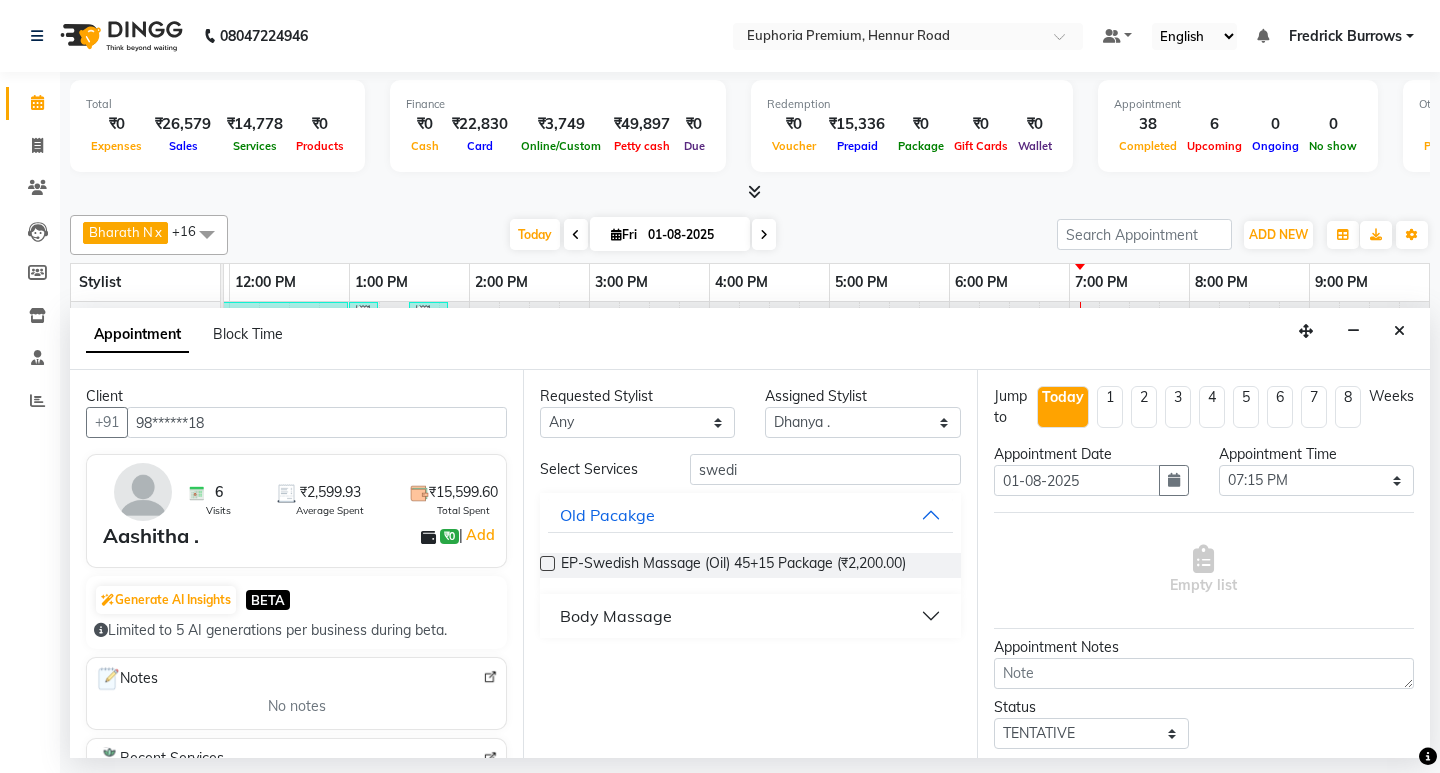 click on "Body Massage" at bounding box center (616, 616) 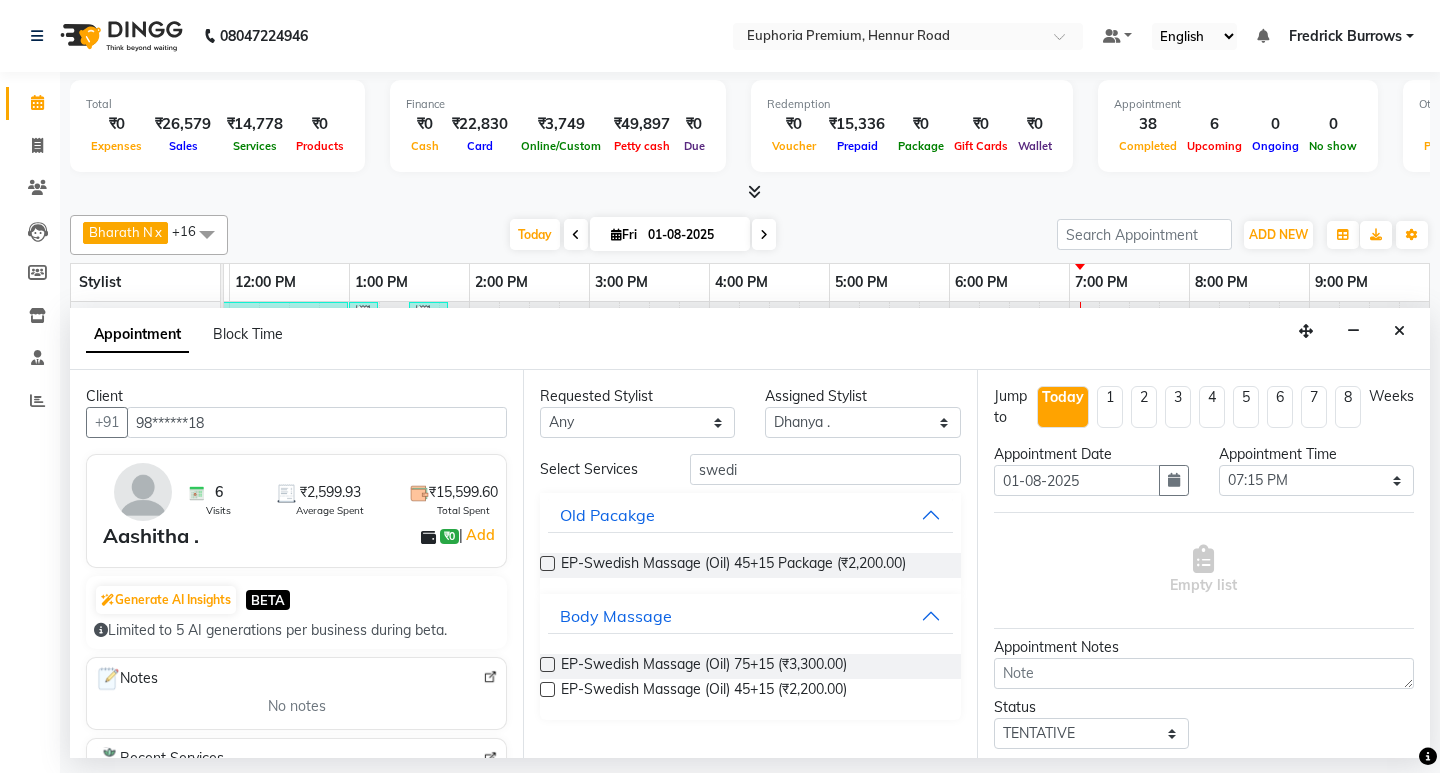 click at bounding box center [547, 689] 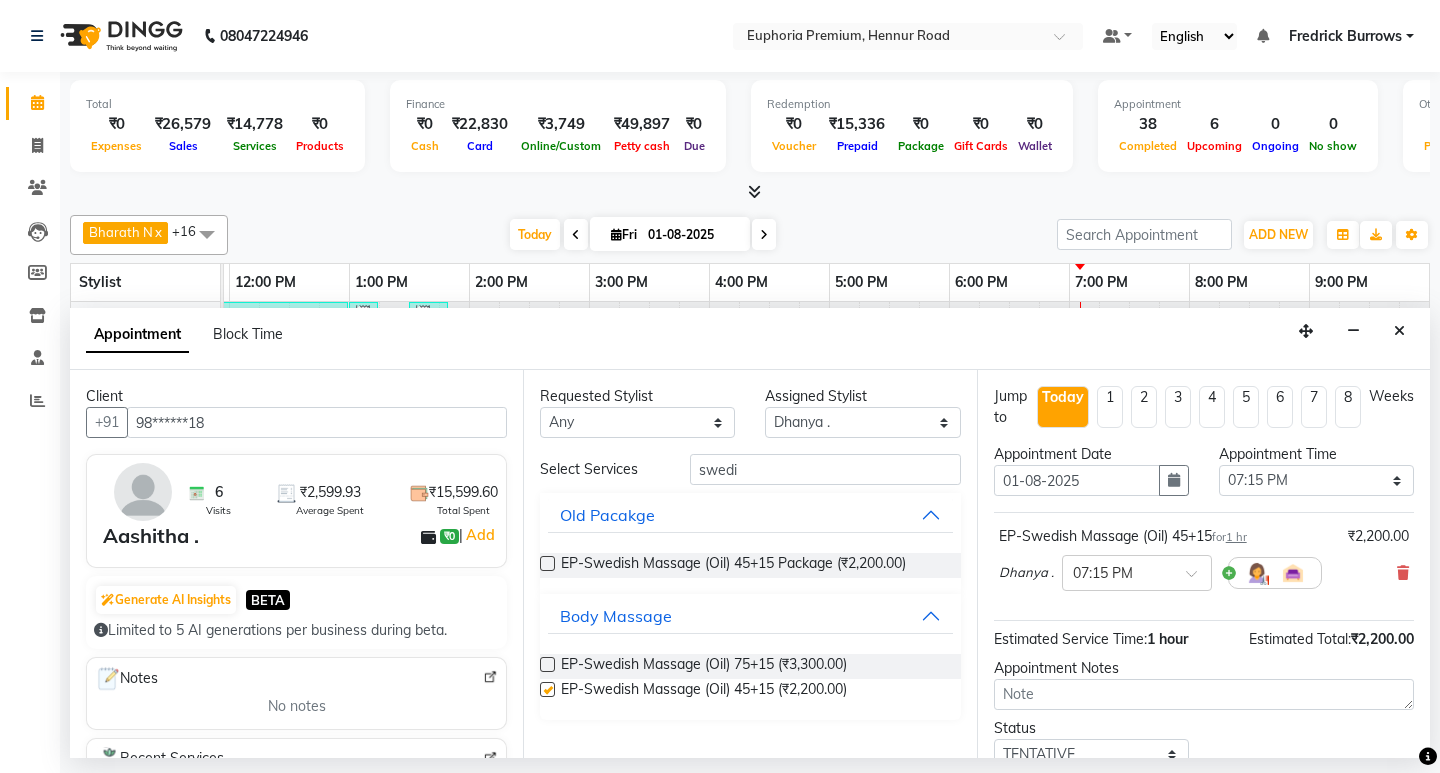 checkbox on "false" 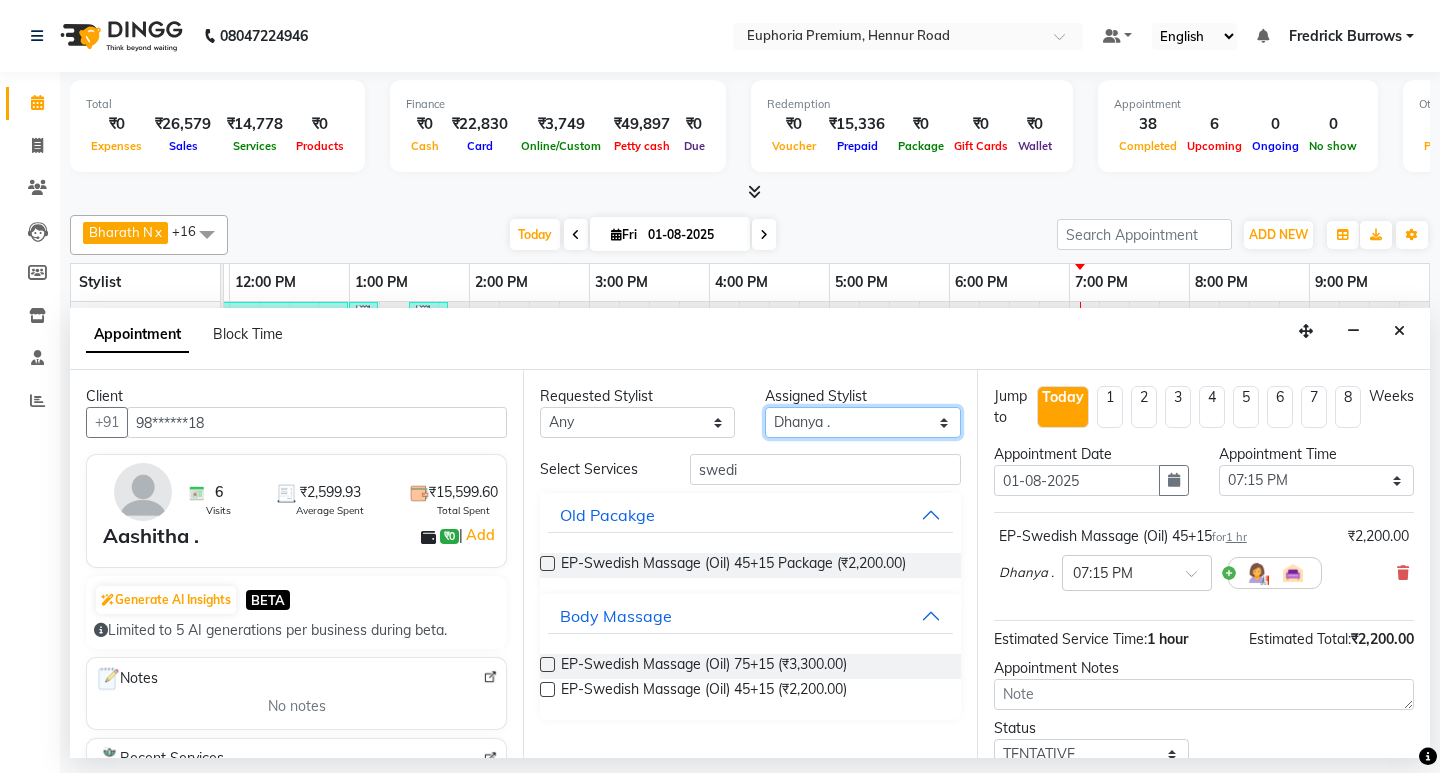 click on "Select Babu V Bharath N Binoy  Chandru Magar Chethan N  Chiinthian Moi ChonglianMoi MOI Daisy . Dhanya . Diya Khadka Fredrick Burrows Khushi Magarthapa Kishore K Maria Hamsa MRINALI MILI Pinky . Priya  K Rosy Sanate Savitha Vijayan Shalini Deivasigamani Shishi L Vijayalakshmi M VISHON BAIDYA" at bounding box center [862, 422] 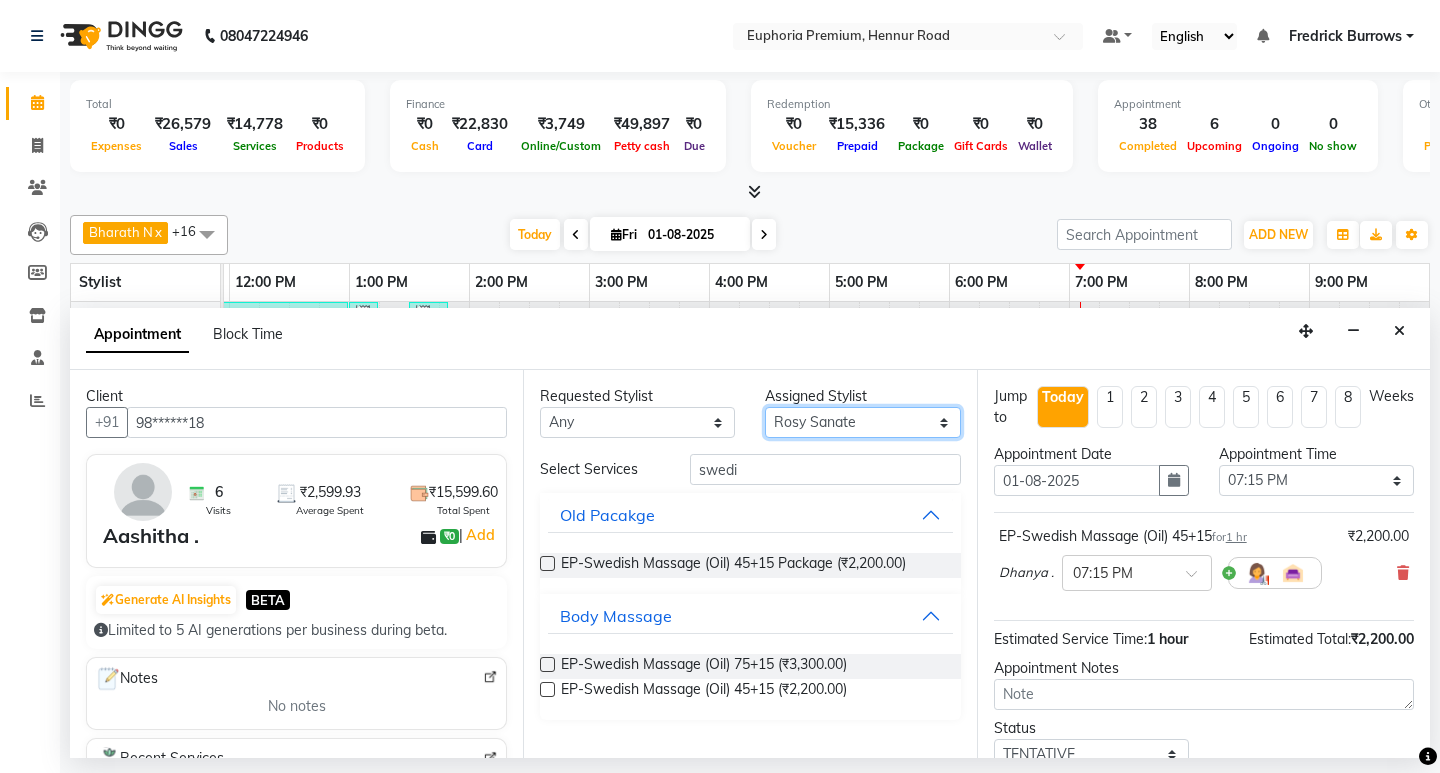 click on "Select Babu V Bharath N Binoy  Chandru Magar Chethan N  Chiinthian Moi ChonglianMoi MOI Daisy . Dhanya . Diya Khadka Fredrick Burrows Khushi Magarthapa Kishore K Maria Hamsa MRINALI MILI Pinky . Priya  K Rosy Sanate Savitha Vijayan Shalini Deivasigamani Shishi L Vijayalakshmi M VISHON BAIDYA" at bounding box center [862, 422] 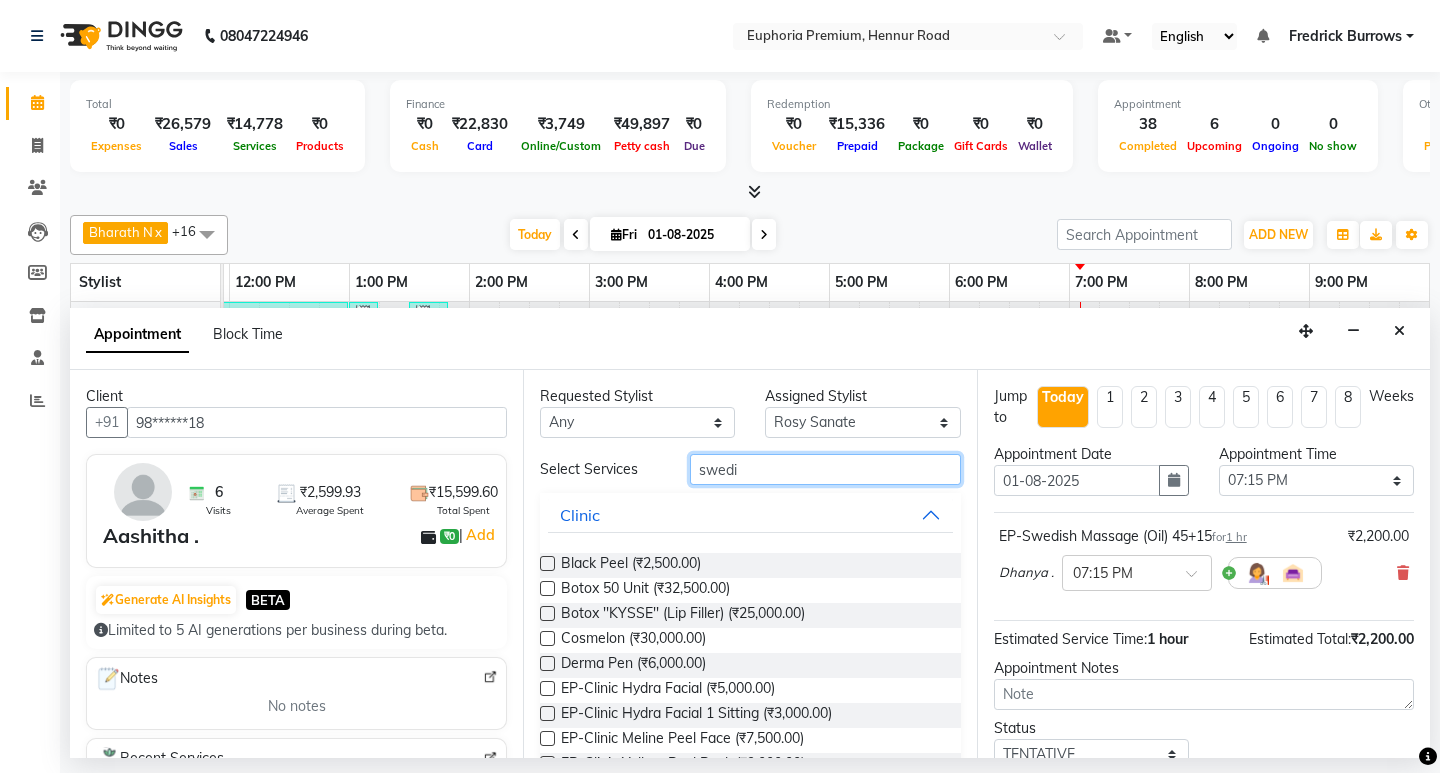 click on "swedi" at bounding box center (825, 469) 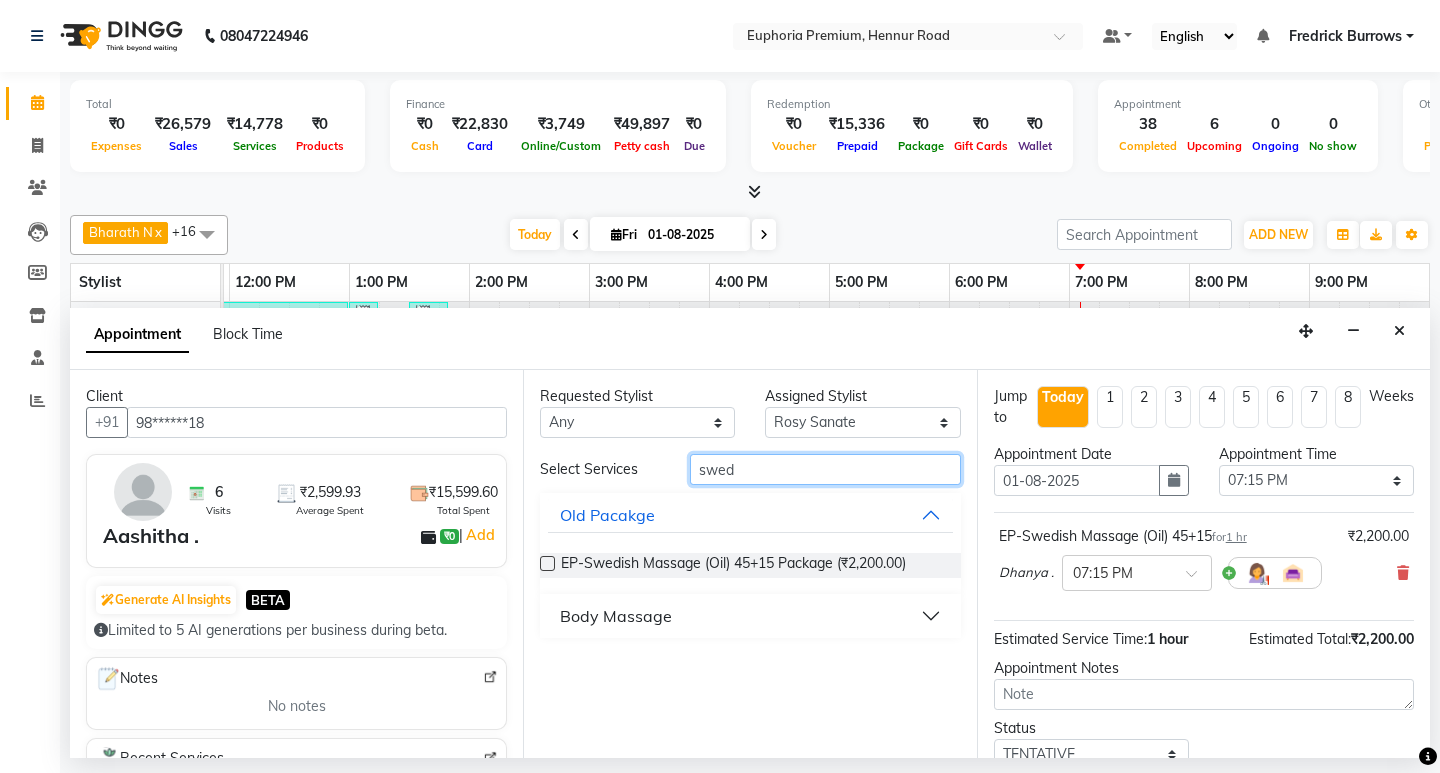 type on "swedi" 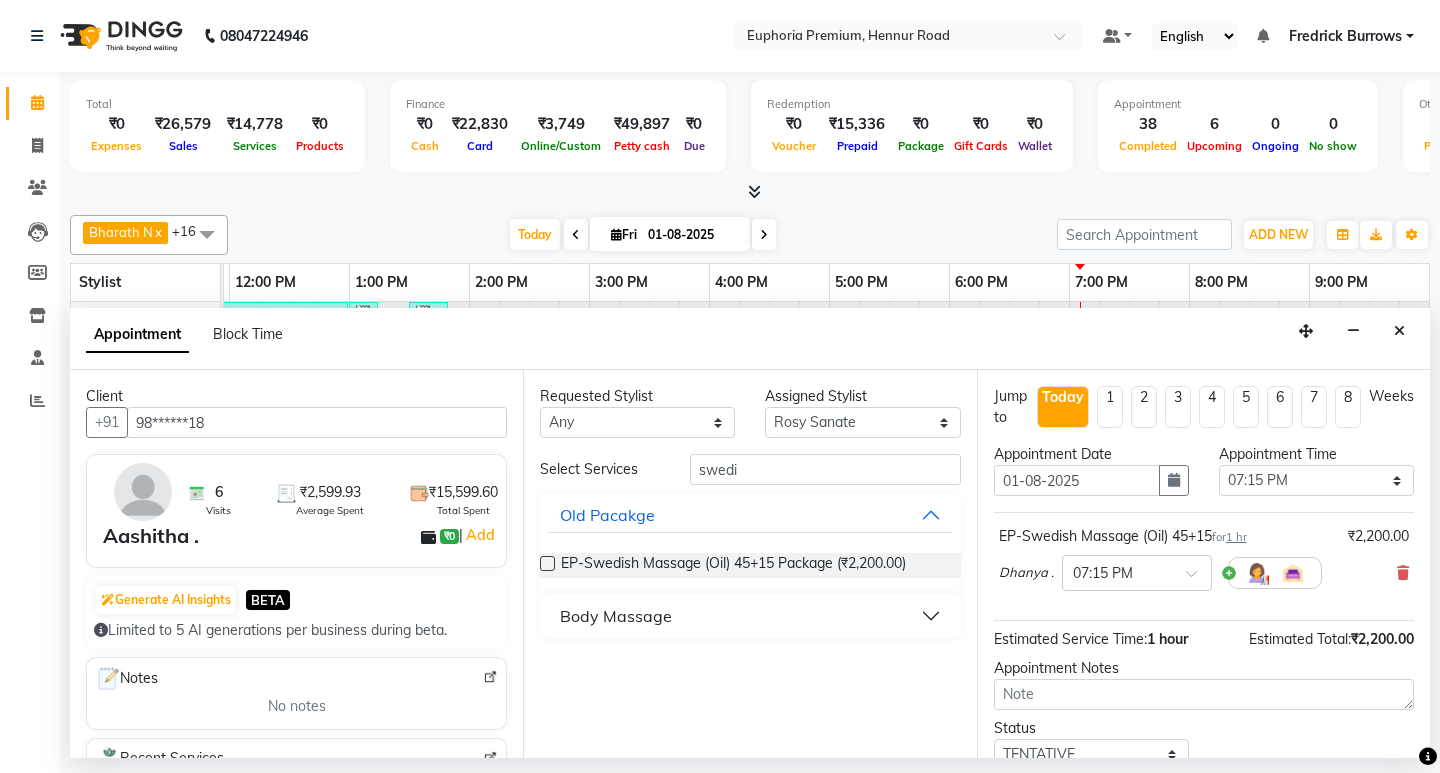 click on "Body Massage" at bounding box center [616, 616] 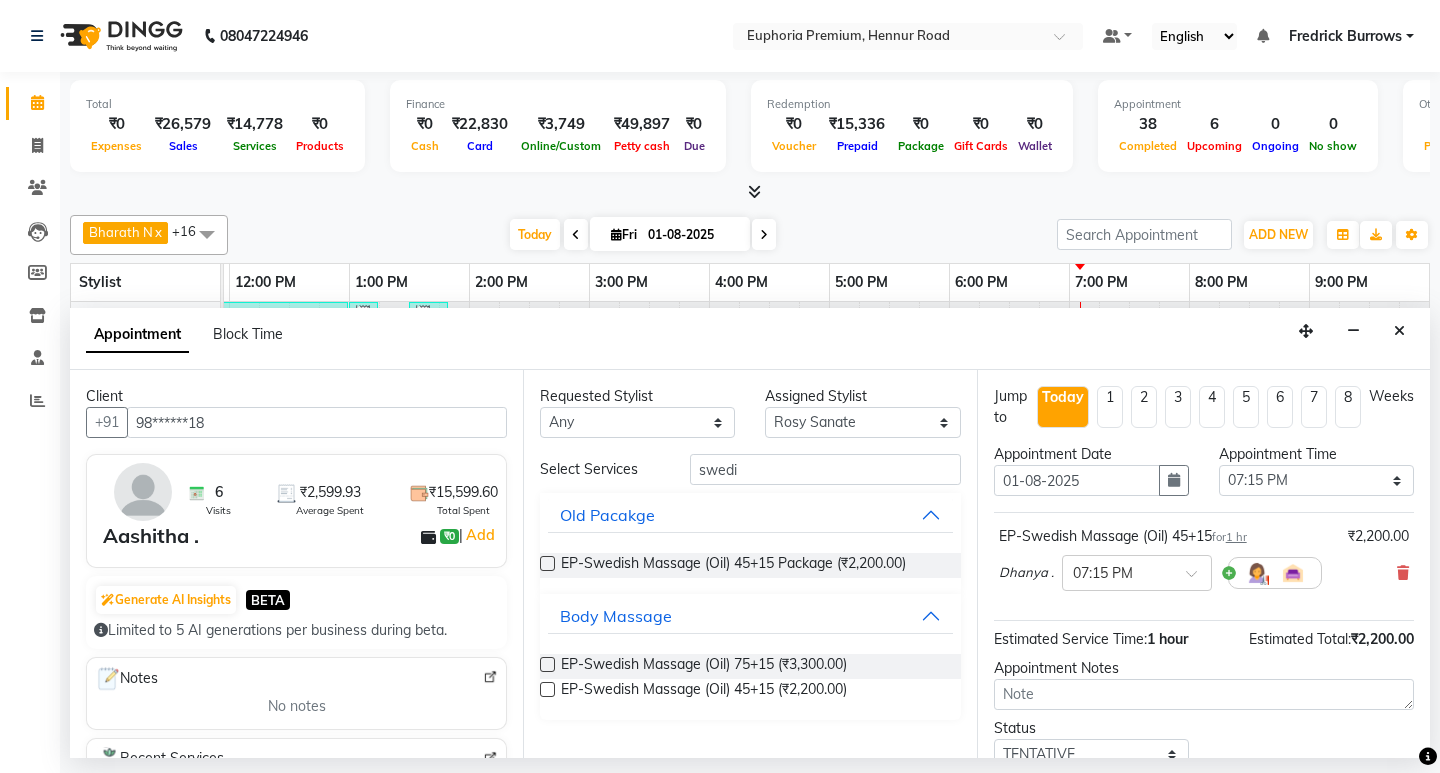 click at bounding box center [547, 689] 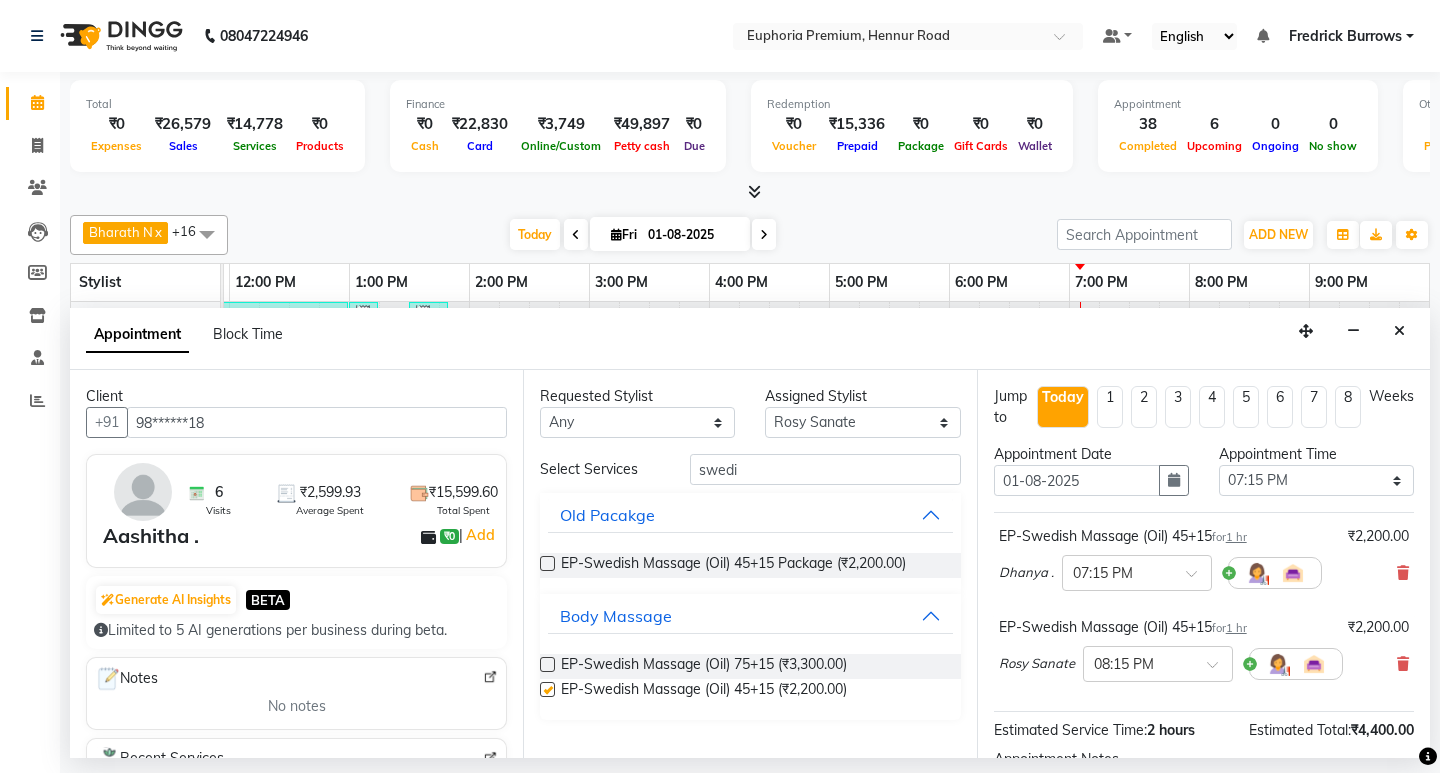 checkbox on "false" 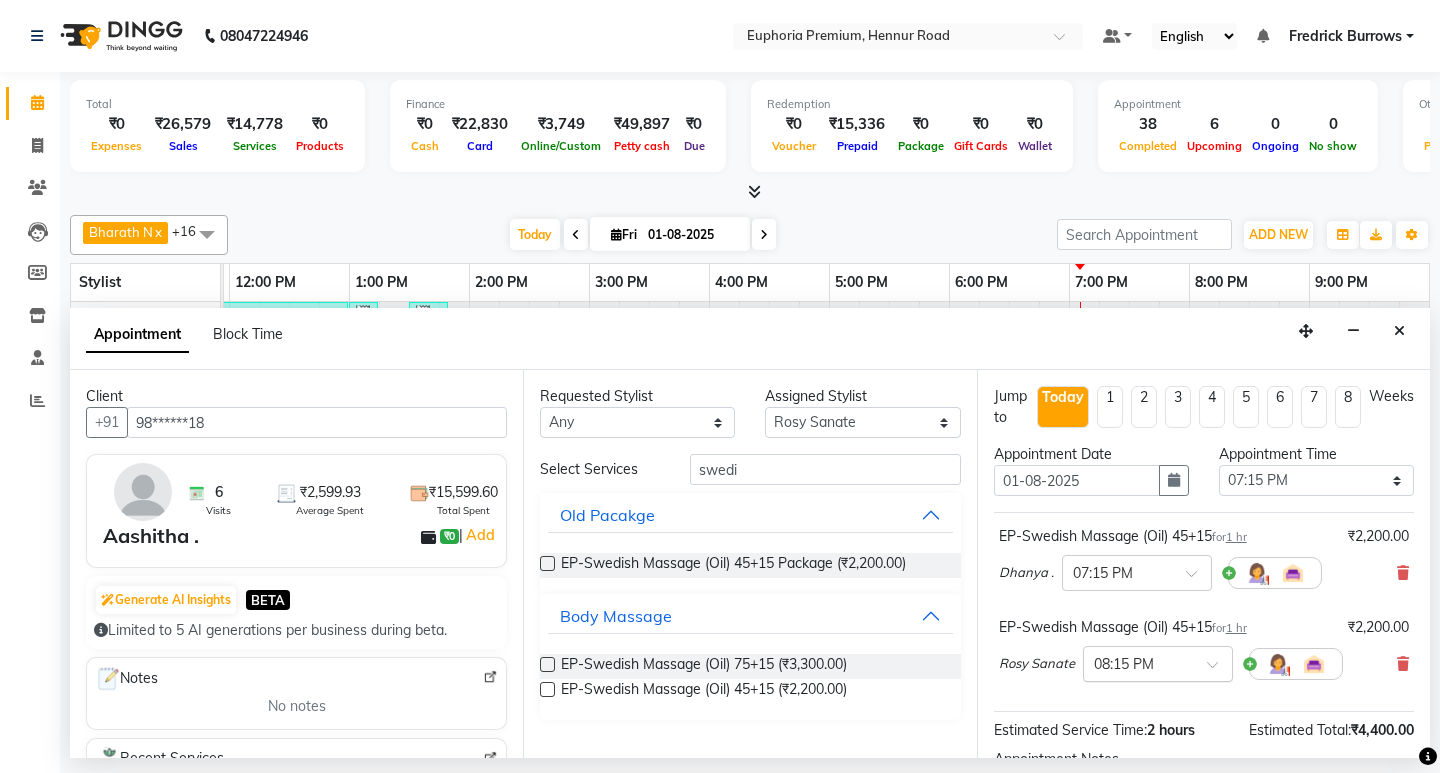 click at bounding box center [1219, 670] 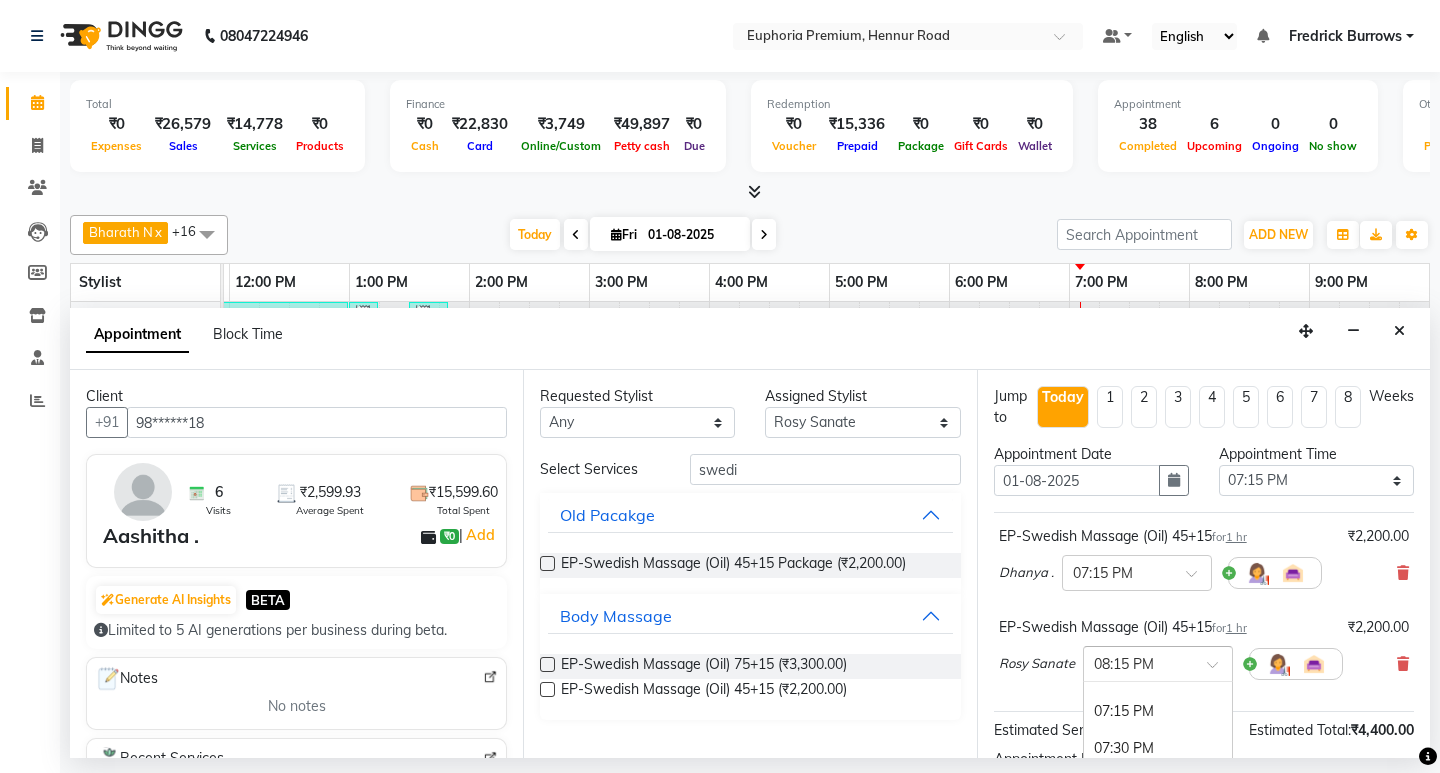 scroll, scrollTop: 1539, scrollLeft: 0, axis: vertical 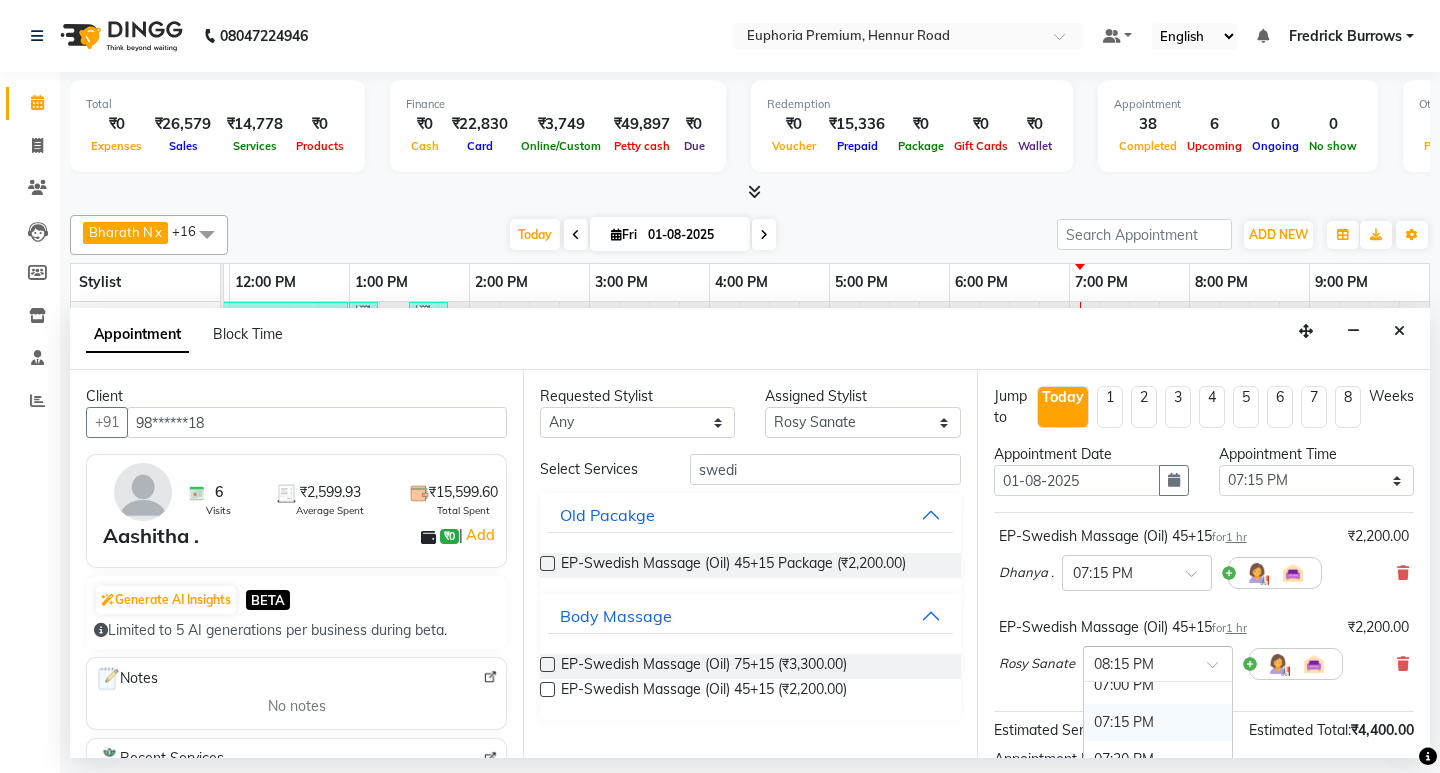 click on "07:15 PM" at bounding box center (1158, 722) 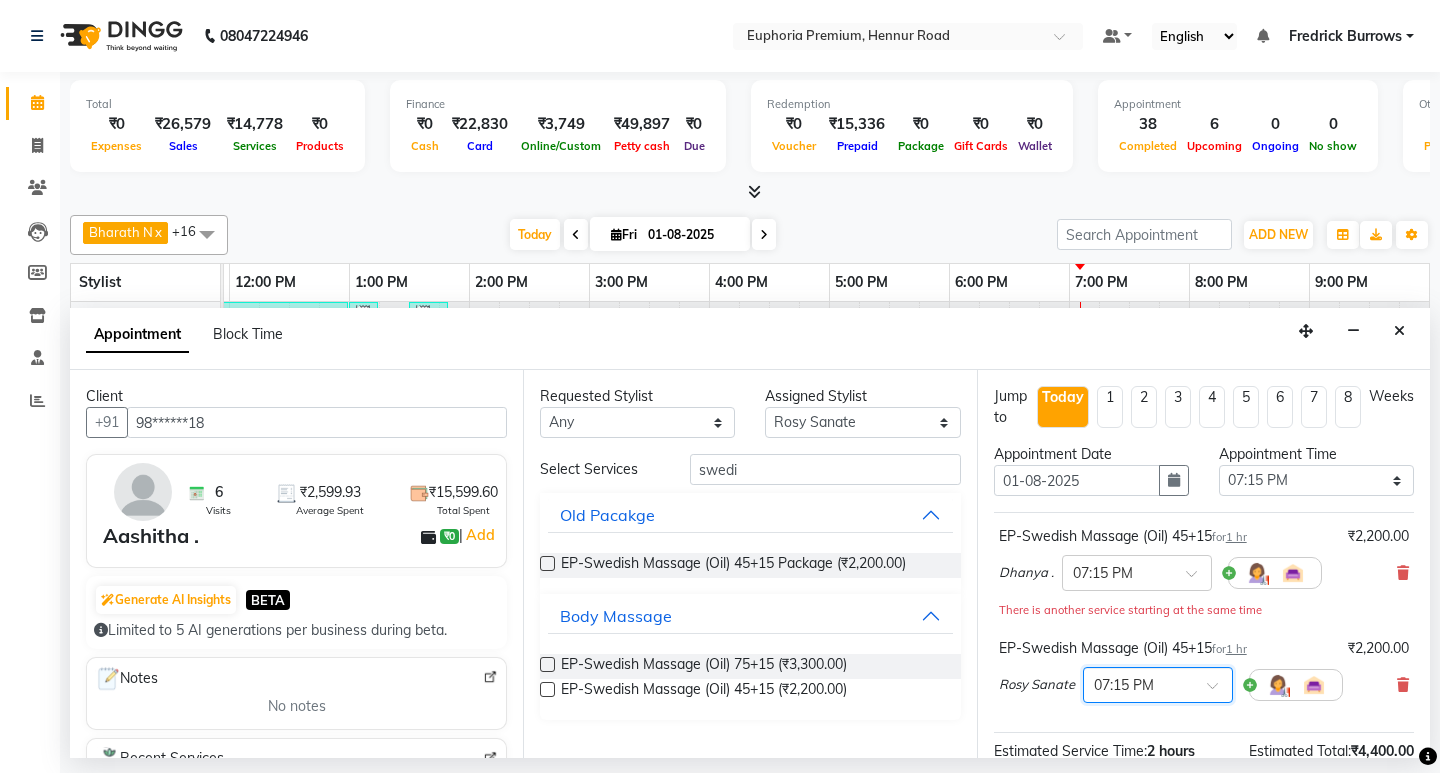 click on "[FIRST] [LAST] × 07:15 PM" at bounding box center [1171, 685] 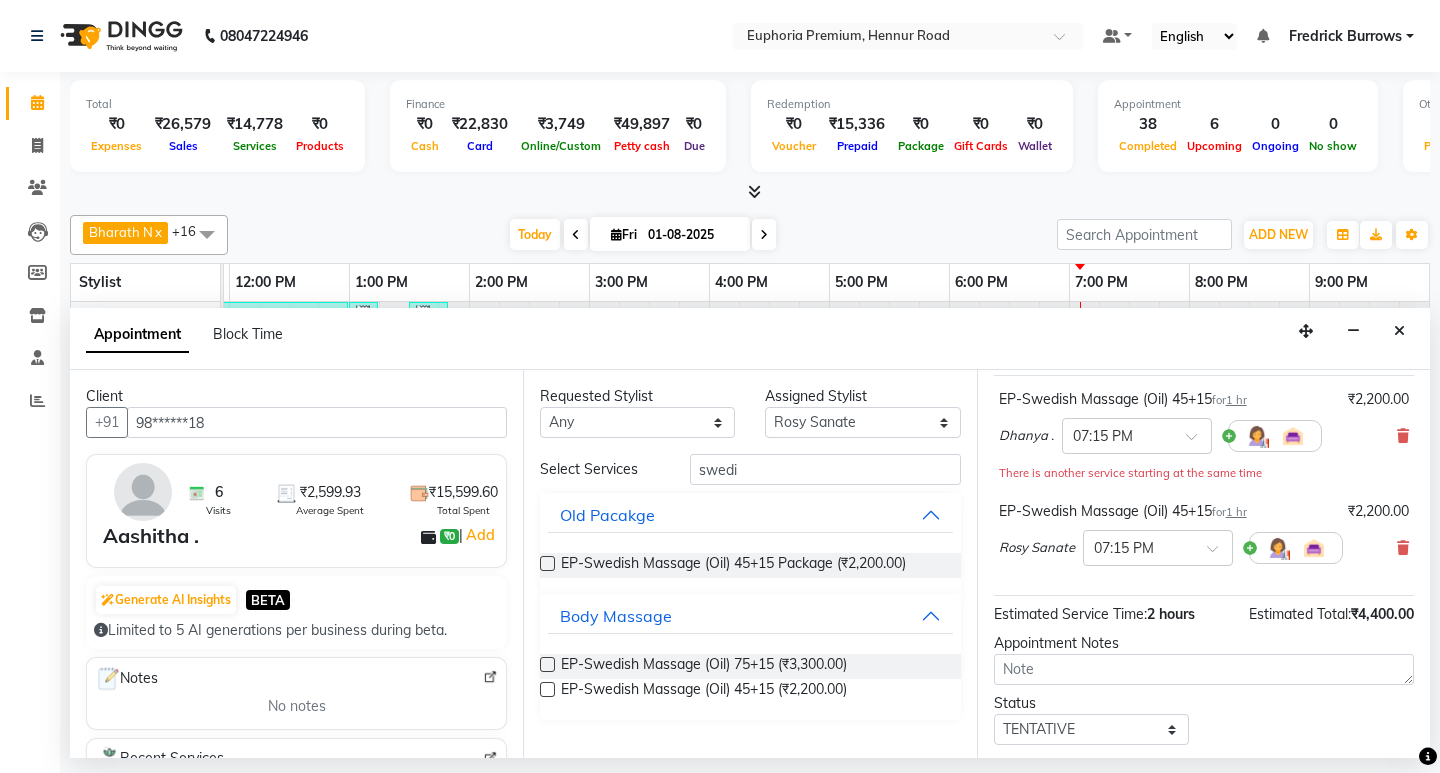 scroll, scrollTop: 250, scrollLeft: 0, axis: vertical 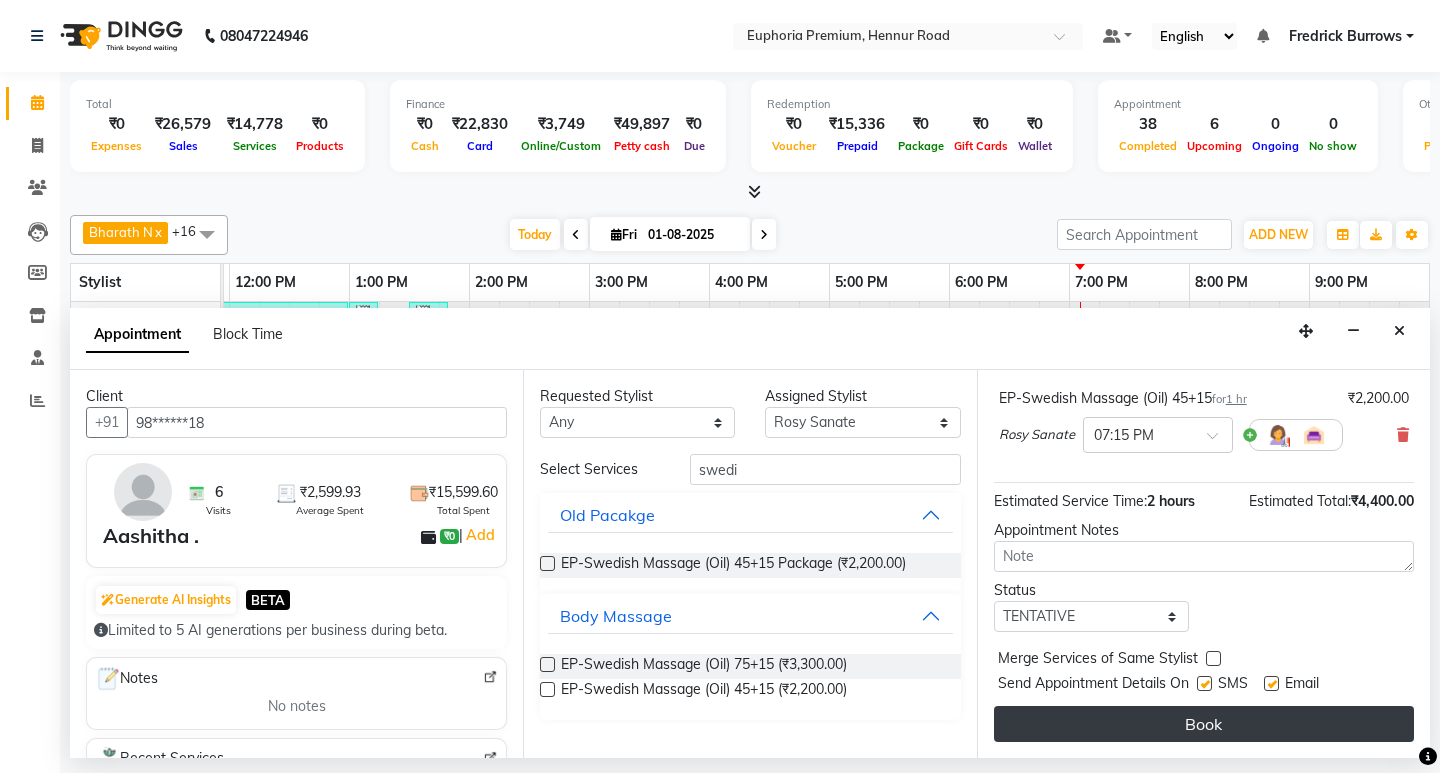 click on "Book" at bounding box center (1204, 724) 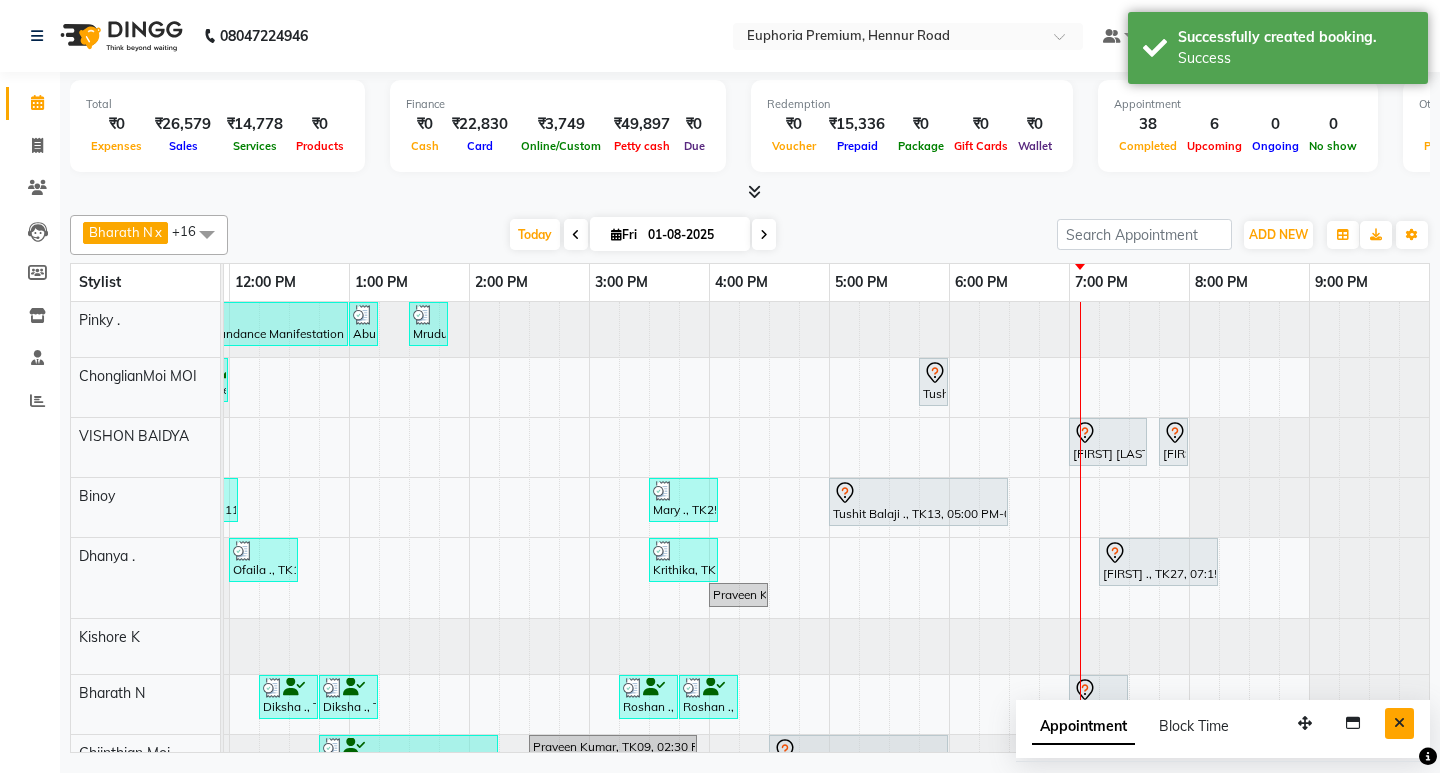 click at bounding box center (1399, 723) 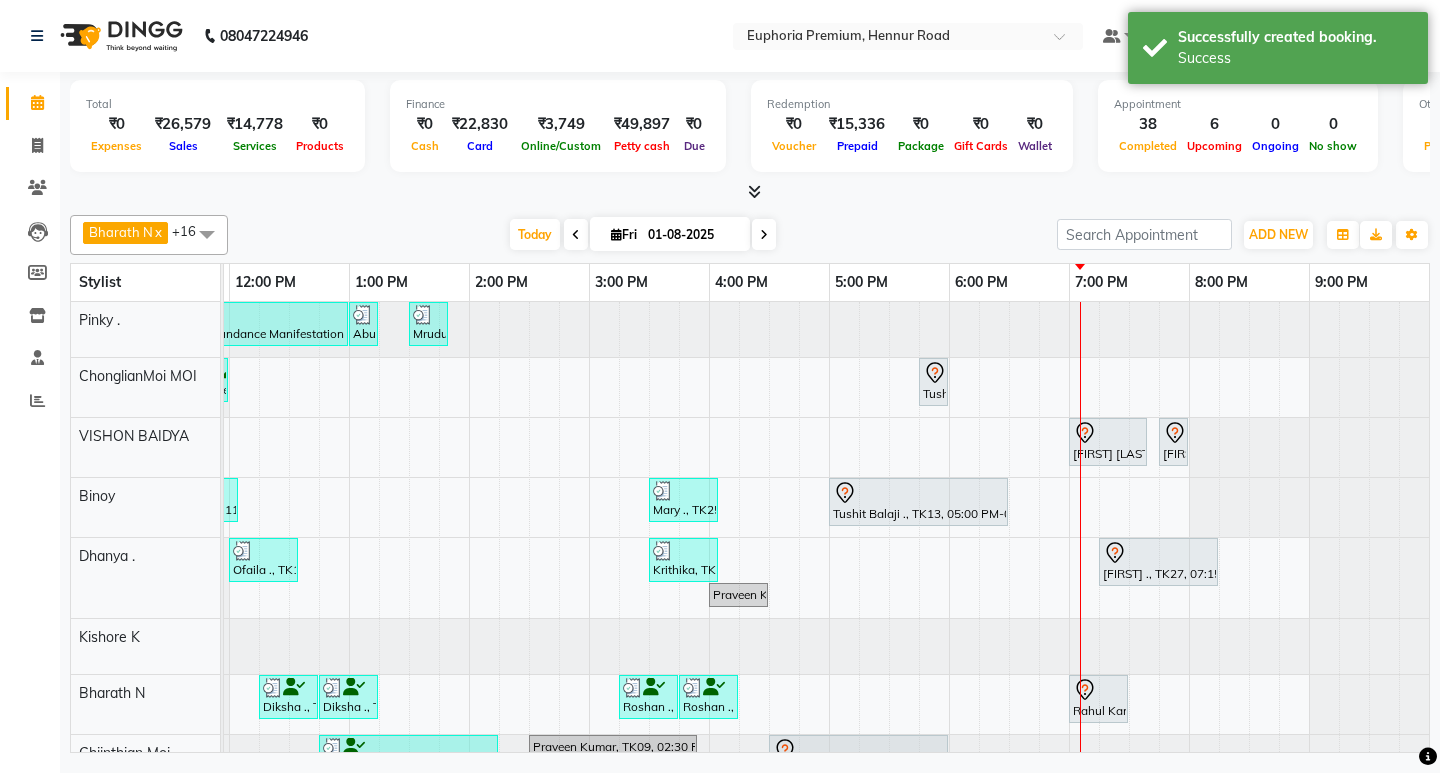 scroll, scrollTop: 165, scrollLeft: 475, axis: both 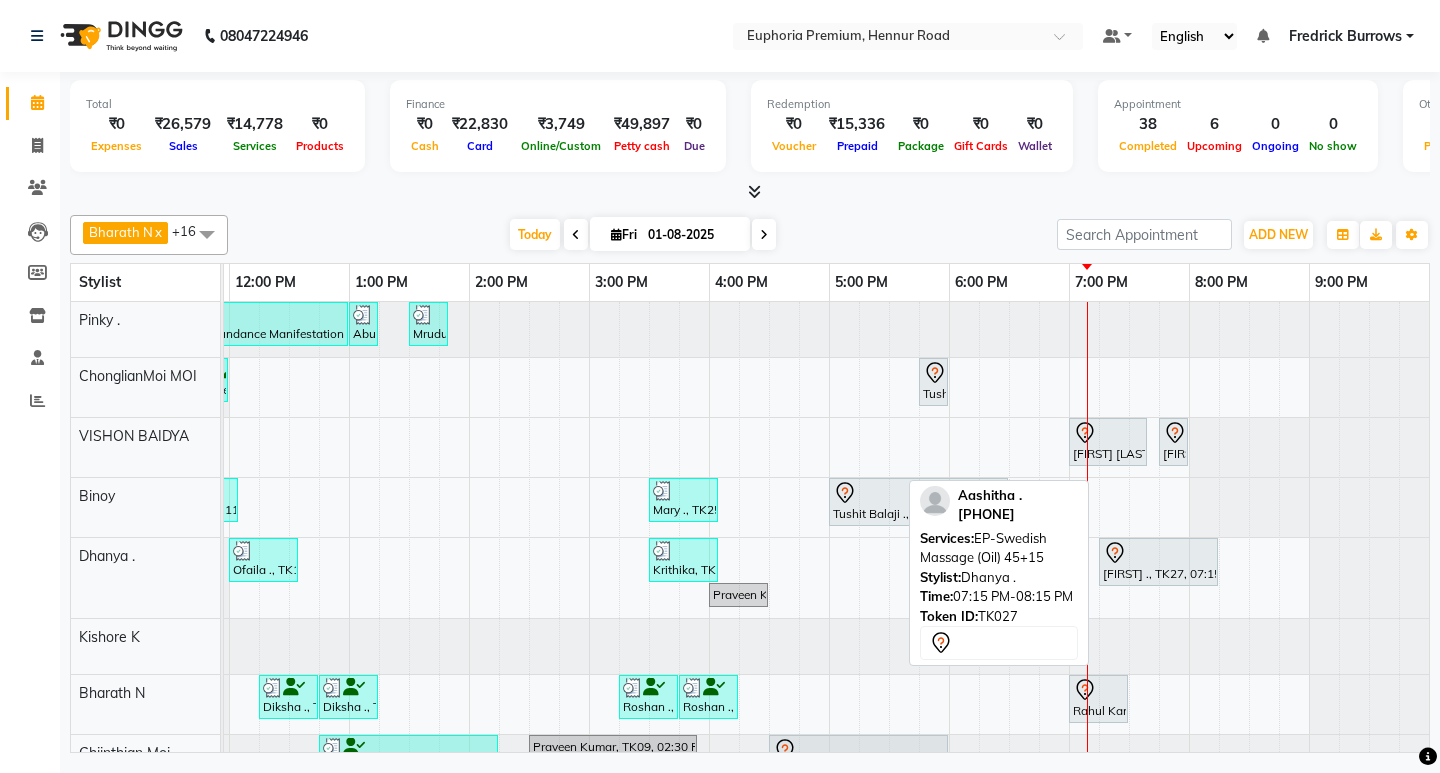click on "[FIRST] ., TK27, 07:15 PM-08:15 PM, EP-Swedish Massage (Oil) 45+15" at bounding box center [1158, 562] 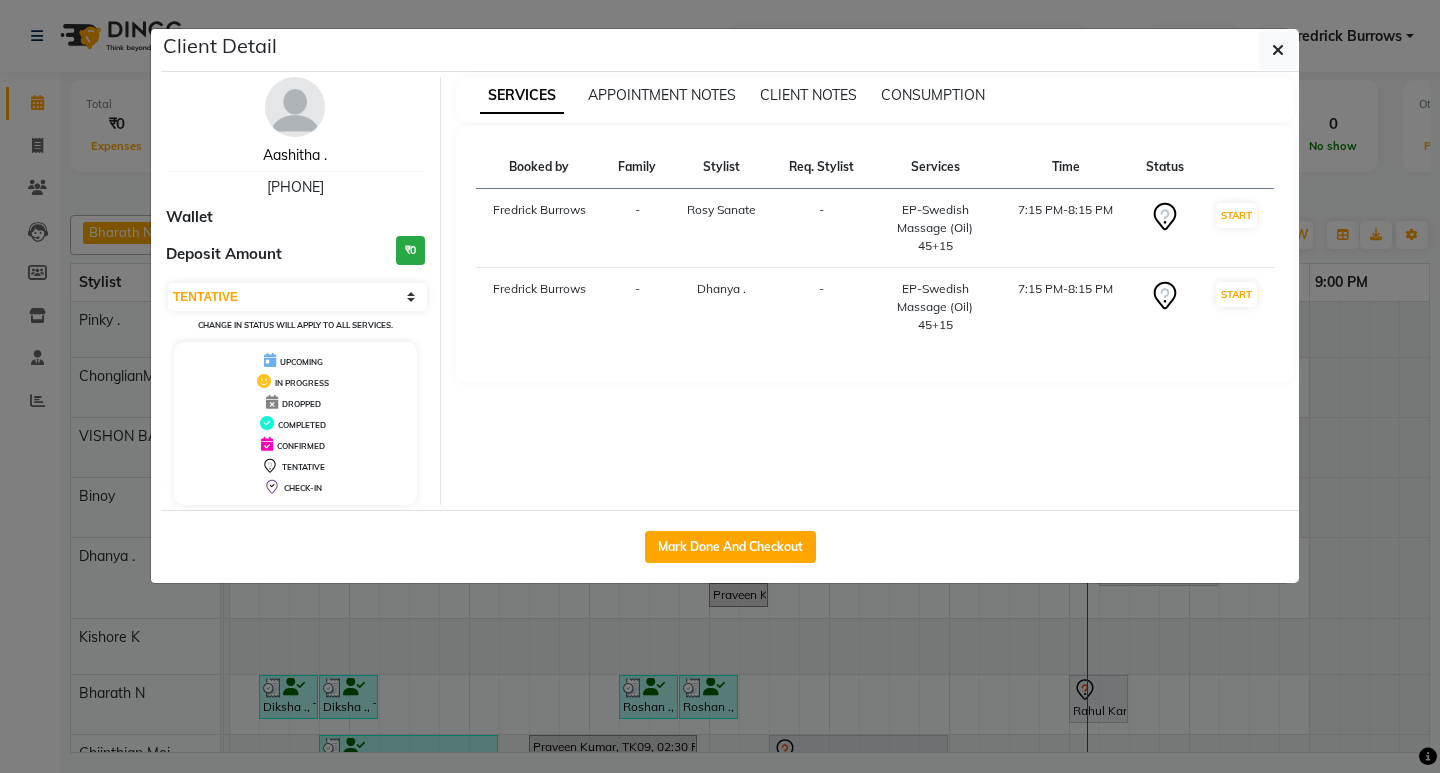 click on "Aashitha ." at bounding box center (295, 155) 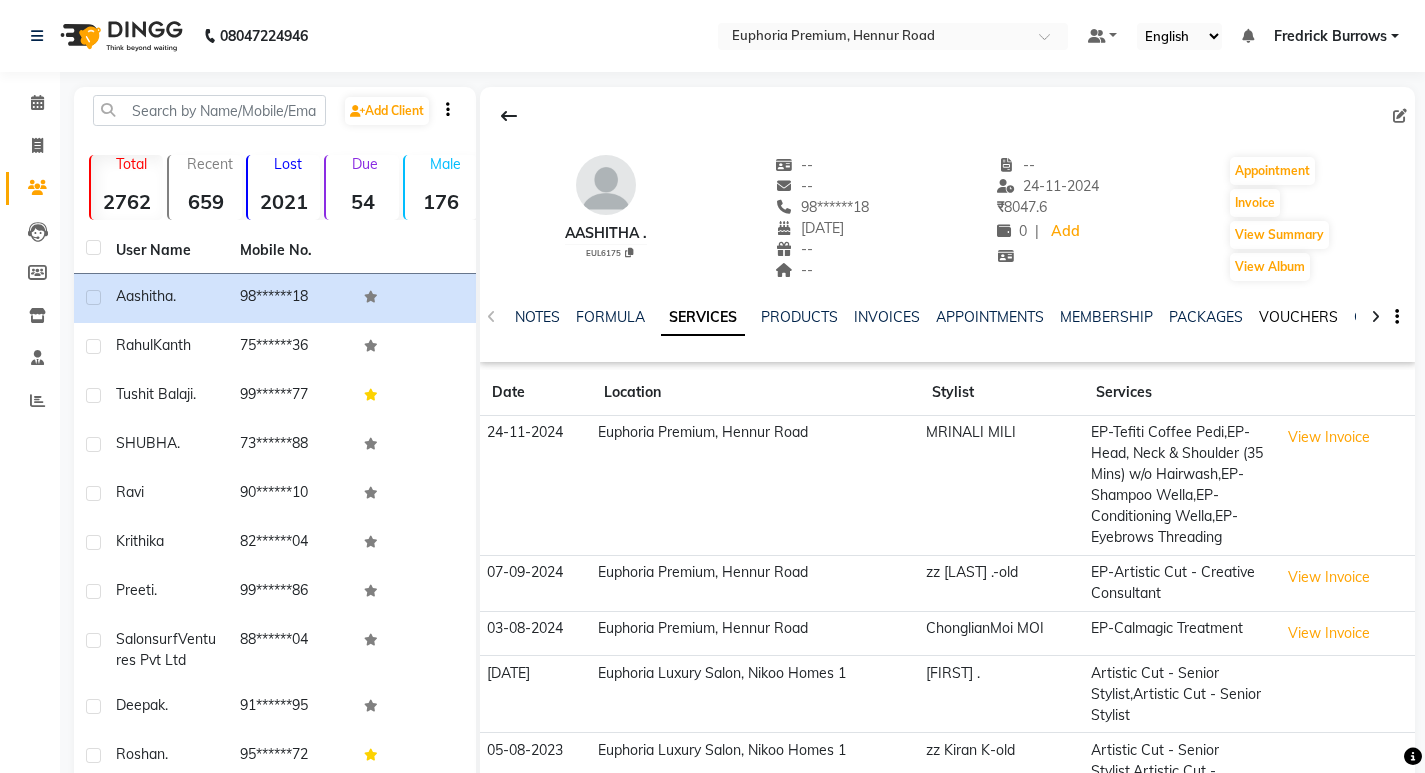click on "VOUCHERS" 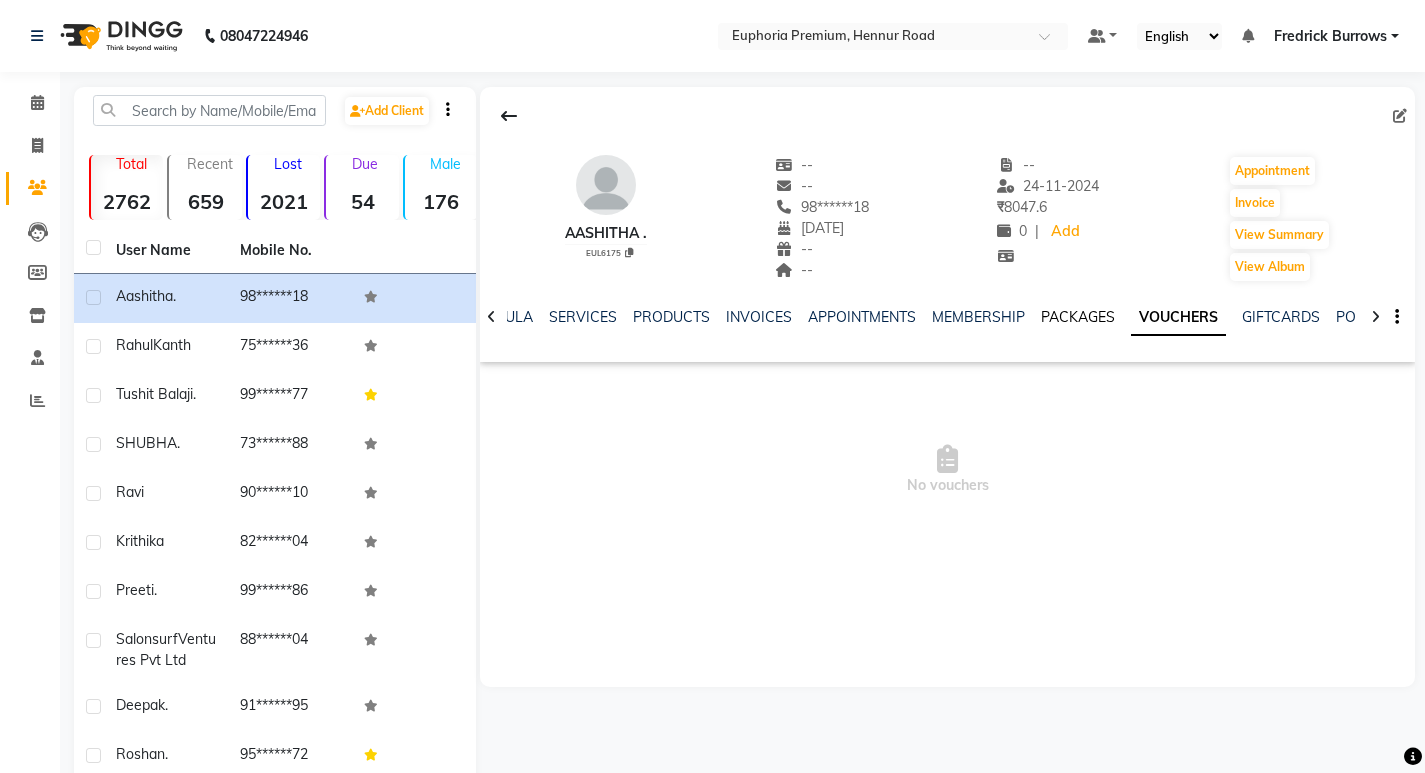 click on "PACKAGES" 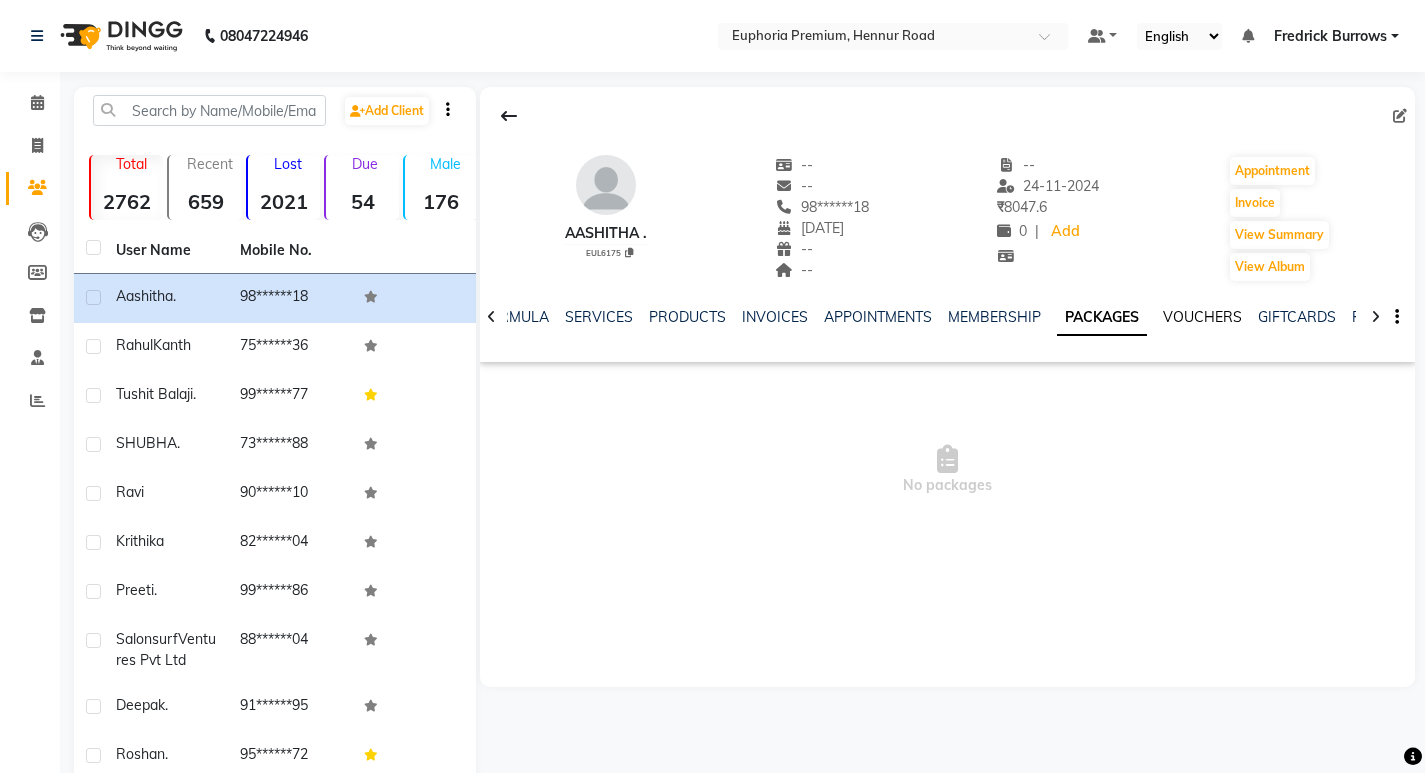 click on "VOUCHERS" 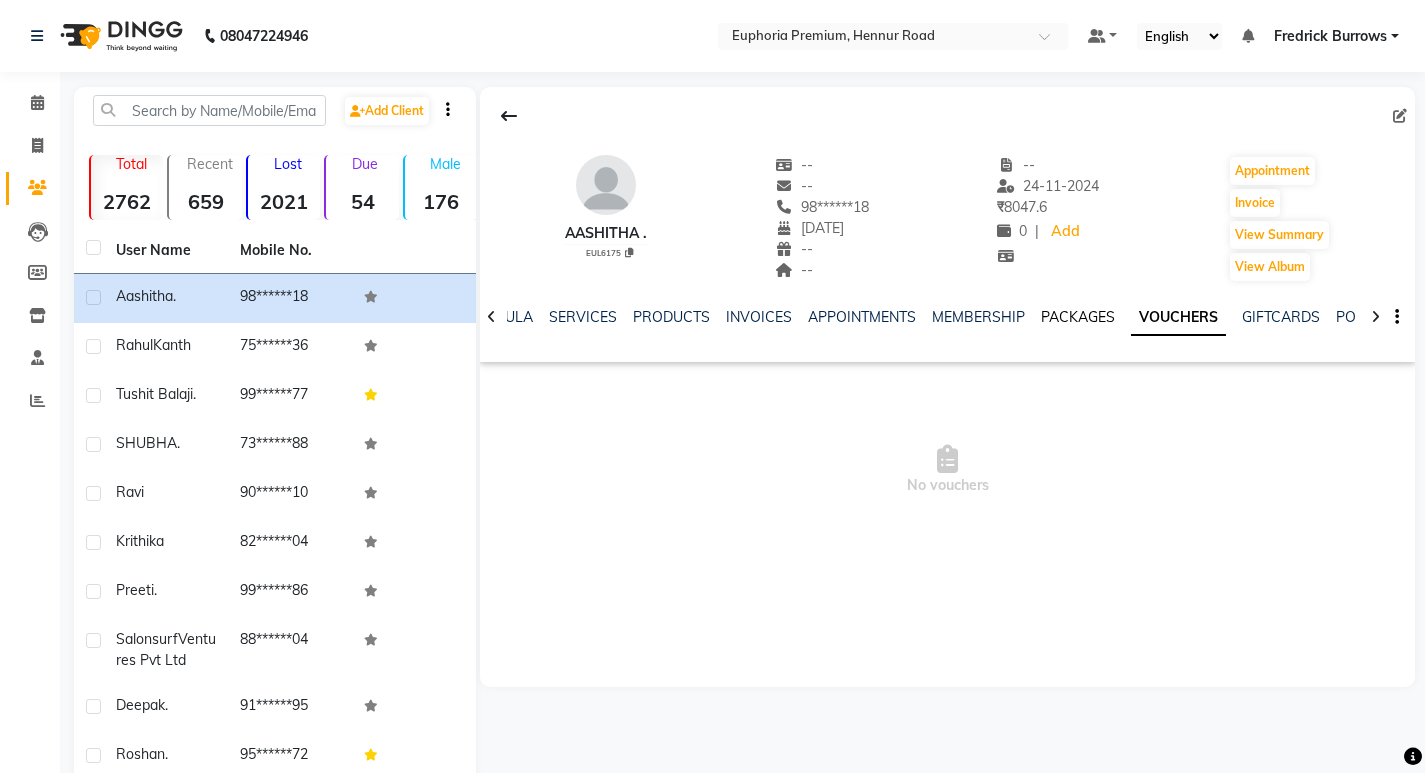 click on "PACKAGES" 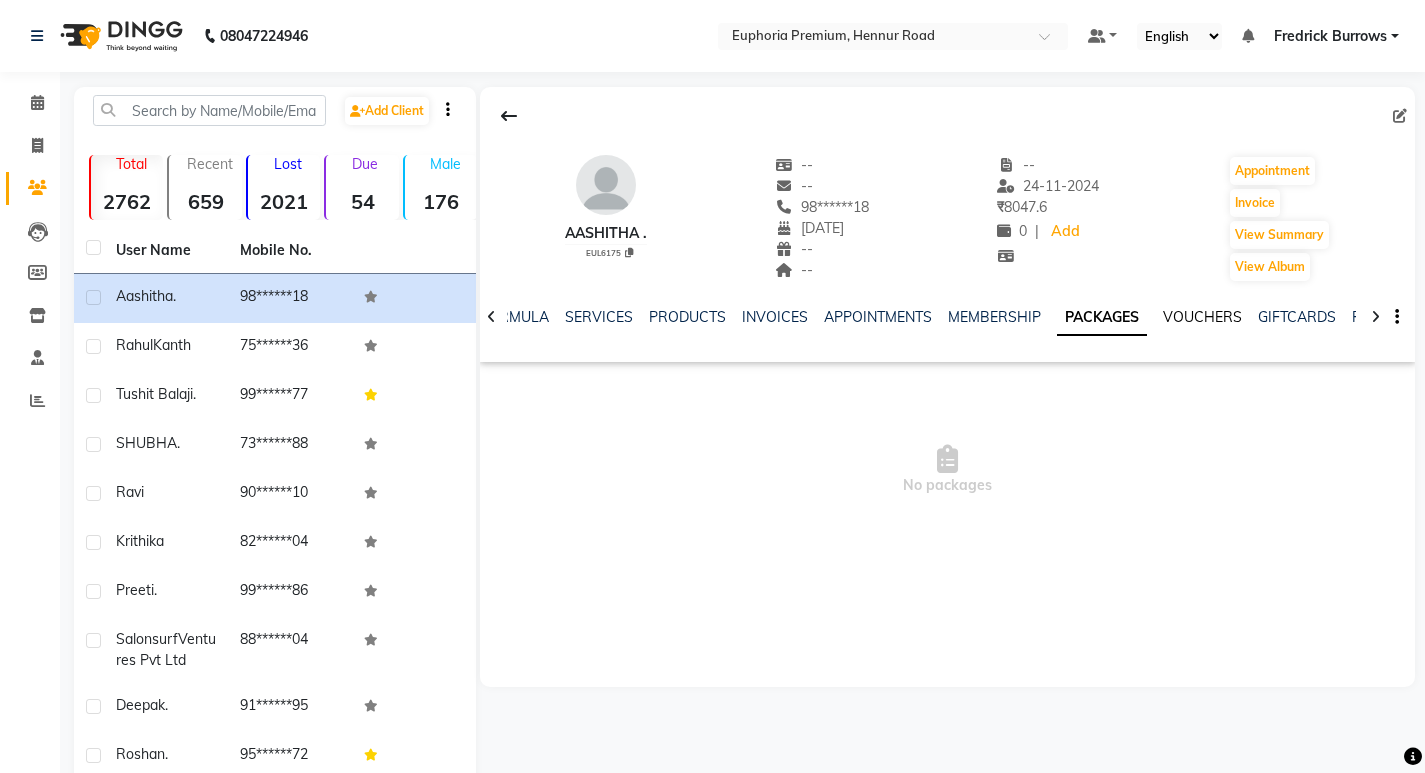 click on "VOUCHERS" 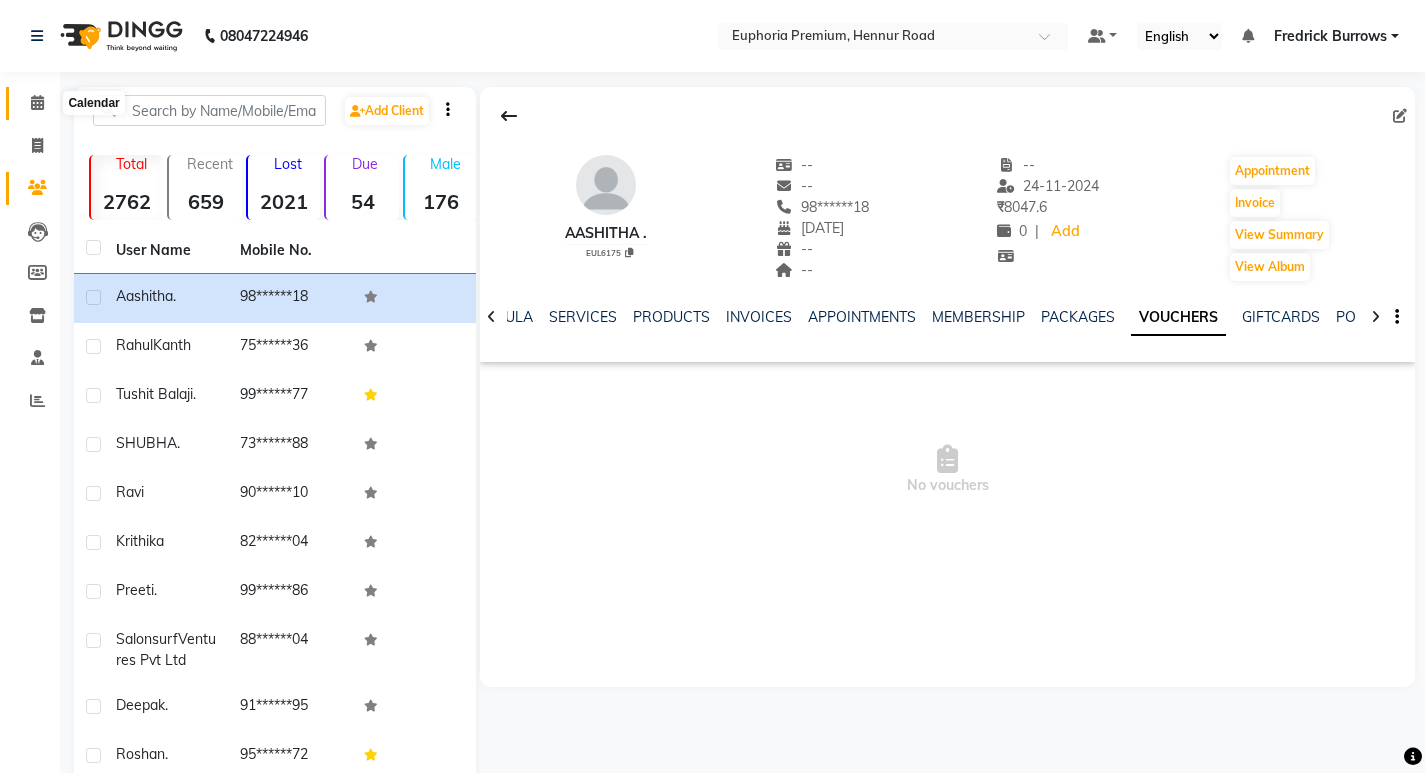 click 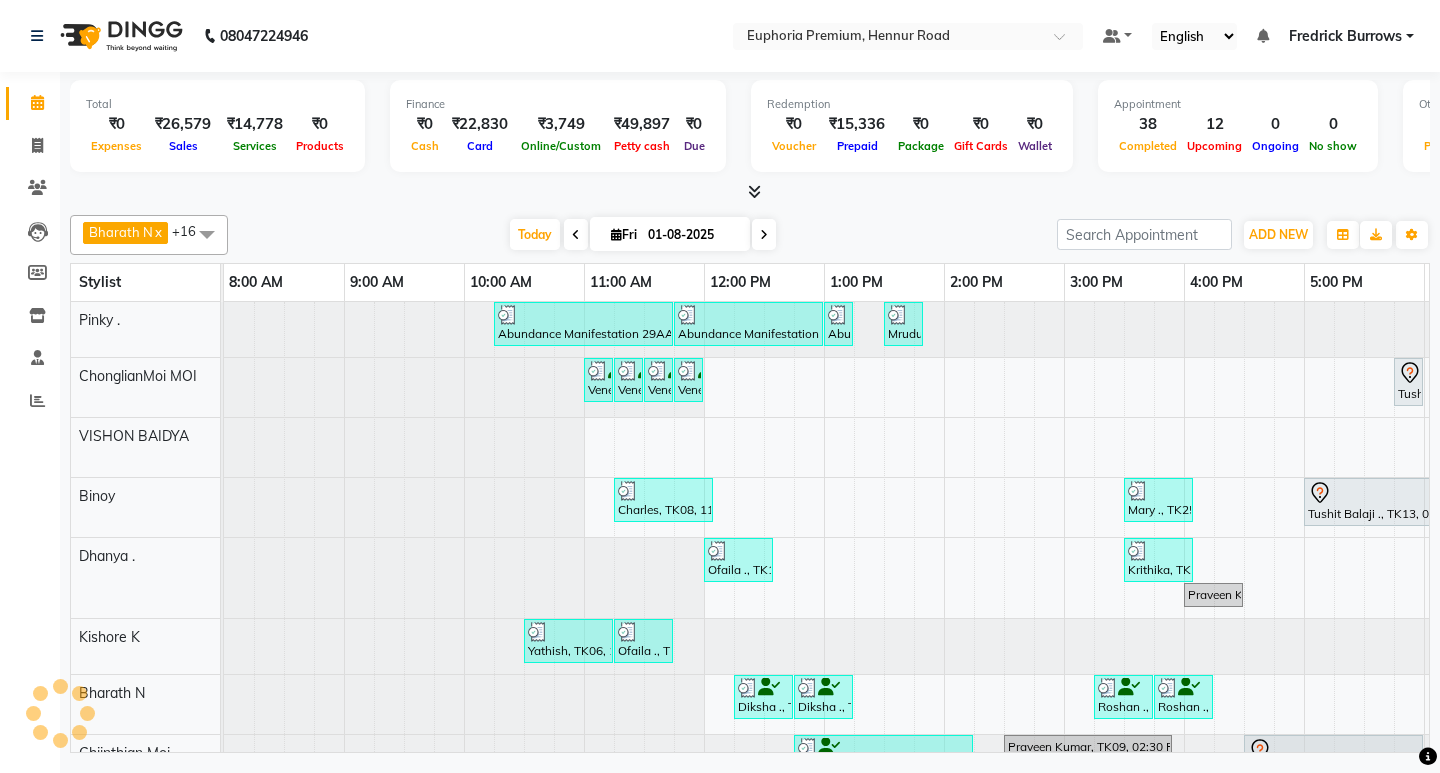 scroll, scrollTop: 0, scrollLeft: 0, axis: both 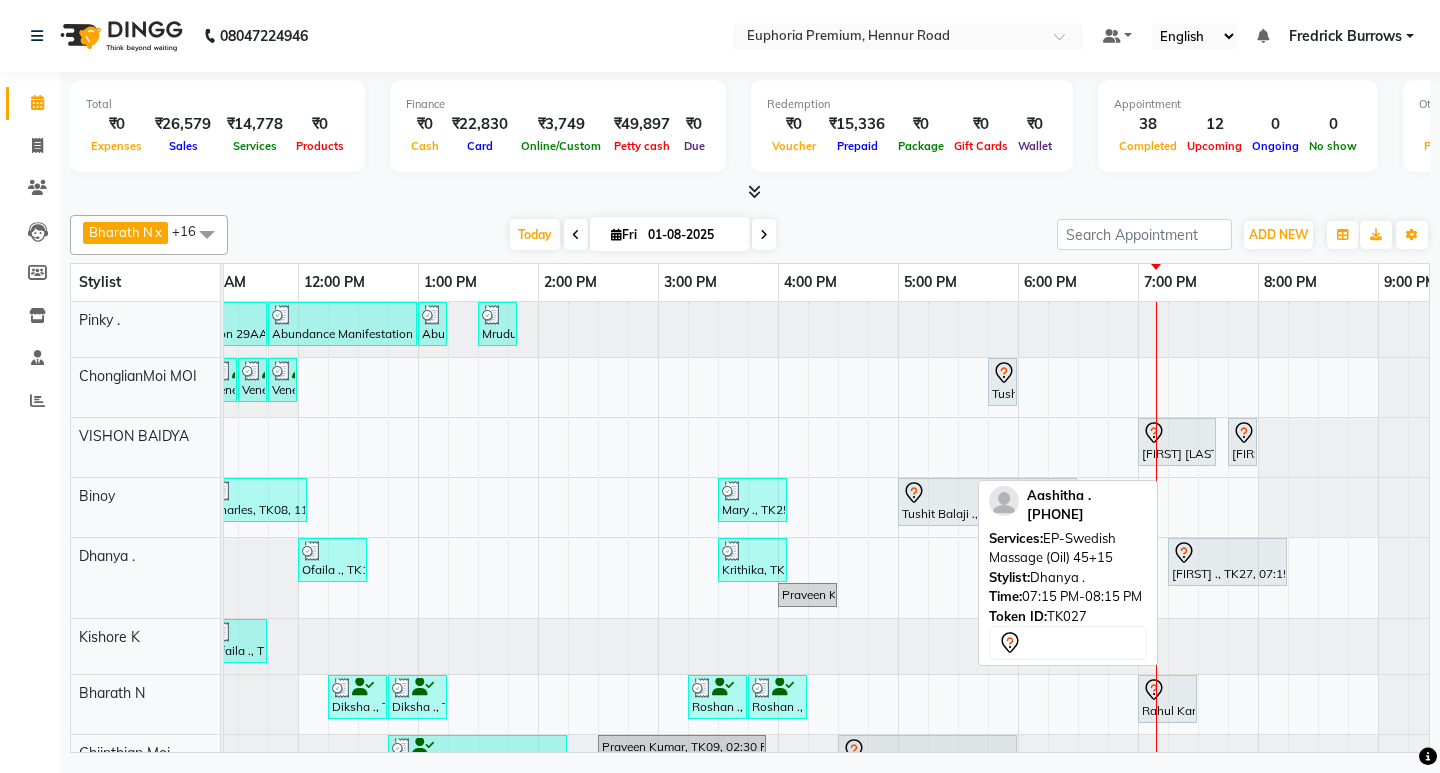 click on "[FIRST] ., TK27, 07:15 PM-08:15 PM, EP-Swedish Massage (Oil) 45+15" at bounding box center [1227, 562] 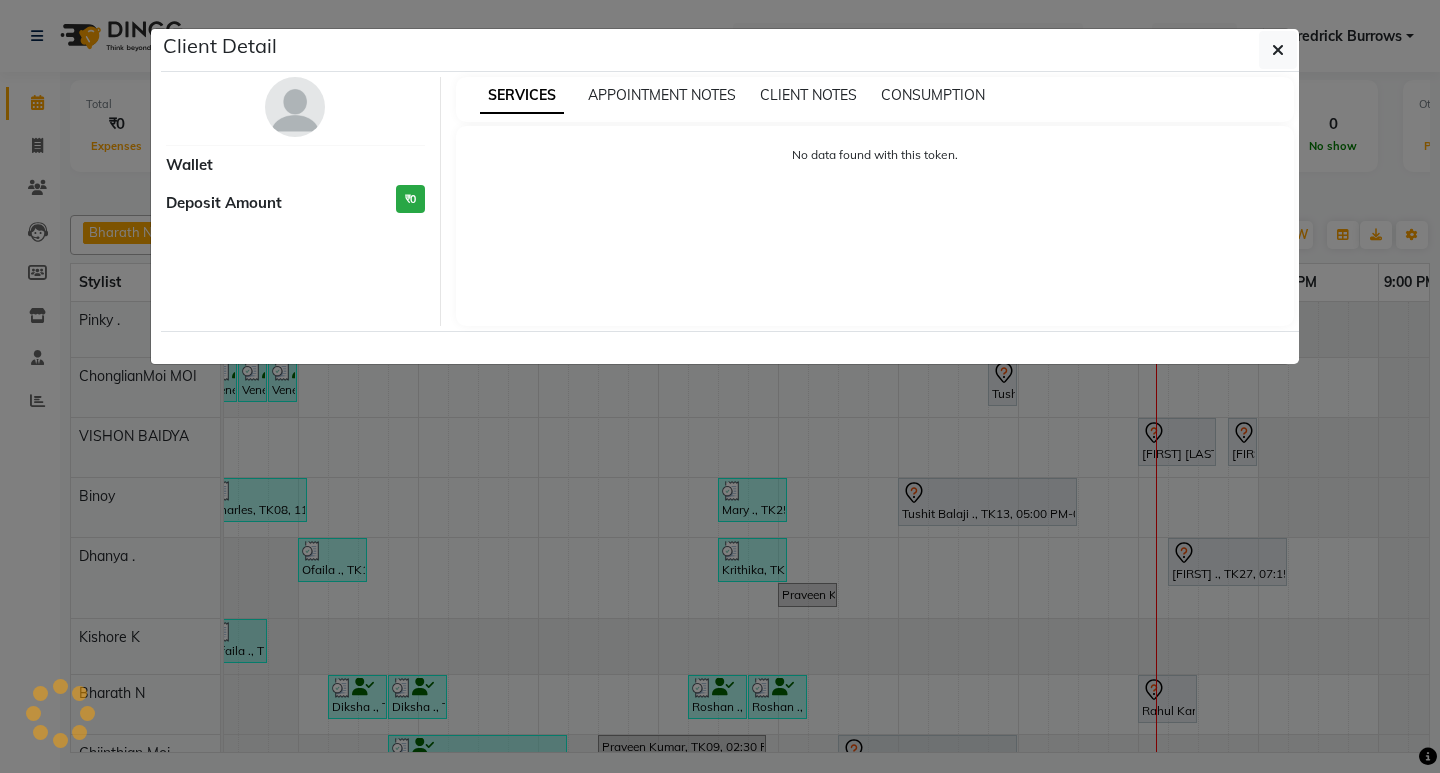 select on "7" 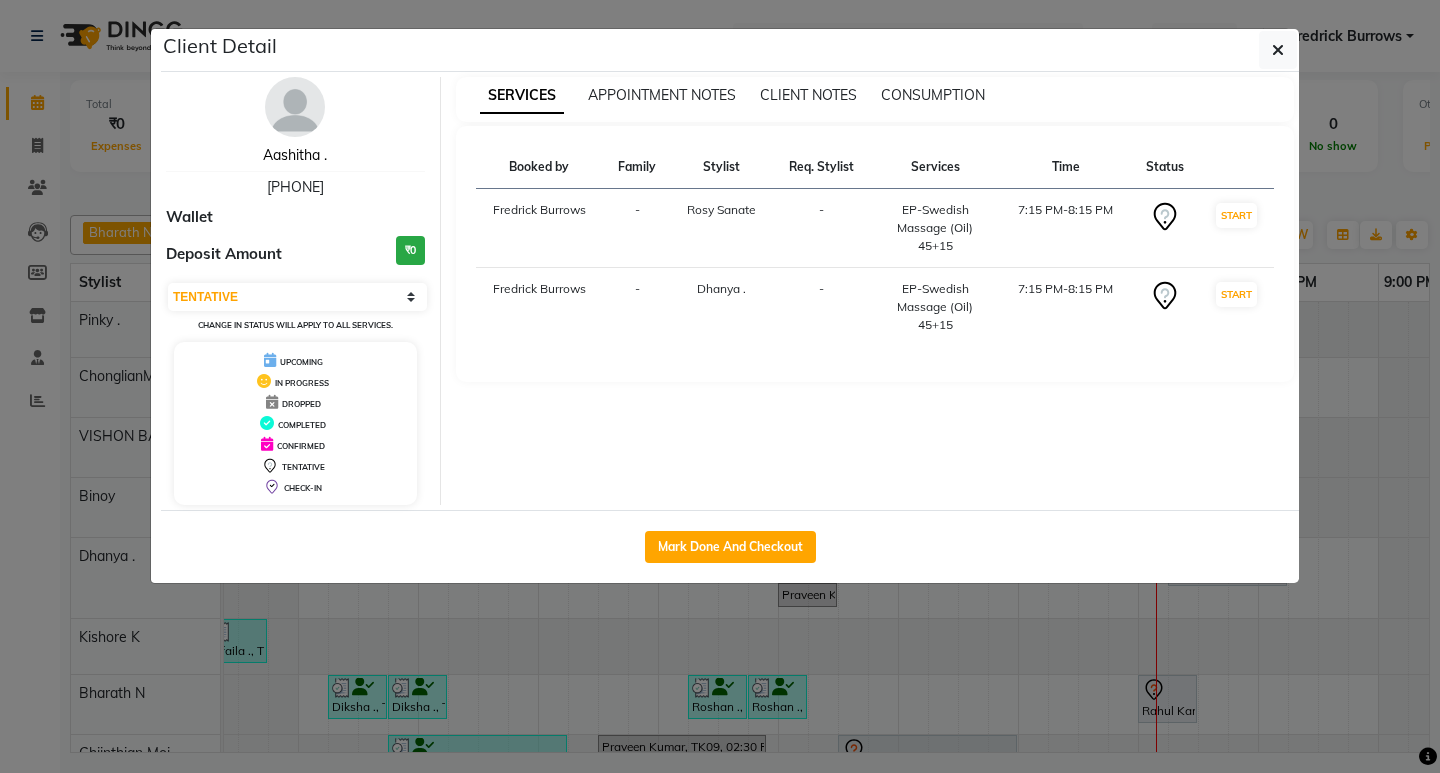 click on "Aashitha ." at bounding box center [295, 155] 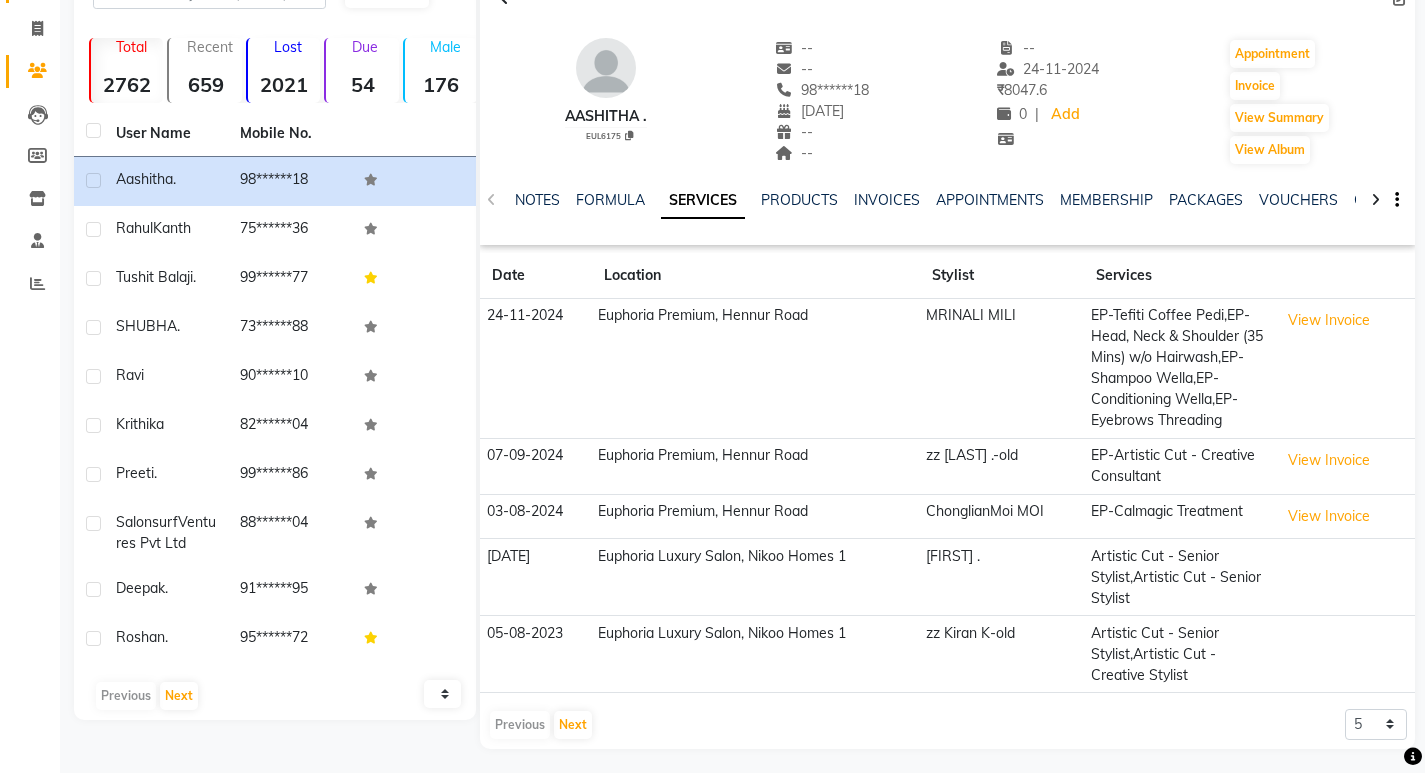 scroll, scrollTop: 123, scrollLeft: 0, axis: vertical 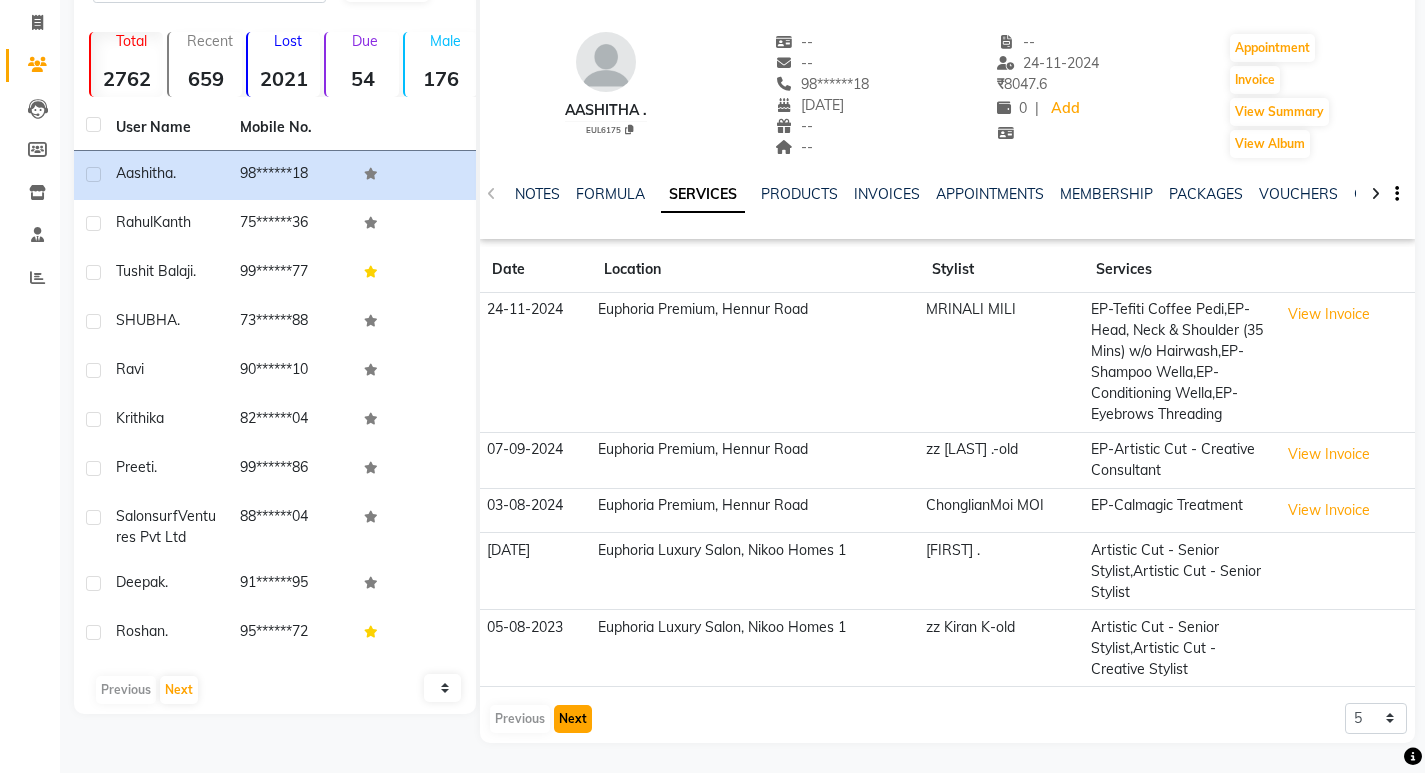 click on "Next" 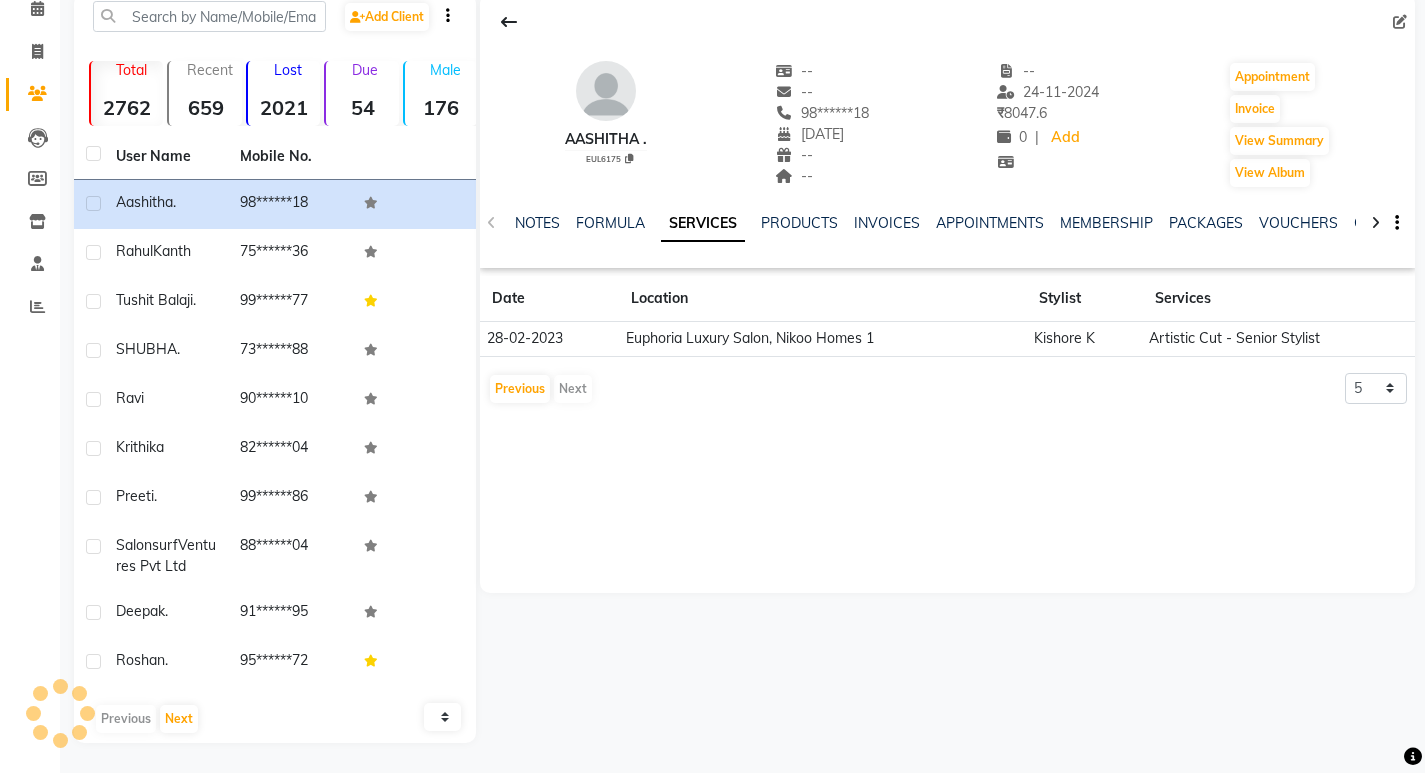 scroll, scrollTop: 115, scrollLeft: 0, axis: vertical 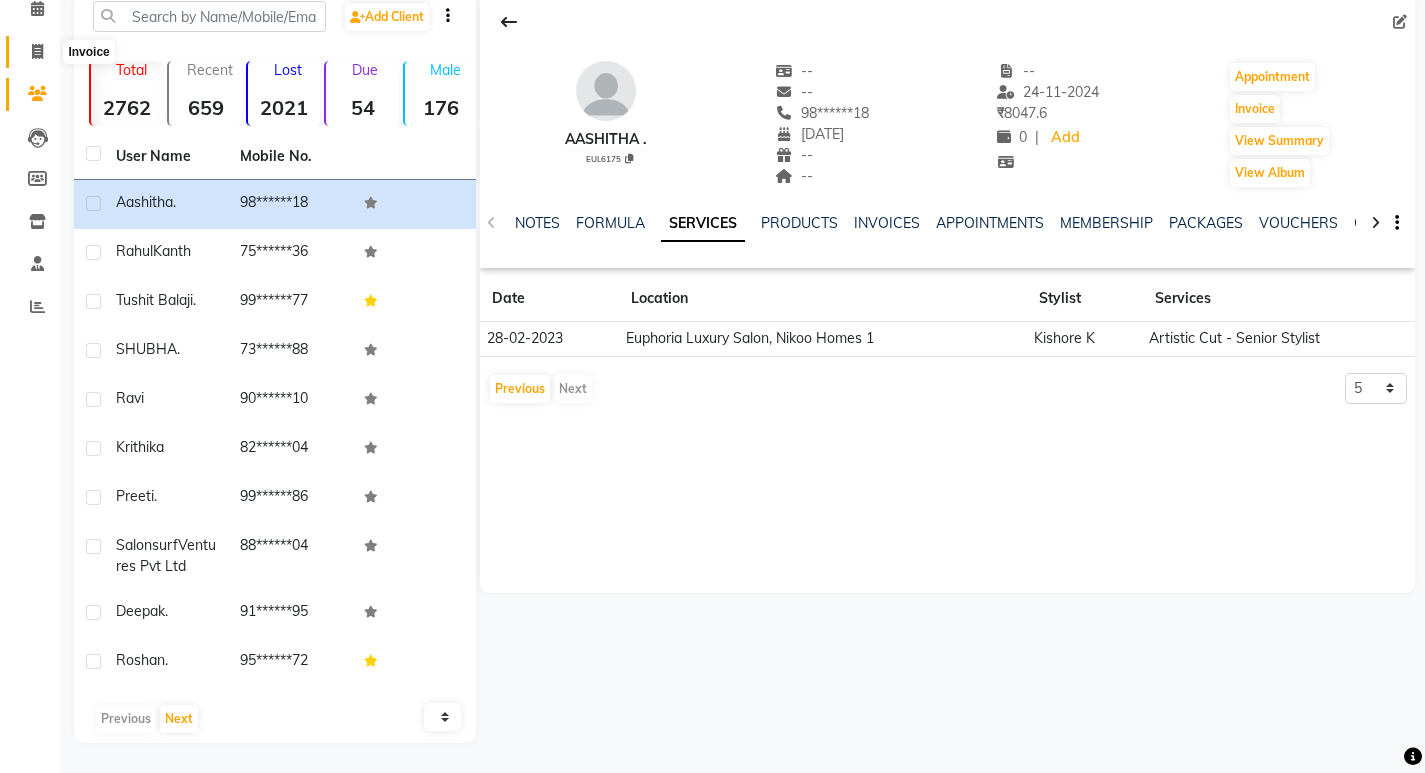 click 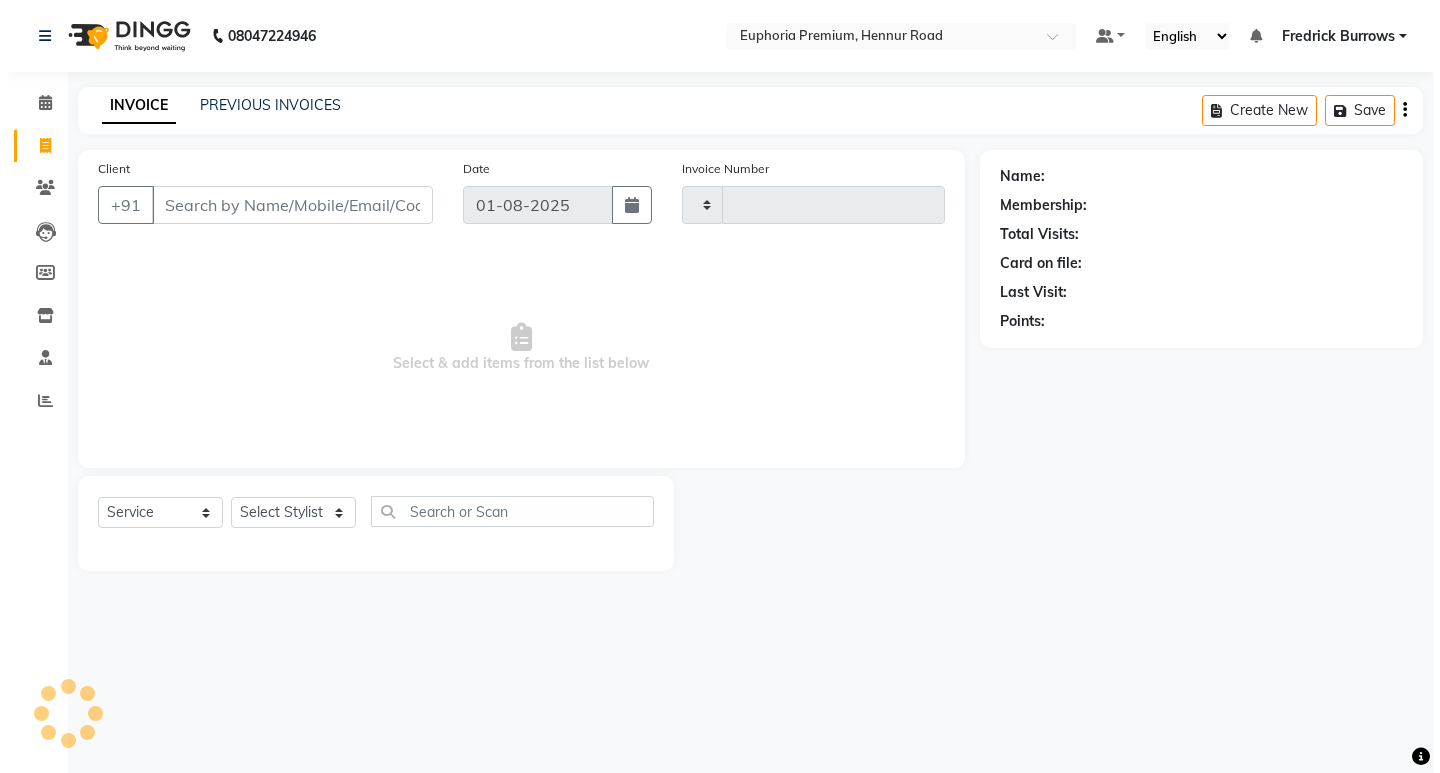 scroll, scrollTop: 0, scrollLeft: 0, axis: both 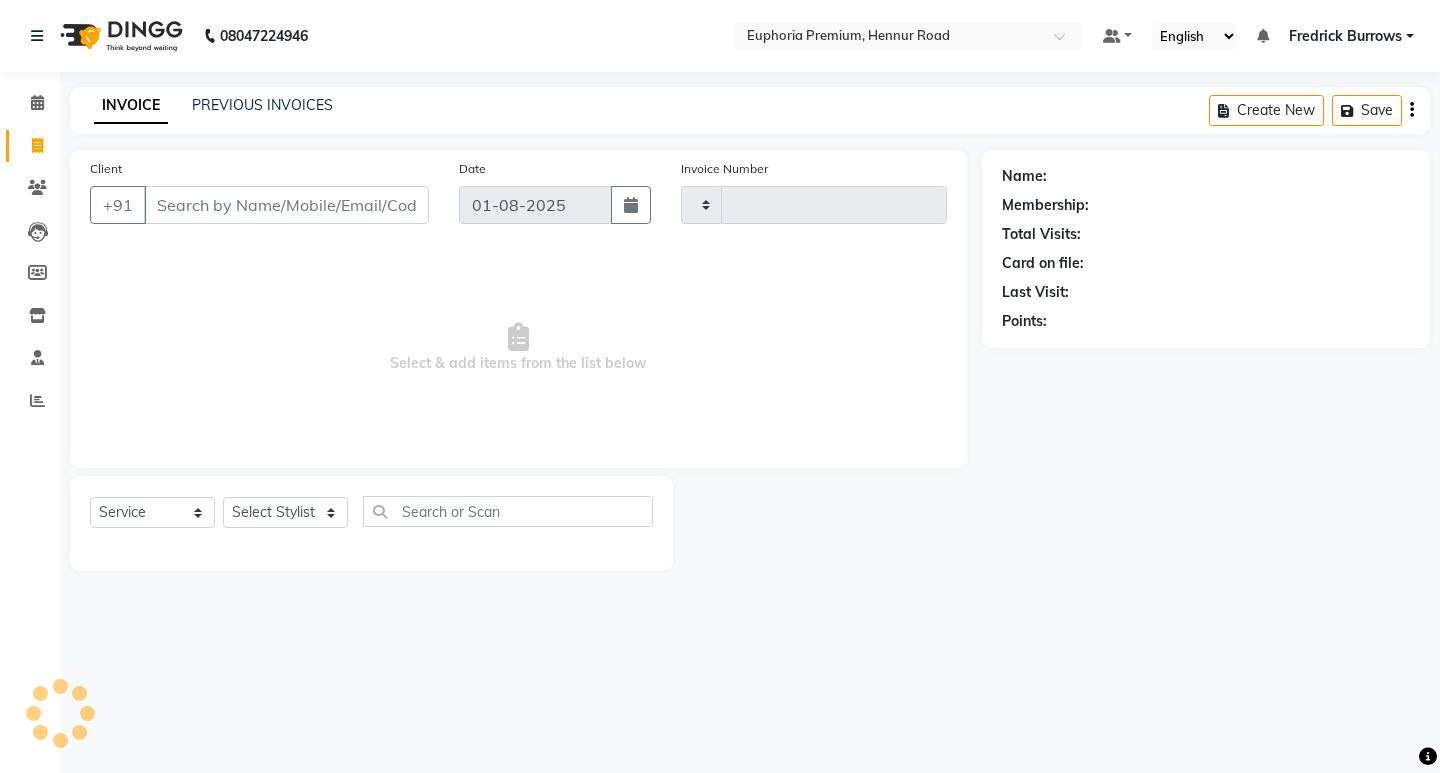 type on "2061" 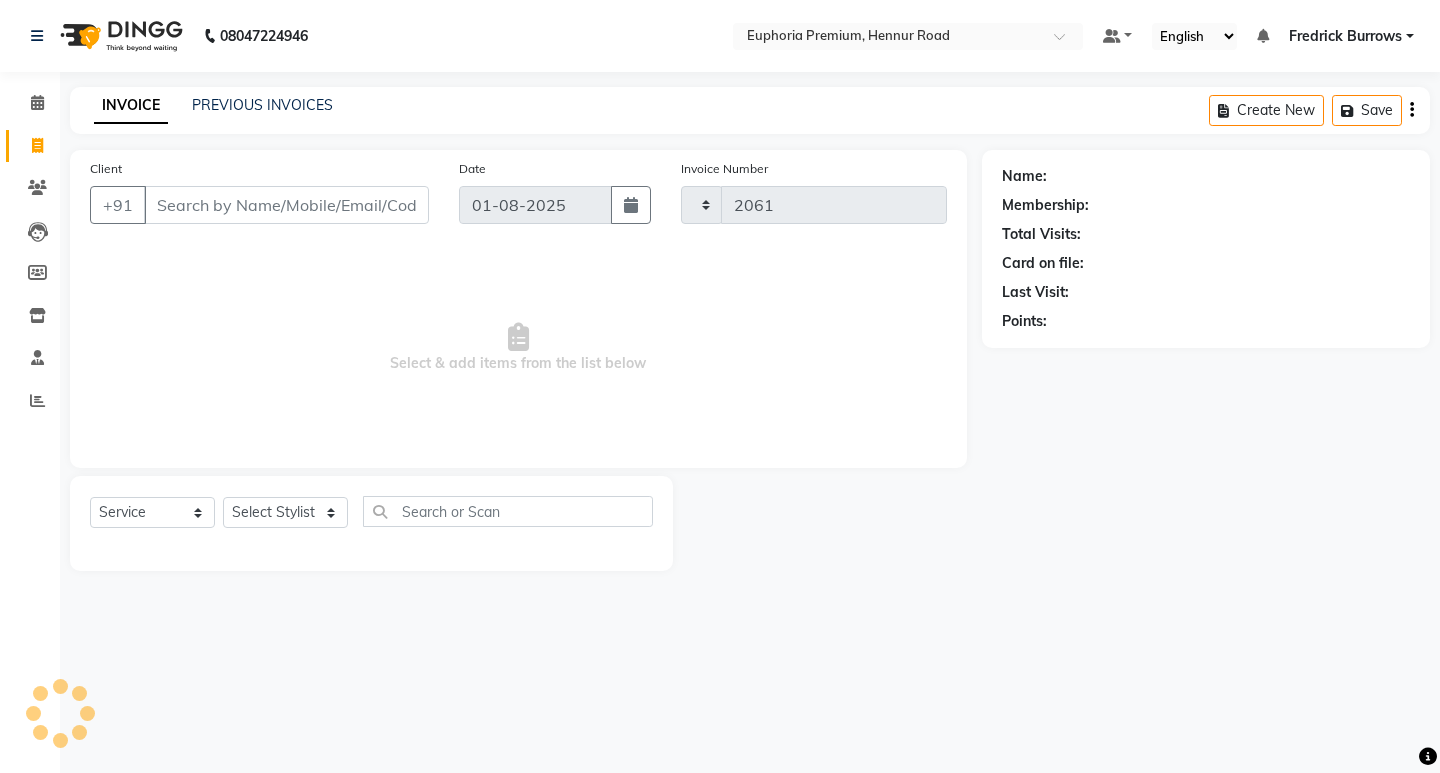 select on "7925" 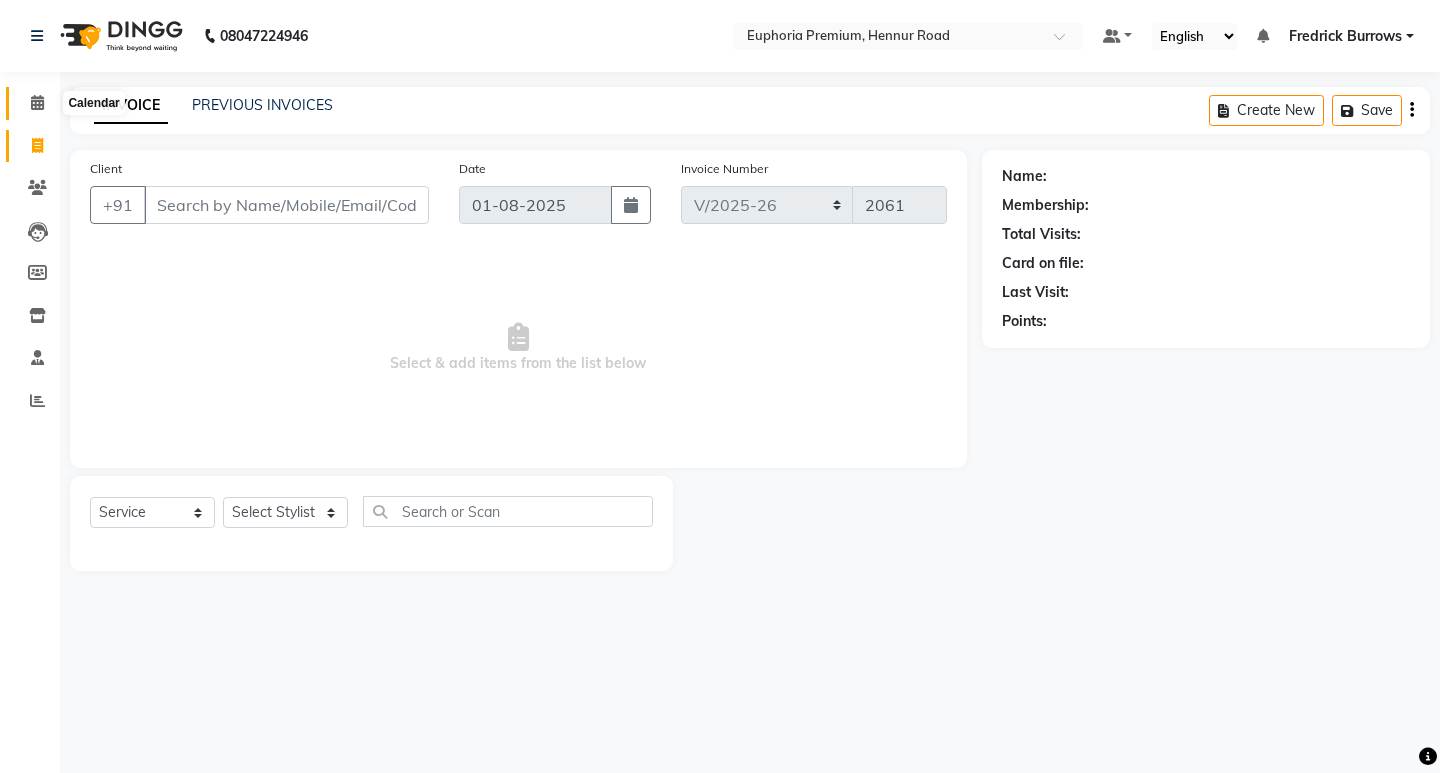 click 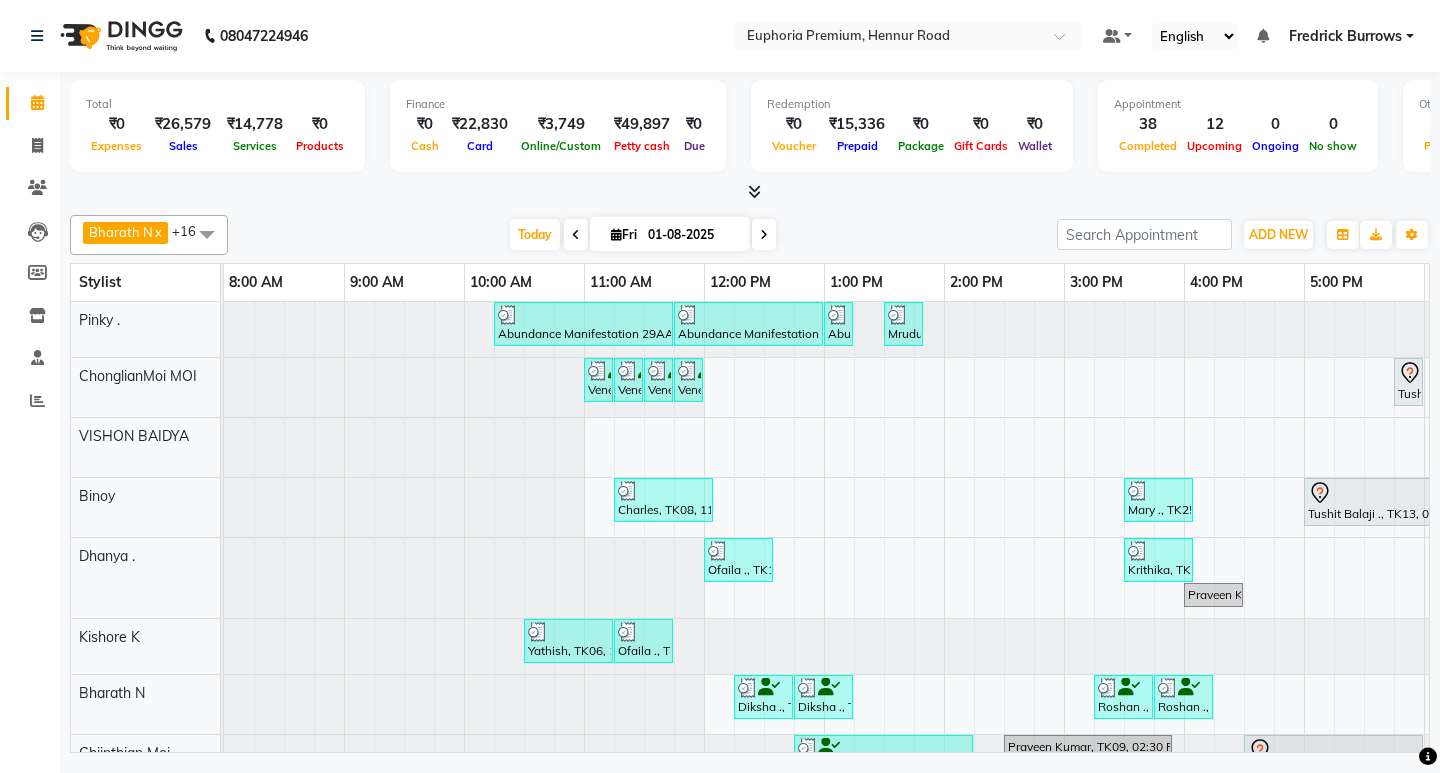 scroll, scrollTop: 291, scrollLeft: 0, axis: vertical 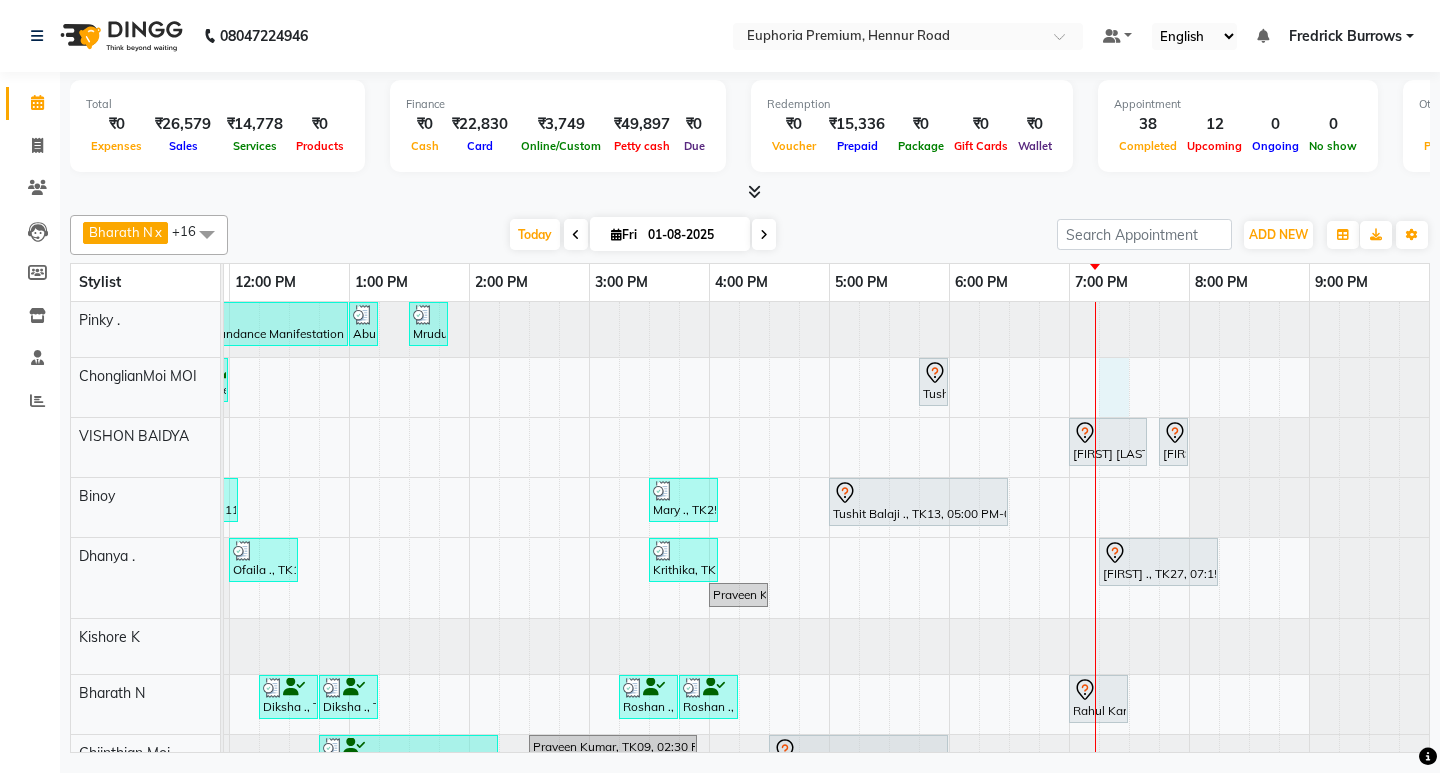 click on "Abundance Manifestation 29AASCA8886B1Z0, TK14, 10:15 AM-11:45 AM, EP-Candle Pedi     Abundance Manifestation 29AASCA8886B1Z0, TK14, 11:45 AM-01:00 PM, EP-Marine Mineral Shock     Abundance Manifestation 29AASCA8886B1Z0, TK14, 01:00 PM-01:15 PM, EP-Eyebrows Threading     [FIRST] [LAST], TK03, 01:30 PM-01:50 PM, EP-Eyebrows Threading     [FIRST] ., TK11, 11:00 AM-11:15 AM, EP-Full Legs Cream Wax     [FIRST] ., TK11, 11:15 AM-11:30 AM, EP-Full Arms Cream Wax     [FIRST] ., TK11, 11:30 AM-11:45 AM, EP-Midriff / Stomach Cream Wax     [FIRST] ., TK11, 11:45 AM-12:00 PM, EP-Under Arms Intimate             [FIRST] [LAST], TK13, 05:45 PM-06:00 PM, EP-Eyebrows Intimate             [FIRST] [LAST], TK26, 07:00 PM-07:40 PM, EP-Gel Paint Application             [FIRST] [LAST], TK26, 07:45 PM-08:00 PM, EP-Free Hand Art     [FIRST], TK08, 11:15 AM-12:05 PM, EP-Head, Neck & Shoulder (35 Mins) w/o Hairwash     [FIRST] ., TK25, 03:30 PM-04:05 PM, EP-Feet Reflexology (30 Mins)" at bounding box center [589, 790] 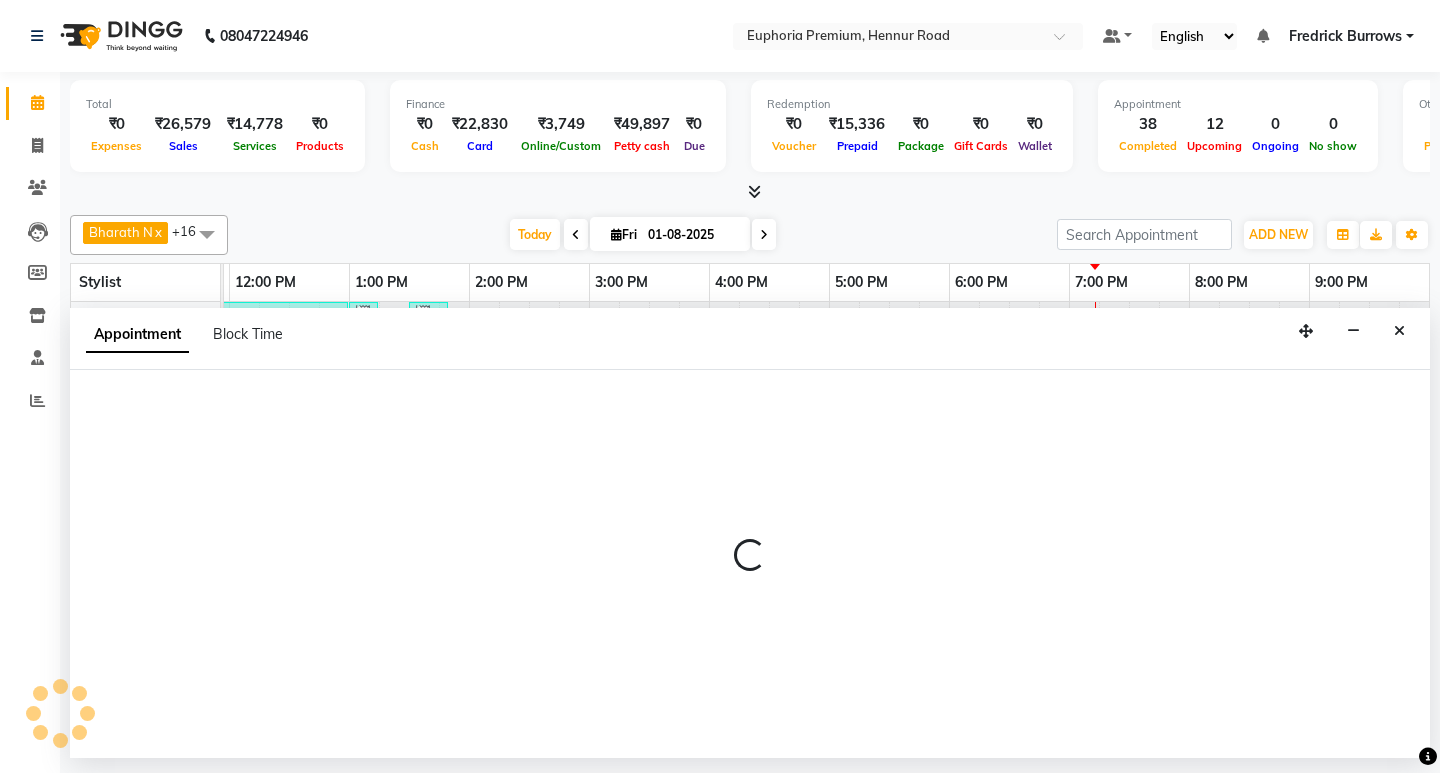 select on "71597" 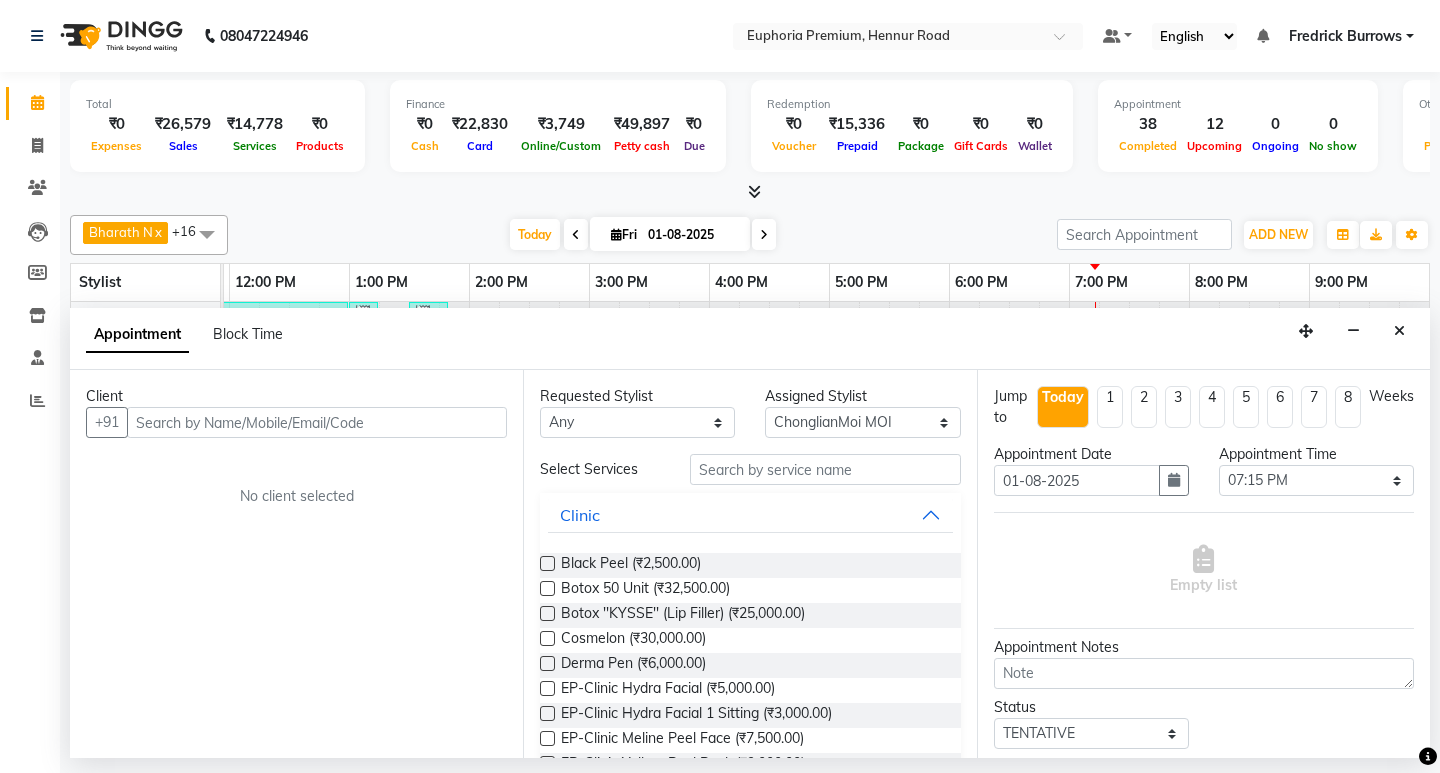 click at bounding box center (317, 422) 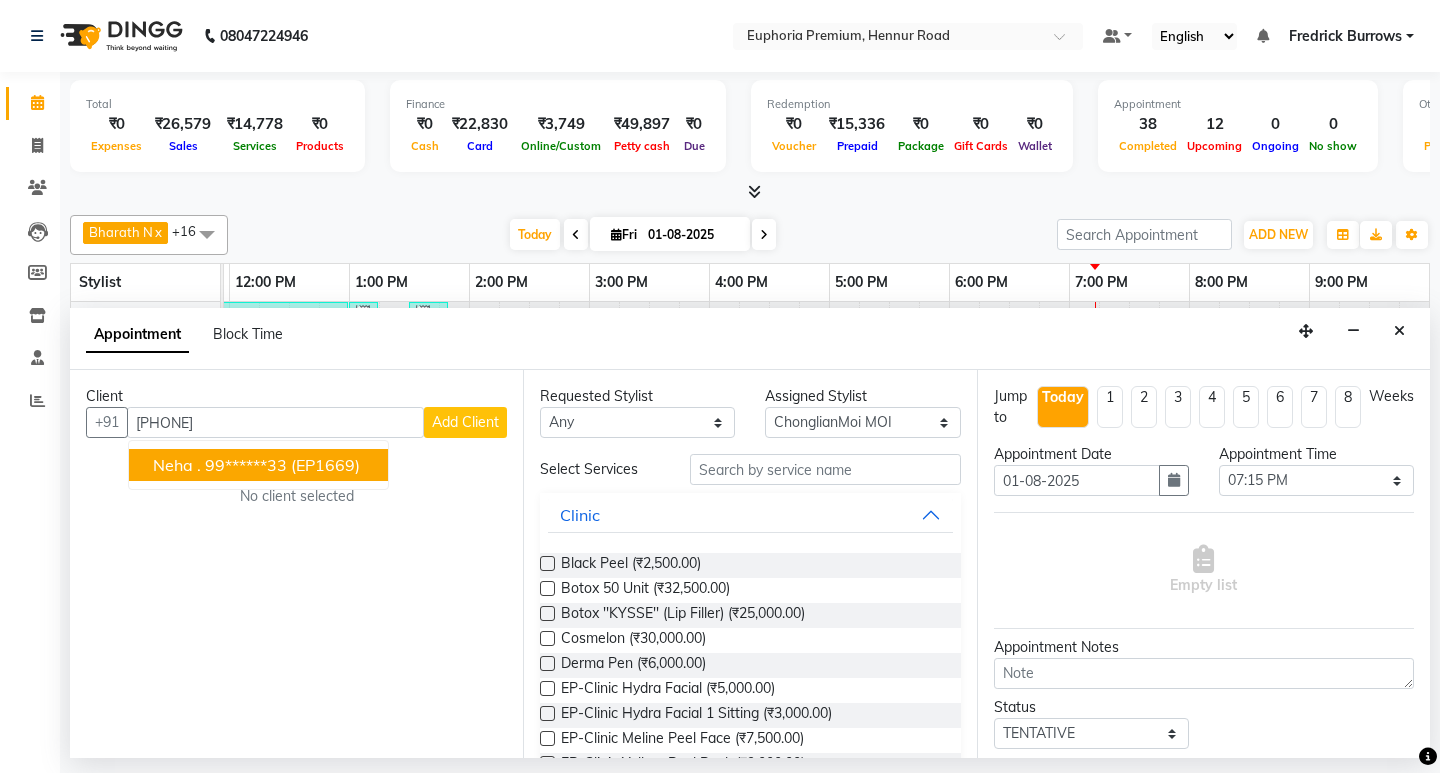 click on "(EP1669)" at bounding box center (325, 465) 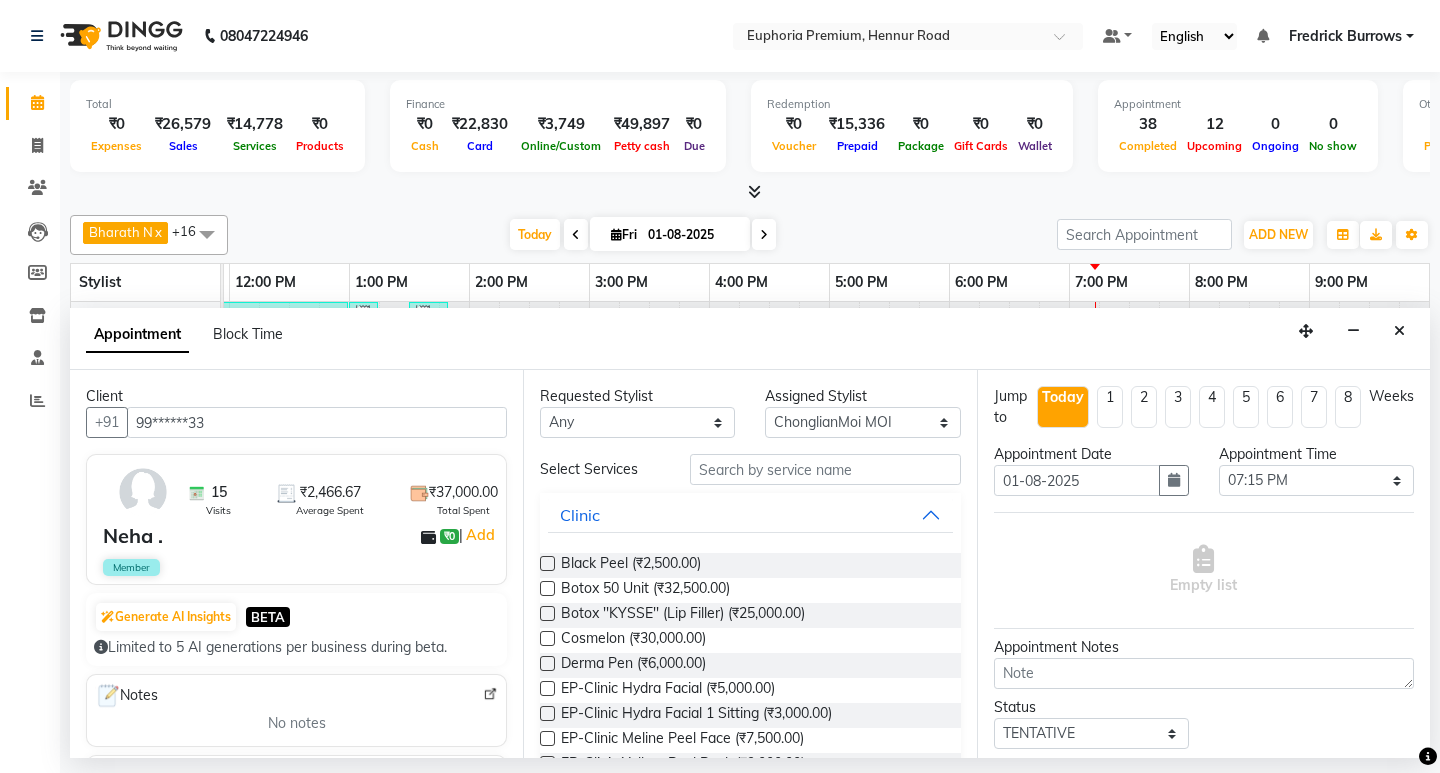 type on "99******33" 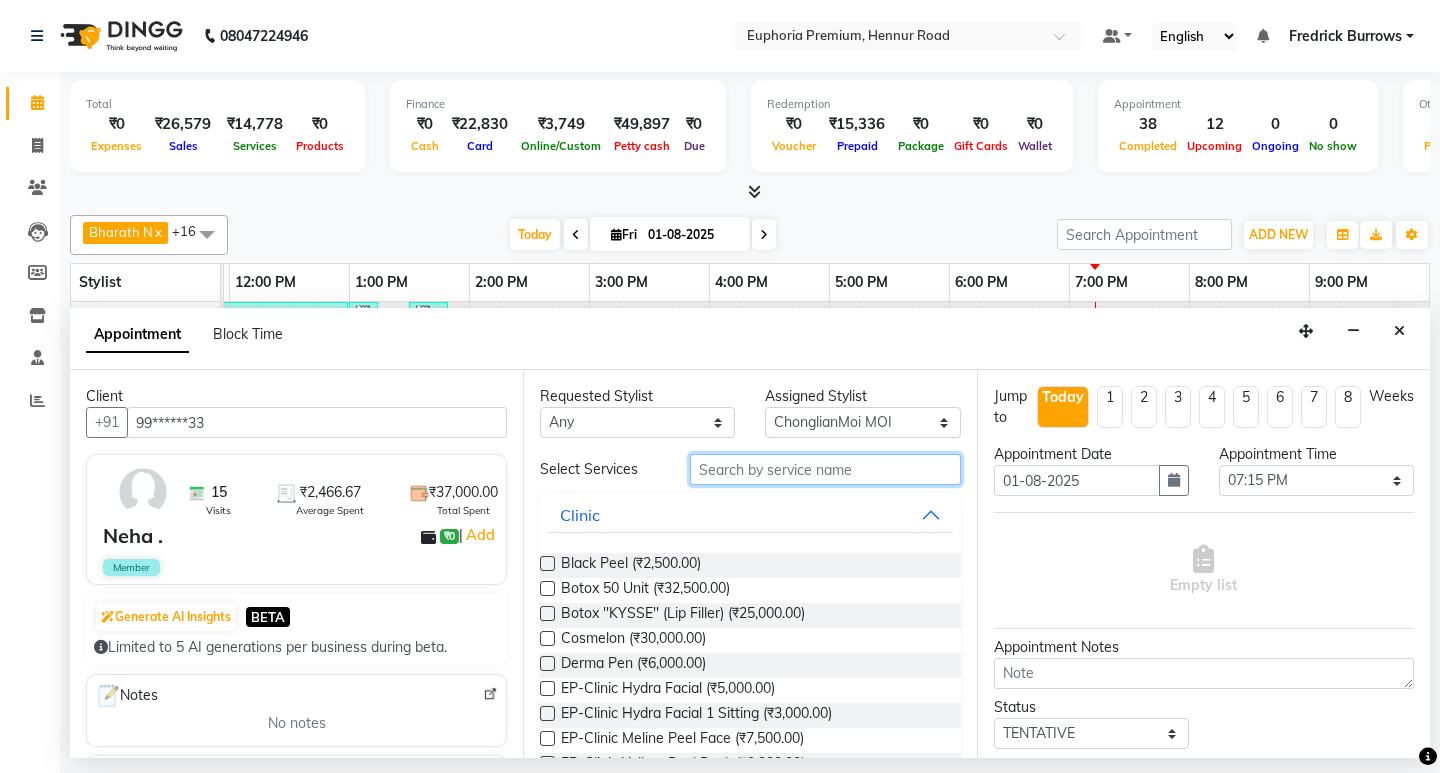 click at bounding box center (825, 469) 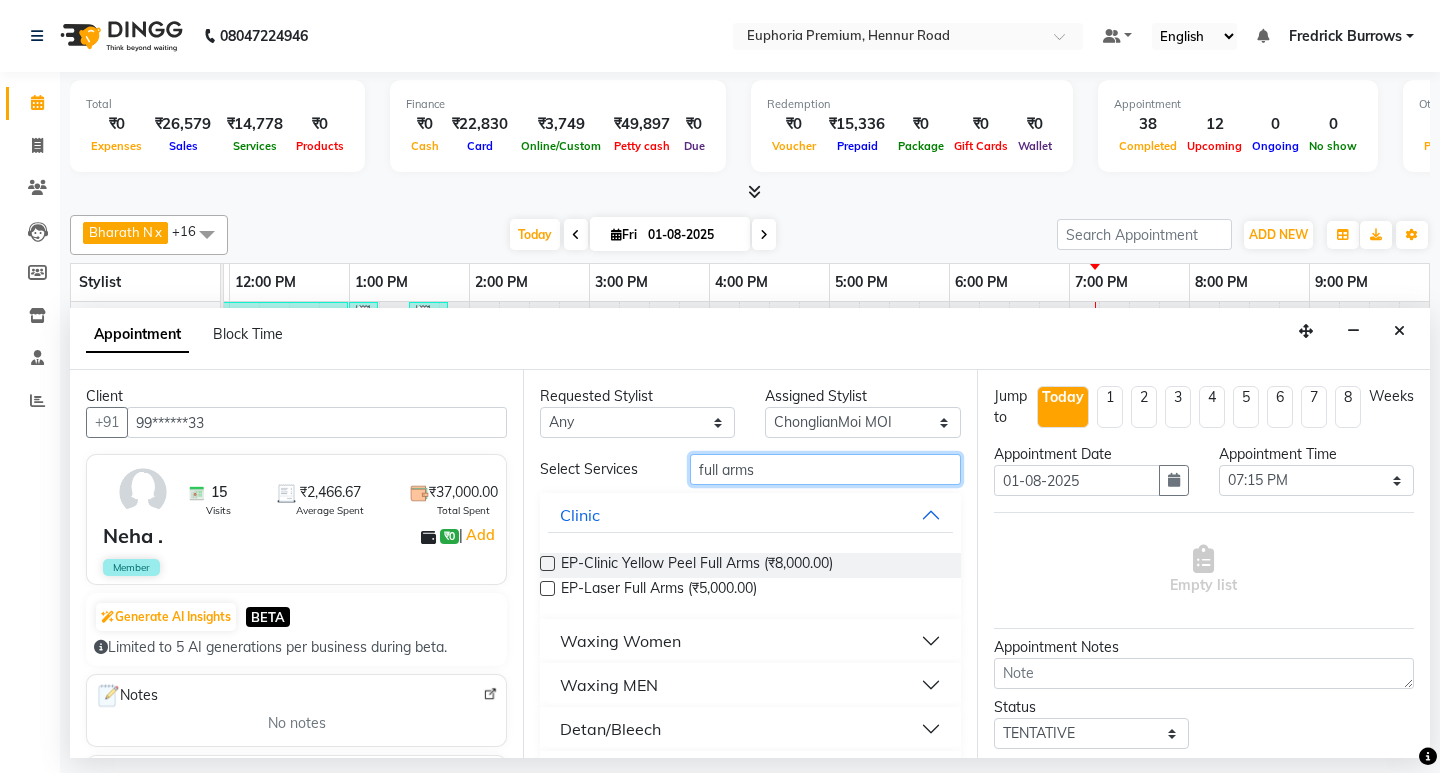 type on "full arms" 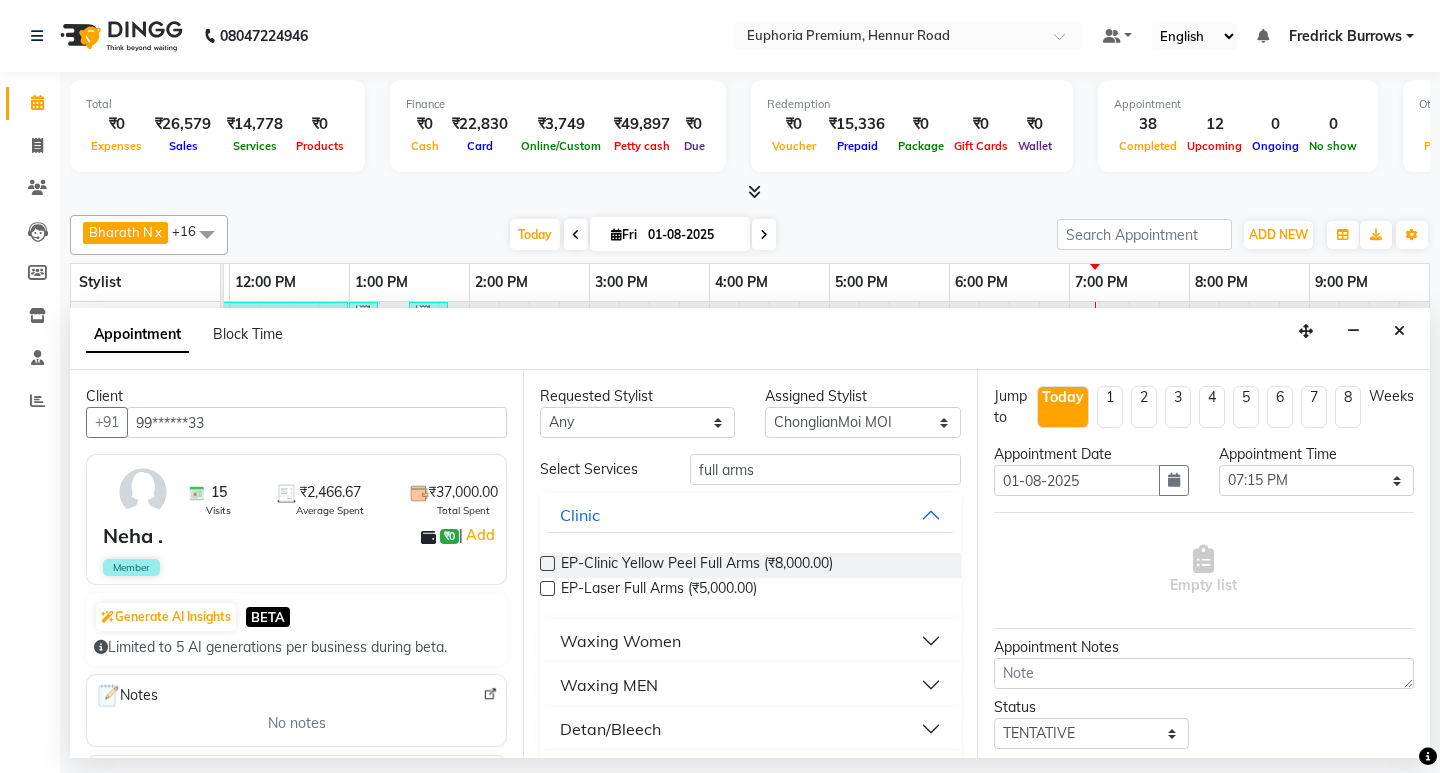 click on "Waxing Women" at bounding box center [620, 641] 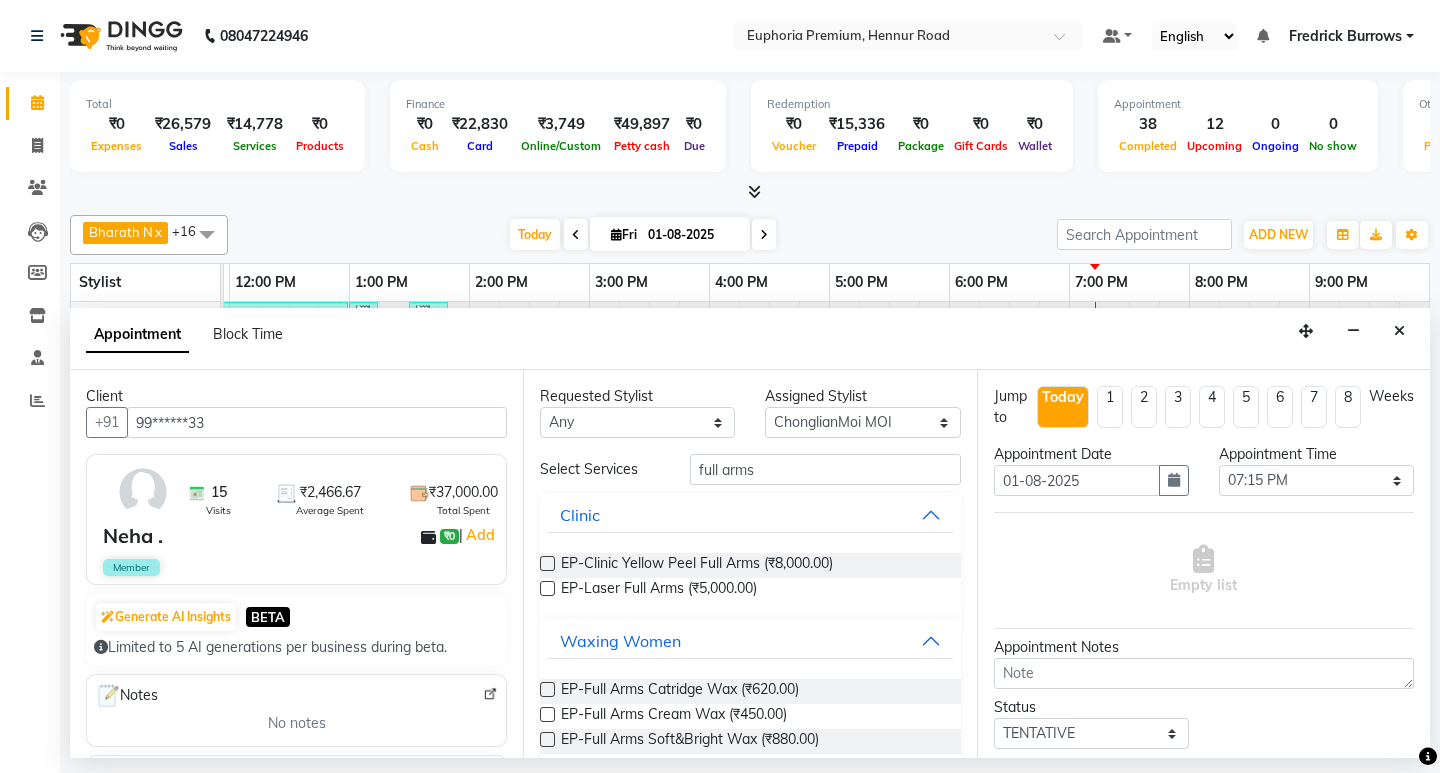 click at bounding box center [547, 689] 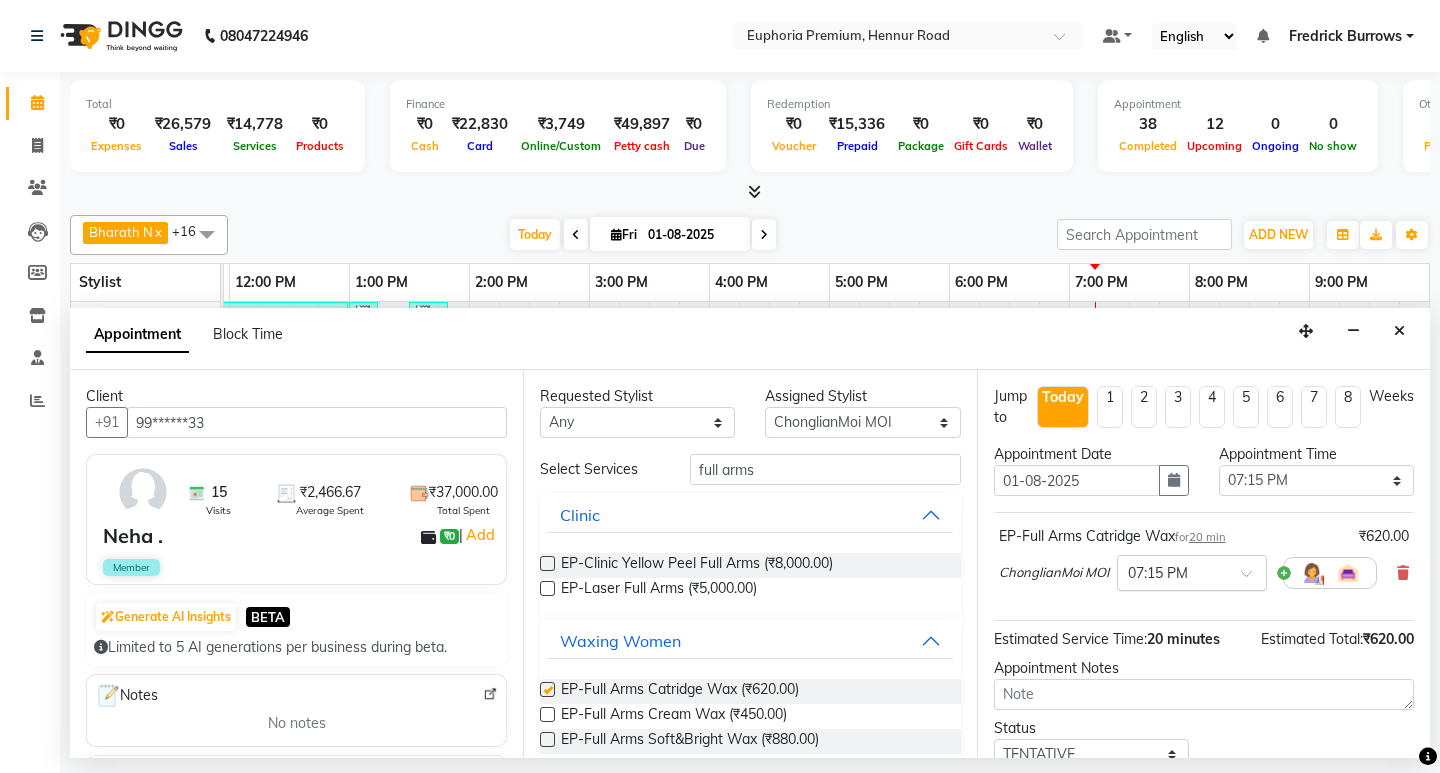 checkbox on "false" 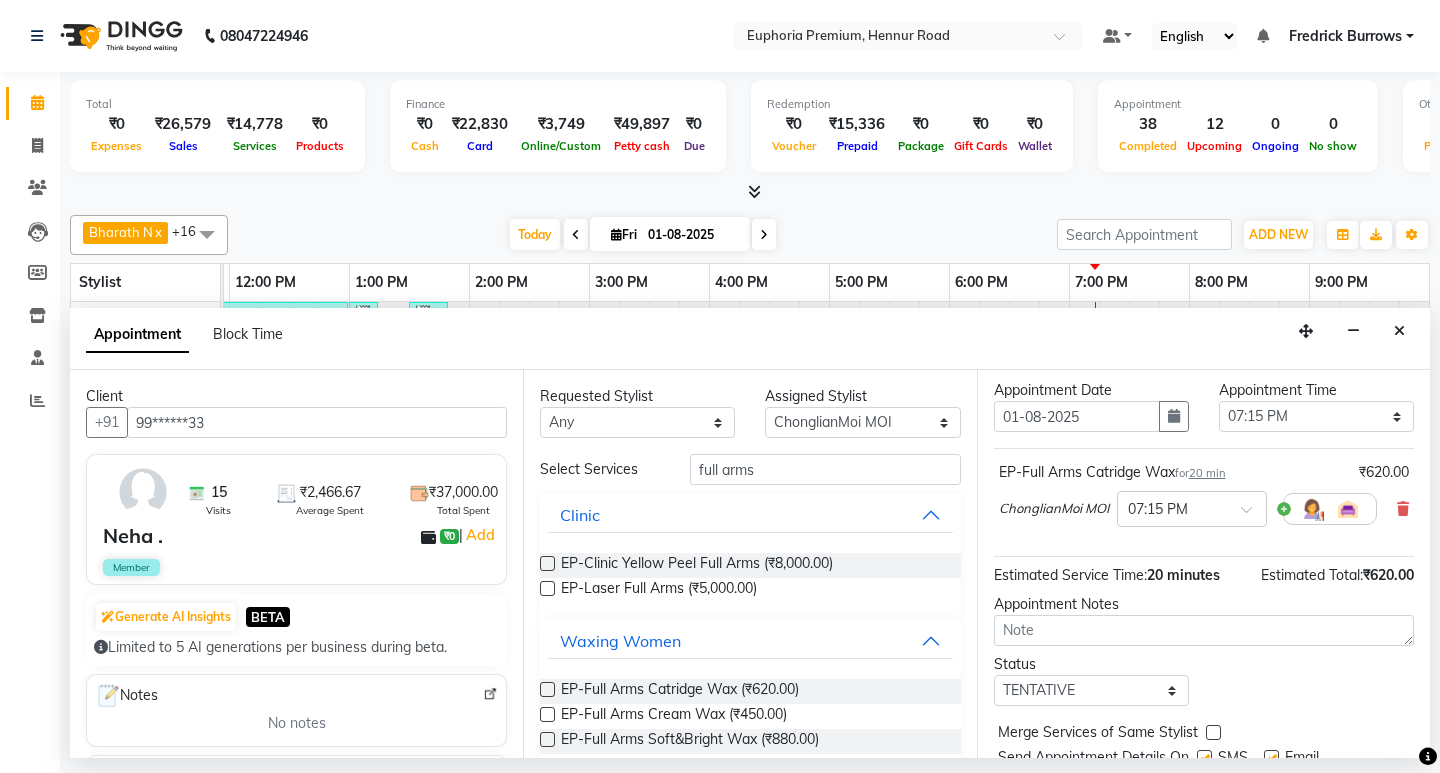 scroll, scrollTop: 141, scrollLeft: 0, axis: vertical 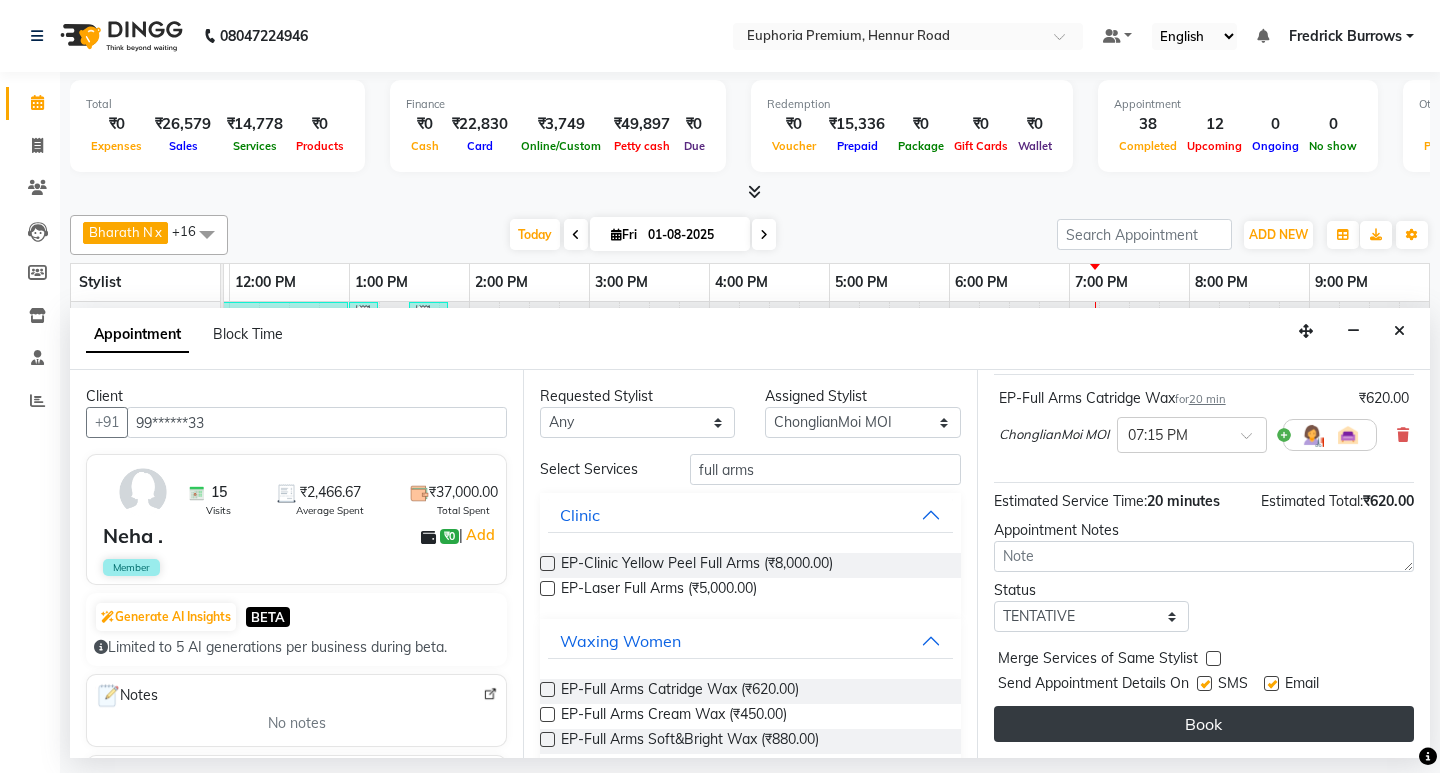 click on "Book" at bounding box center [1204, 724] 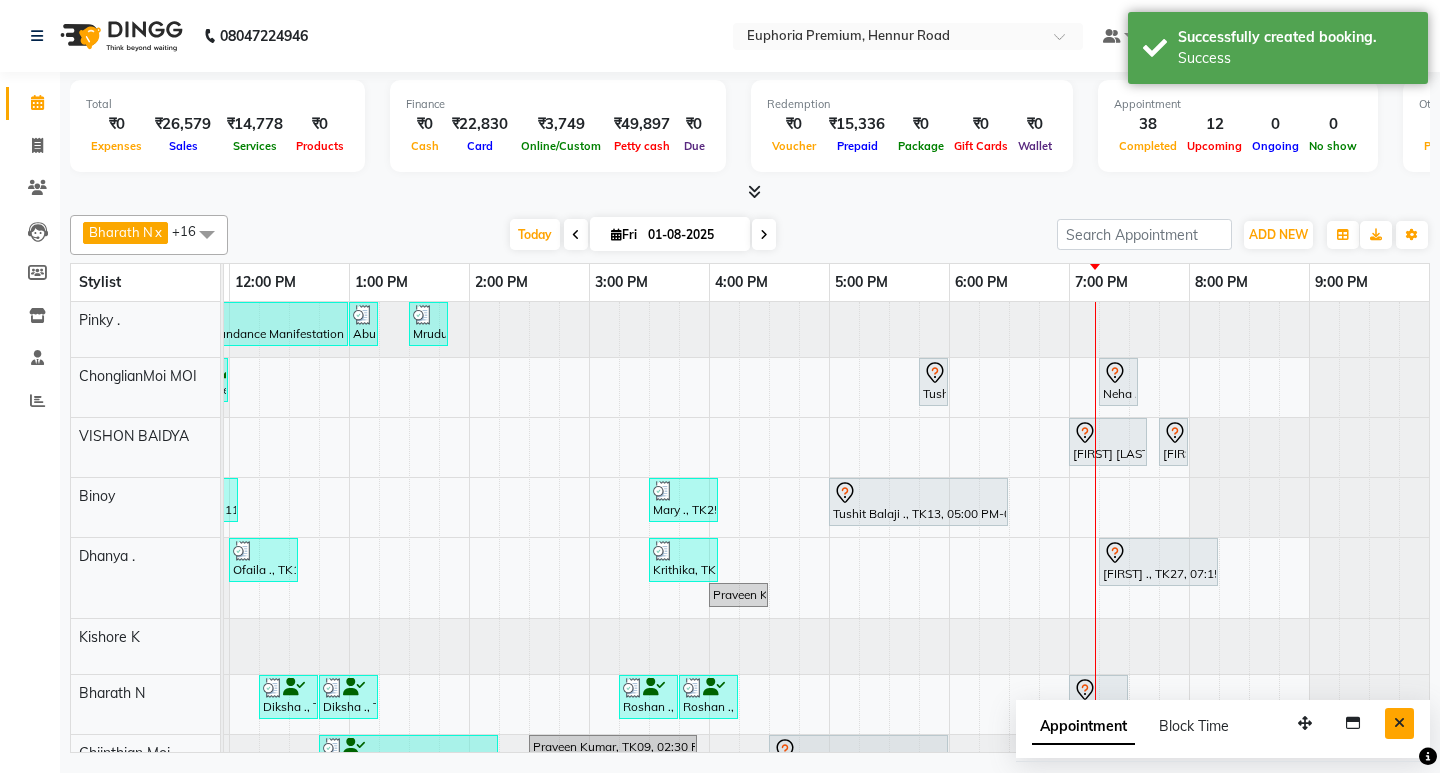 click at bounding box center [1399, 723] 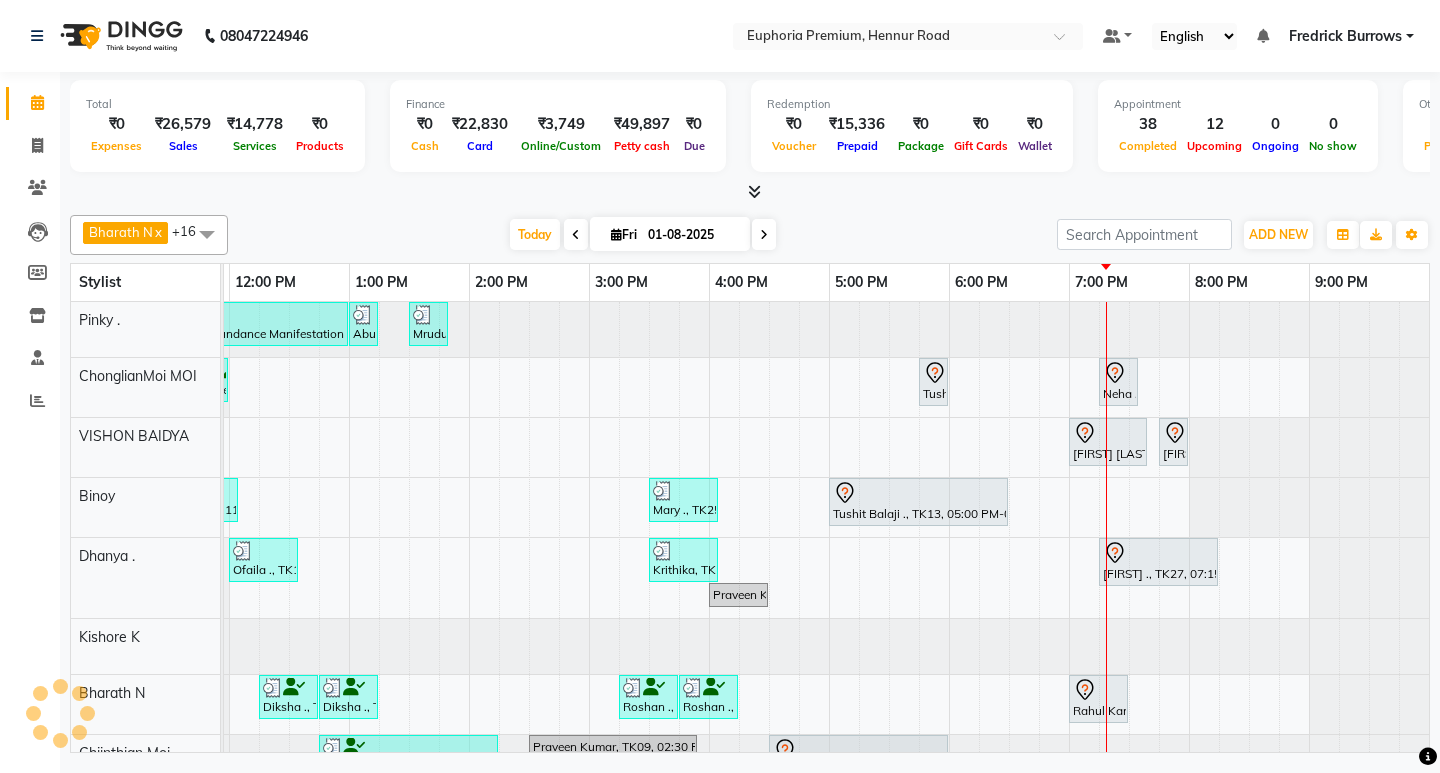click on "Fredrick Burrows" at bounding box center [1345, 36] 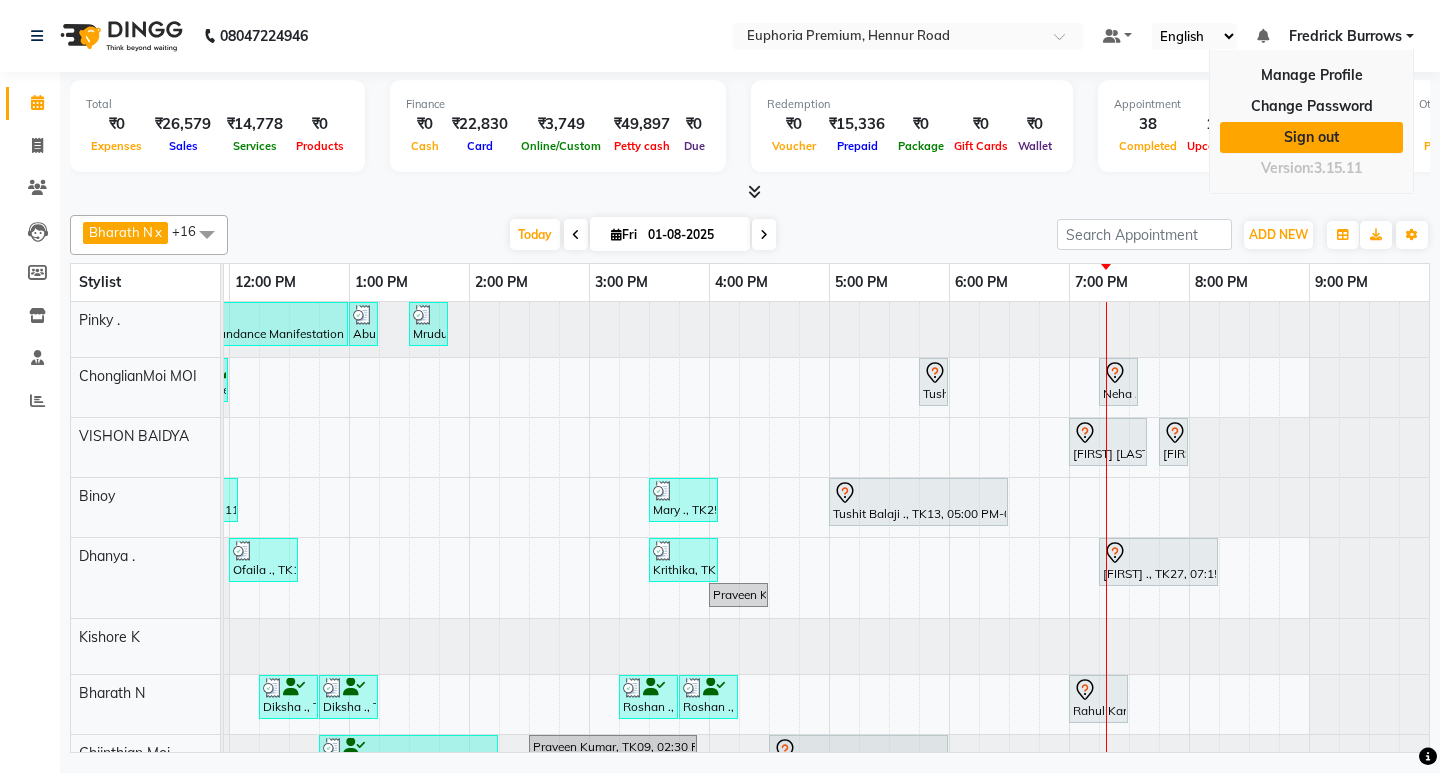 click on "Sign out" at bounding box center (1311, 137) 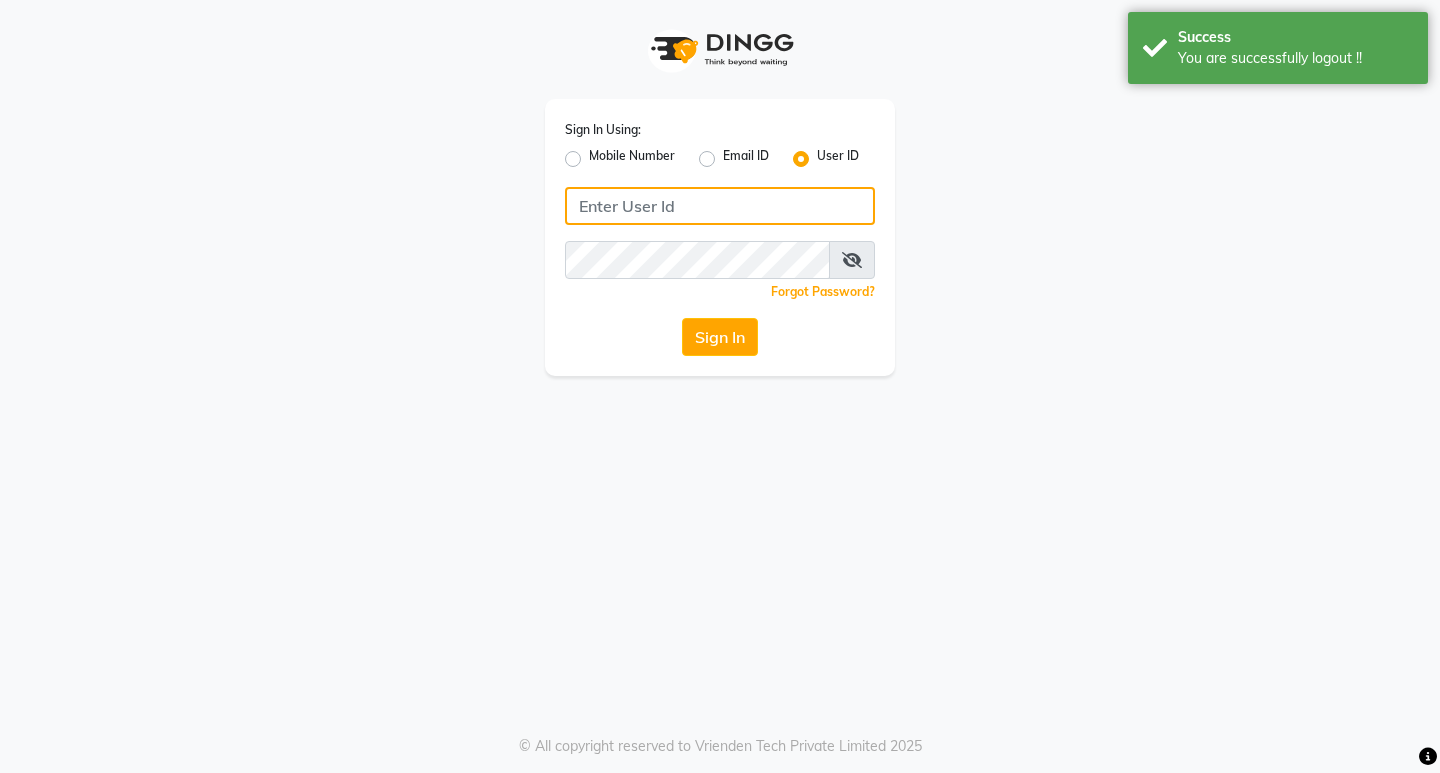 type on "8884568139" 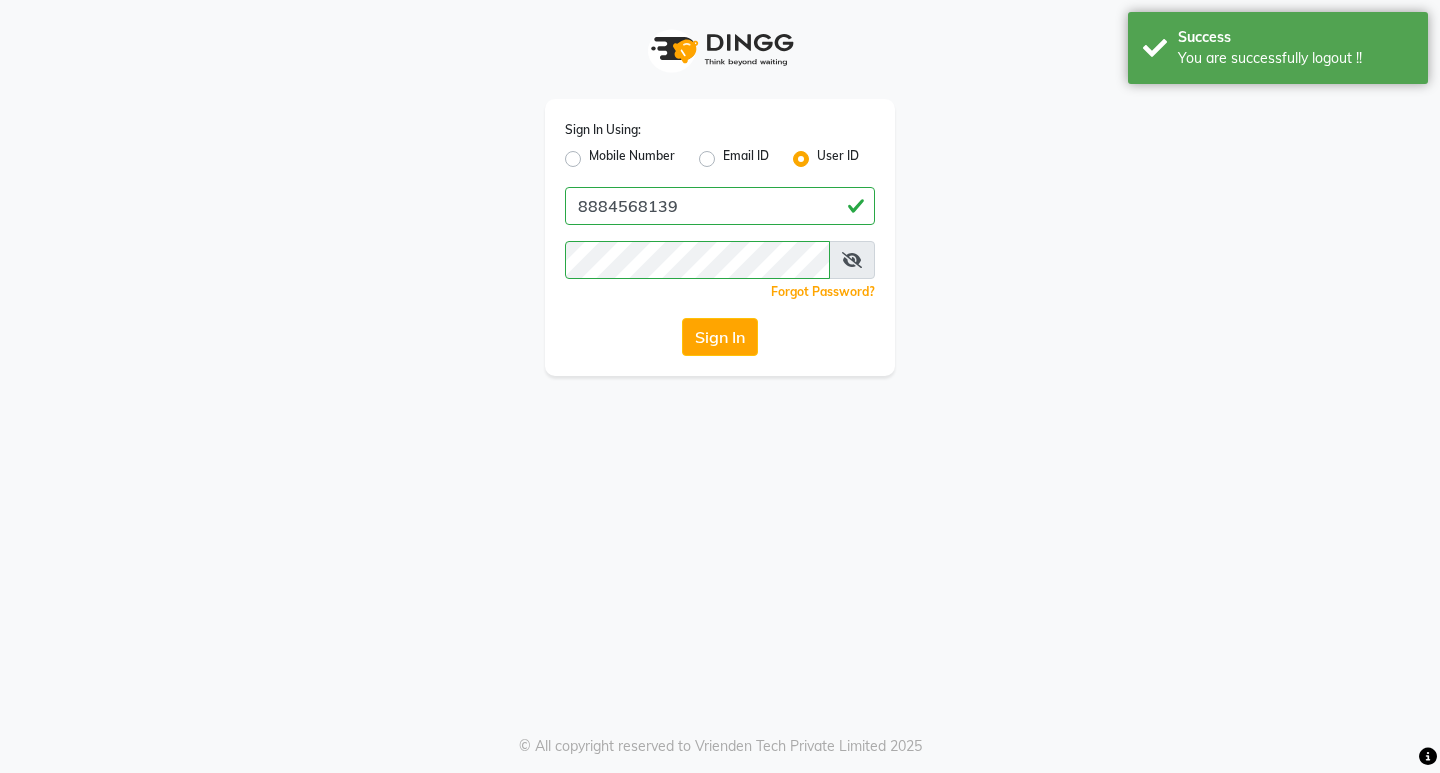 click on "Mobile Number" 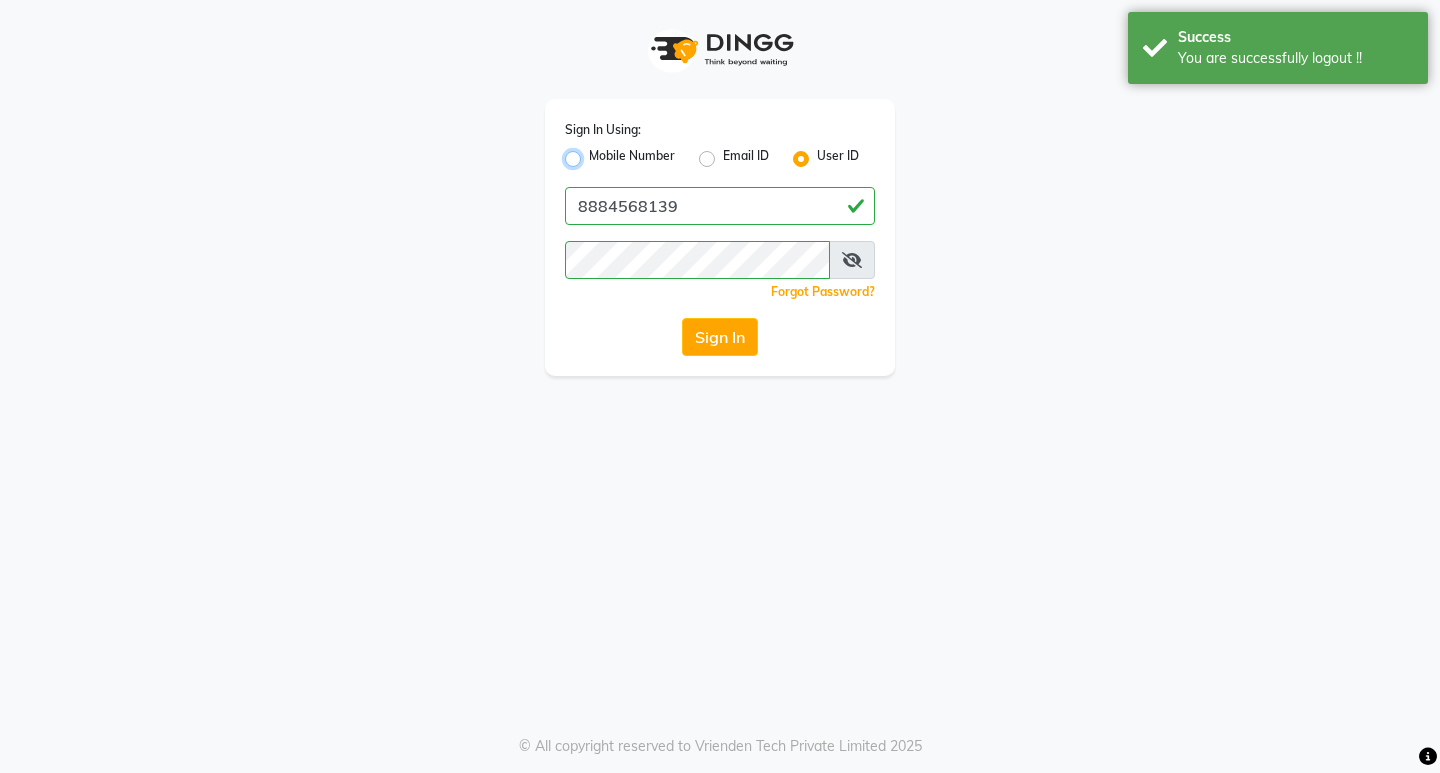 click on "Mobile Number" at bounding box center (595, 153) 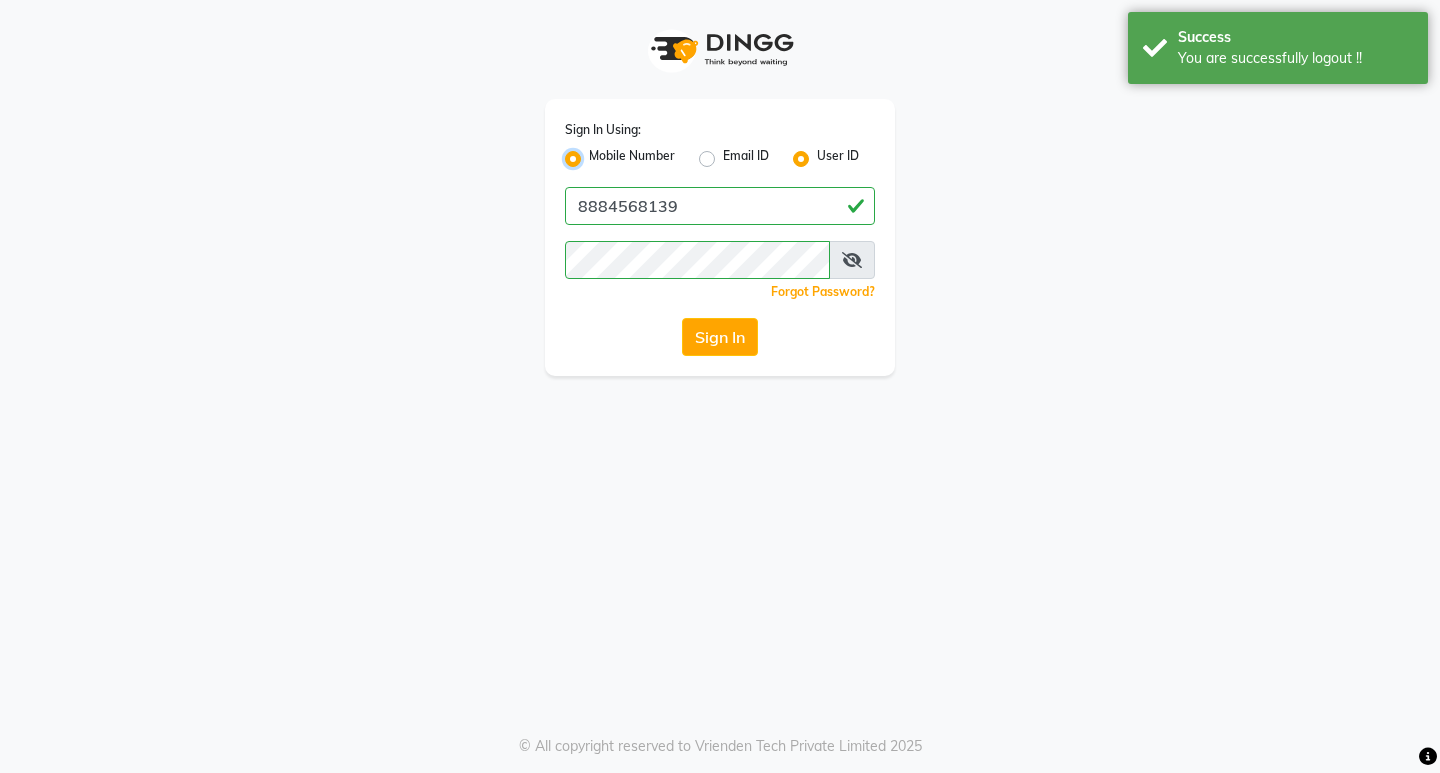 radio on "false" 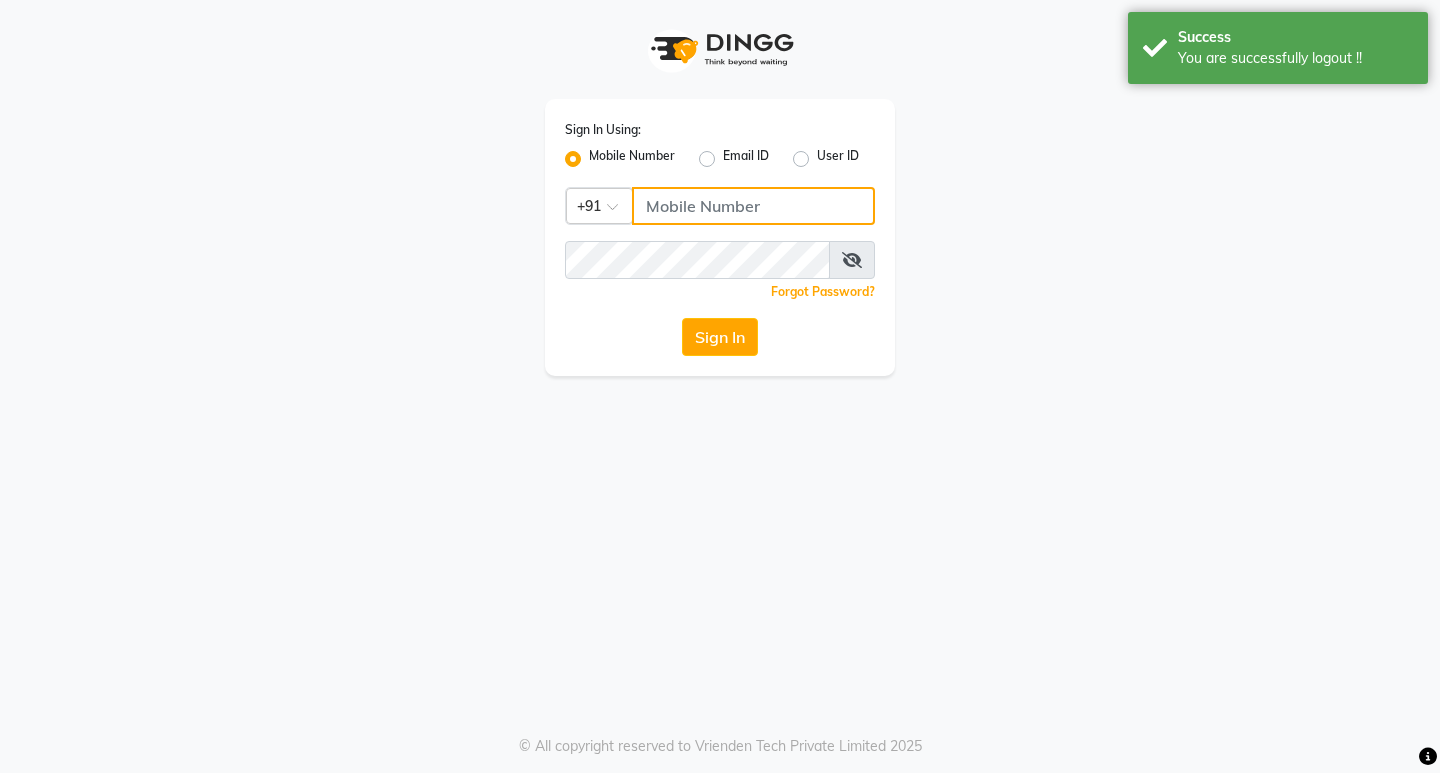 click 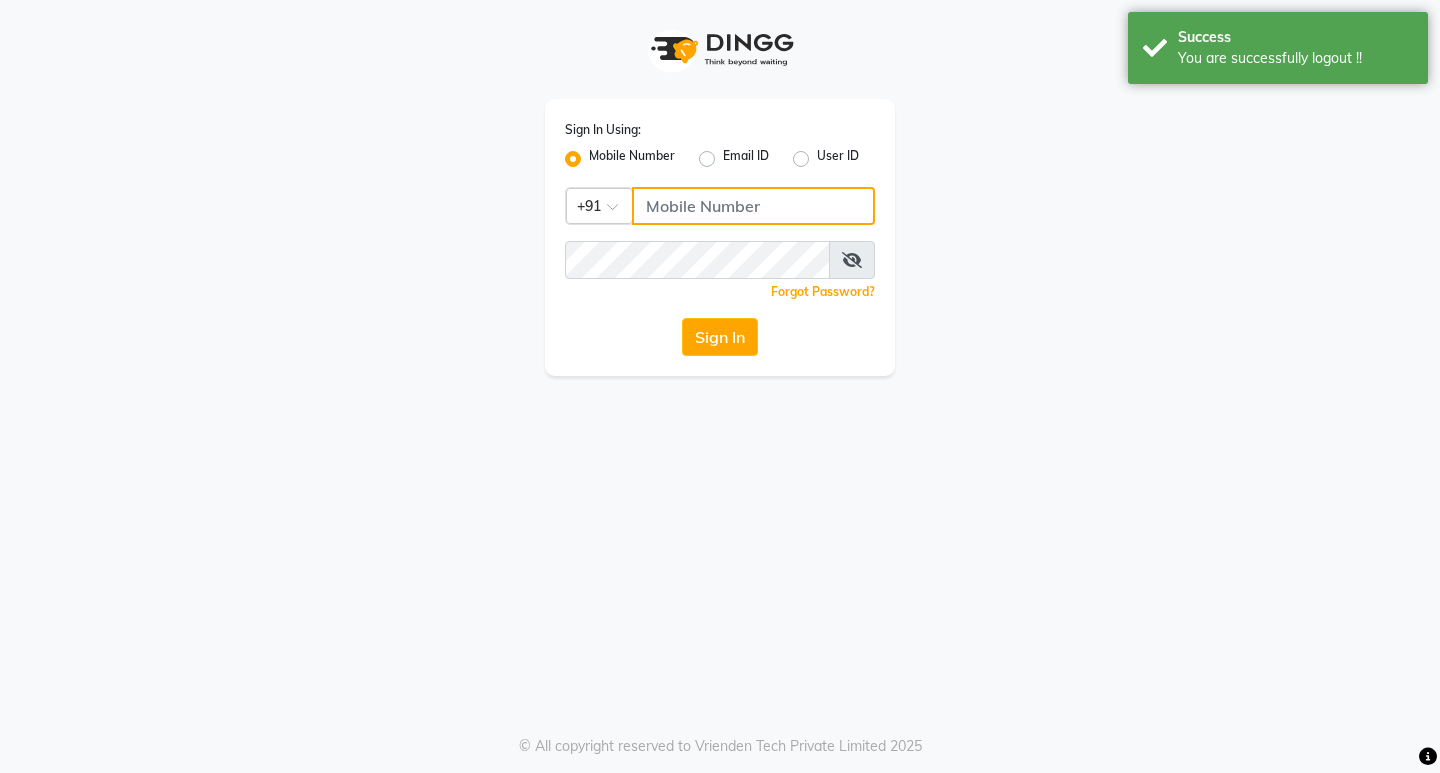 type on "7760179992" 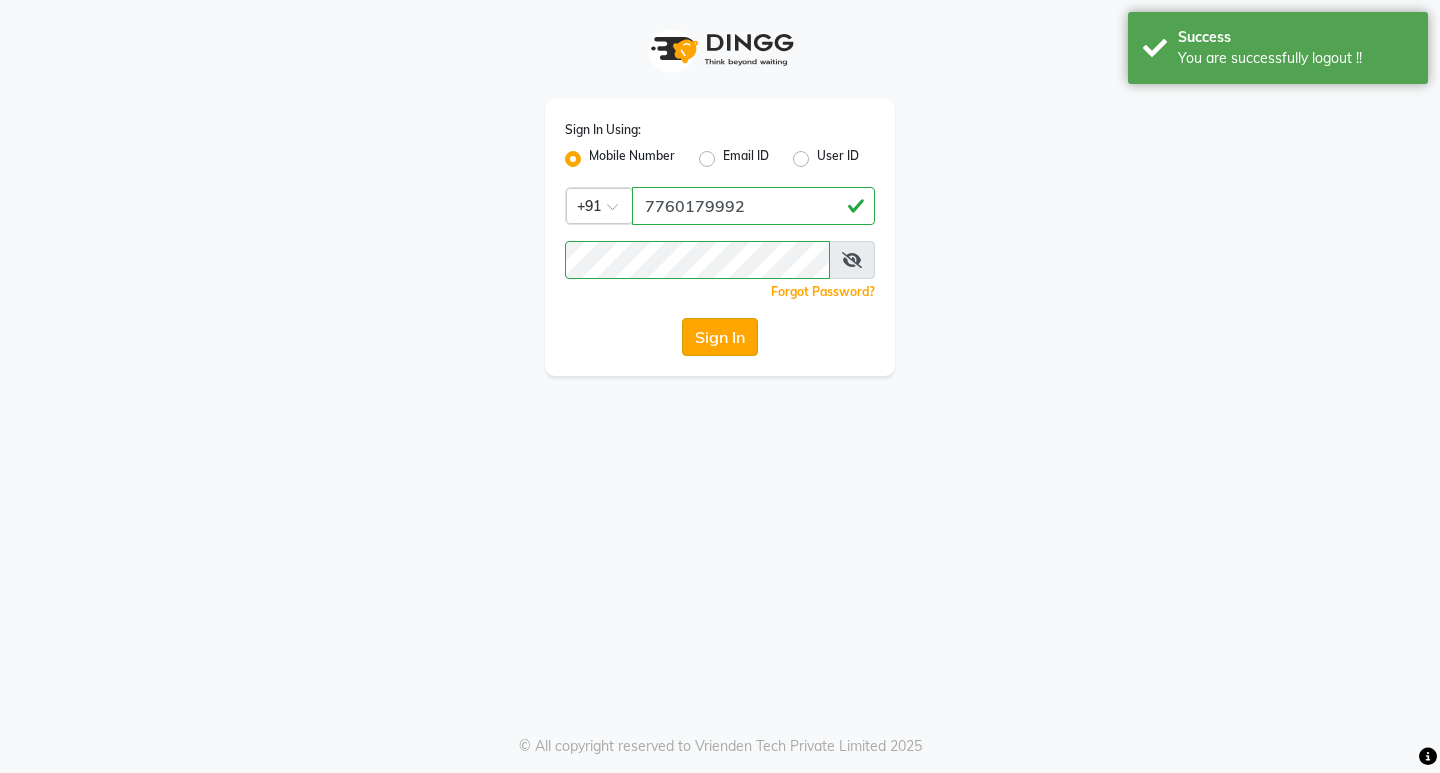 click on "Sign In" 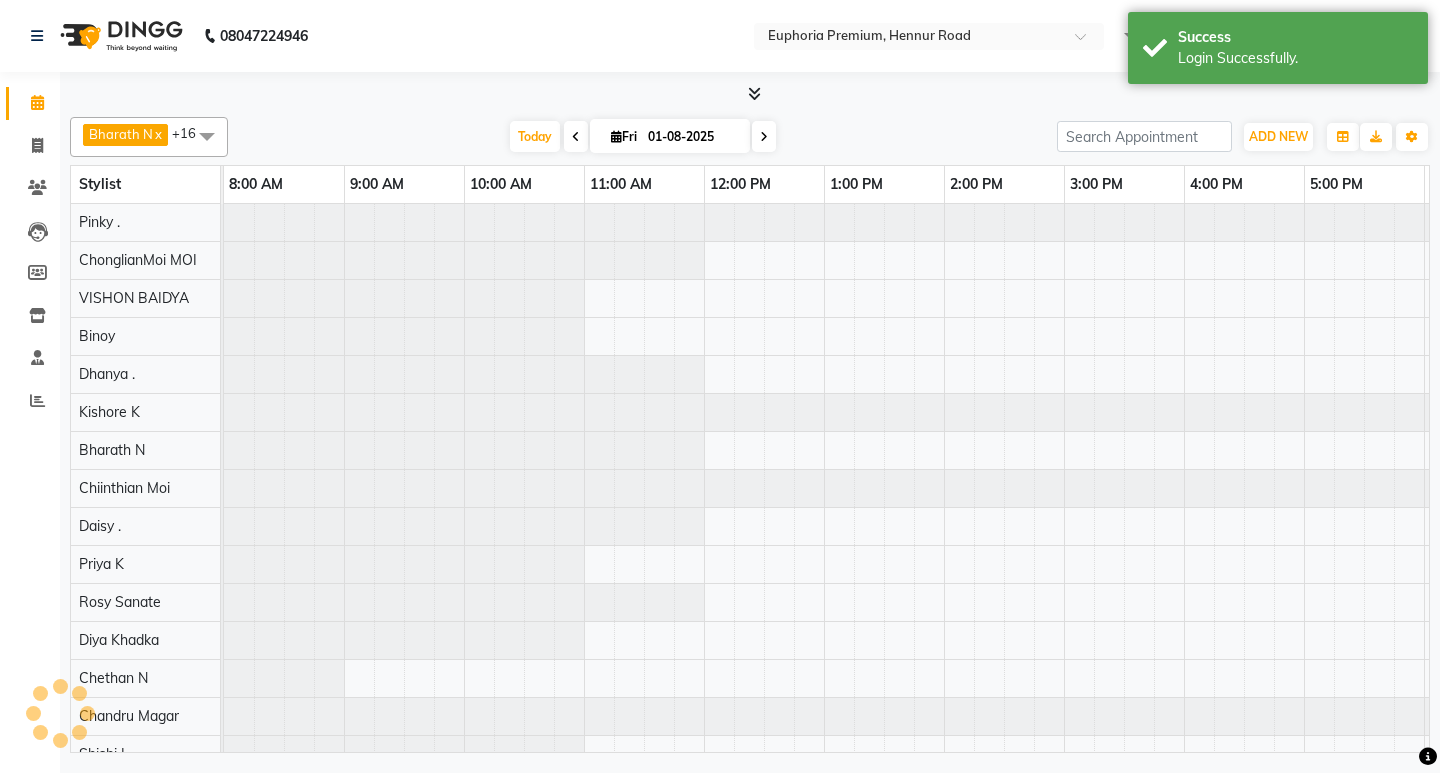 scroll, scrollTop: 0, scrollLeft: 475, axis: horizontal 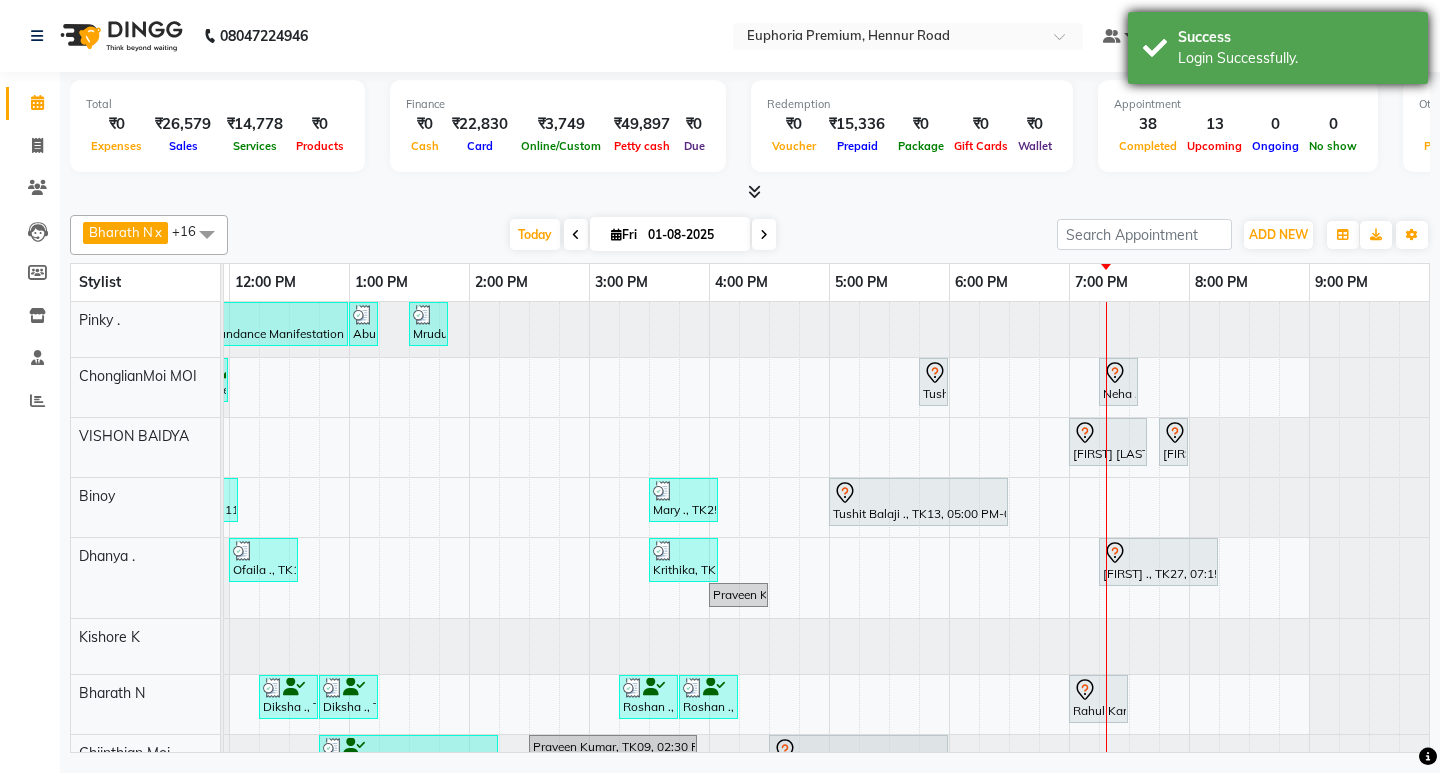 click on "Success" at bounding box center (1295, 37) 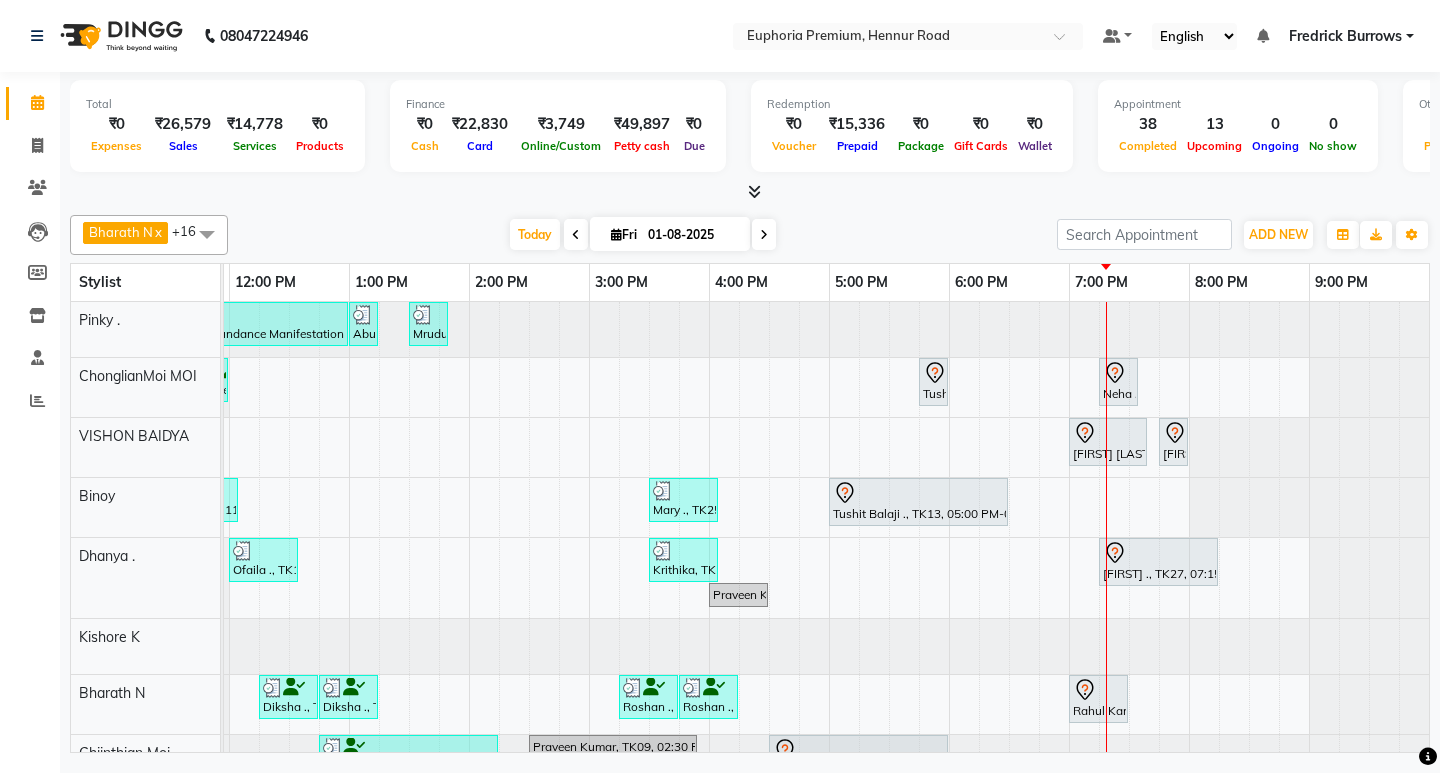 click on "Fredrick Burrows" at bounding box center (1345, 36) 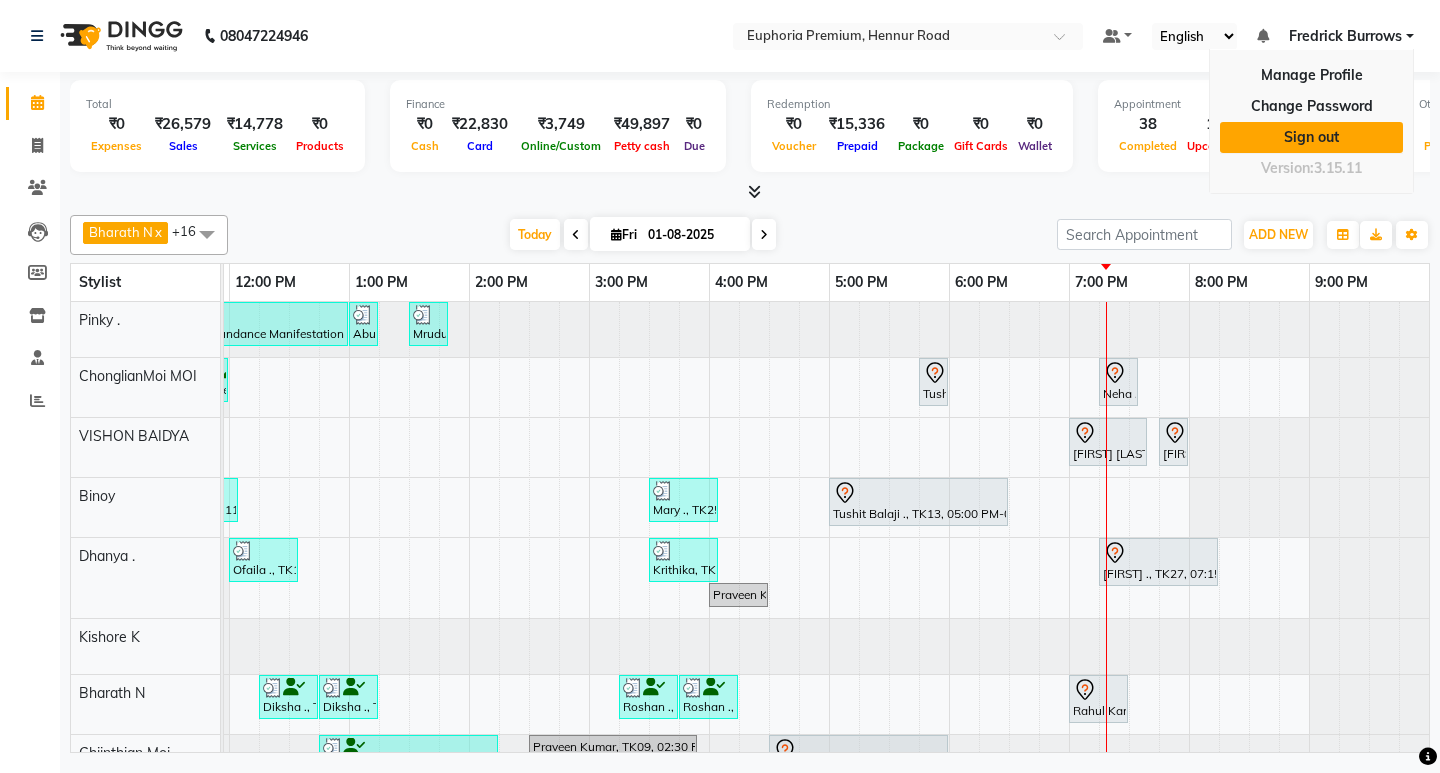 click on "Sign out" at bounding box center [1311, 137] 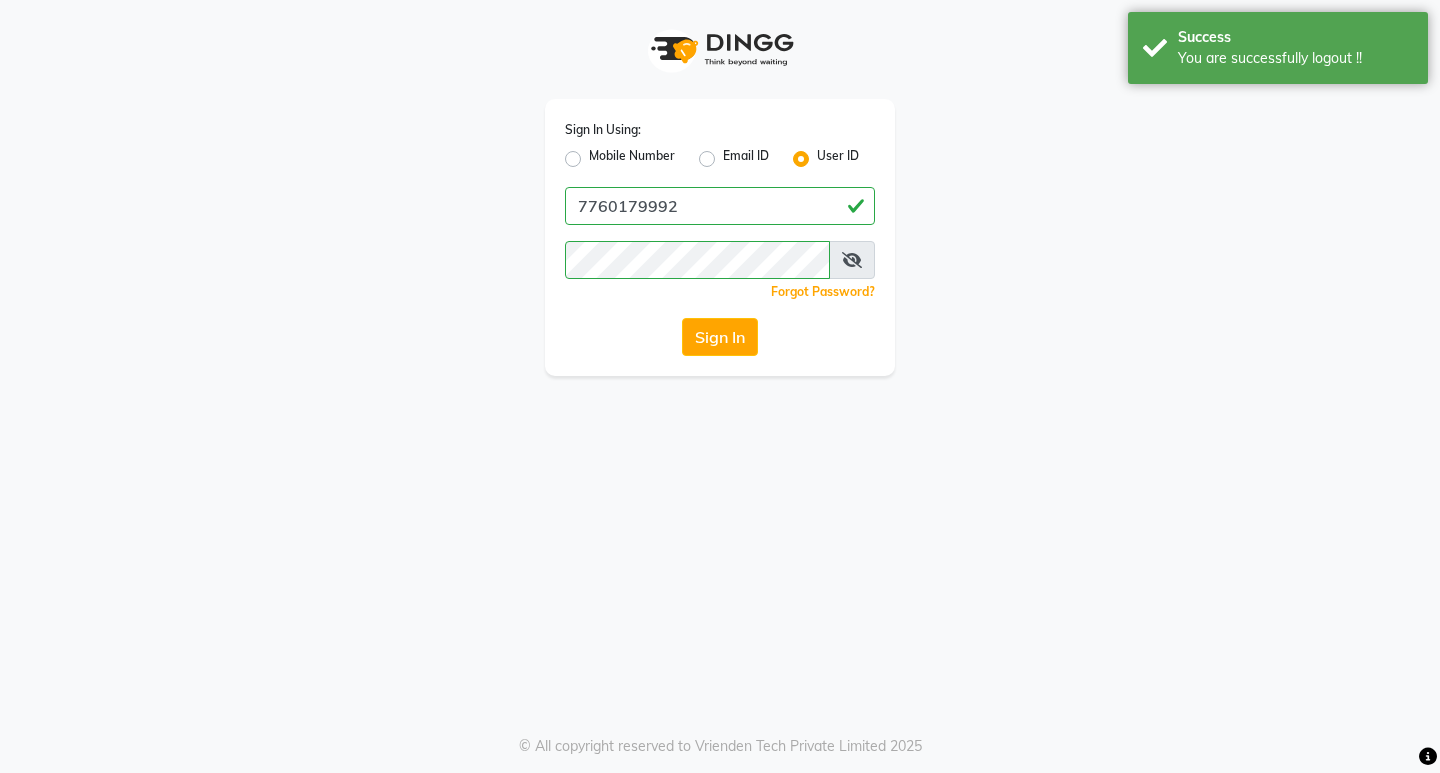 click on "Mobile Number" 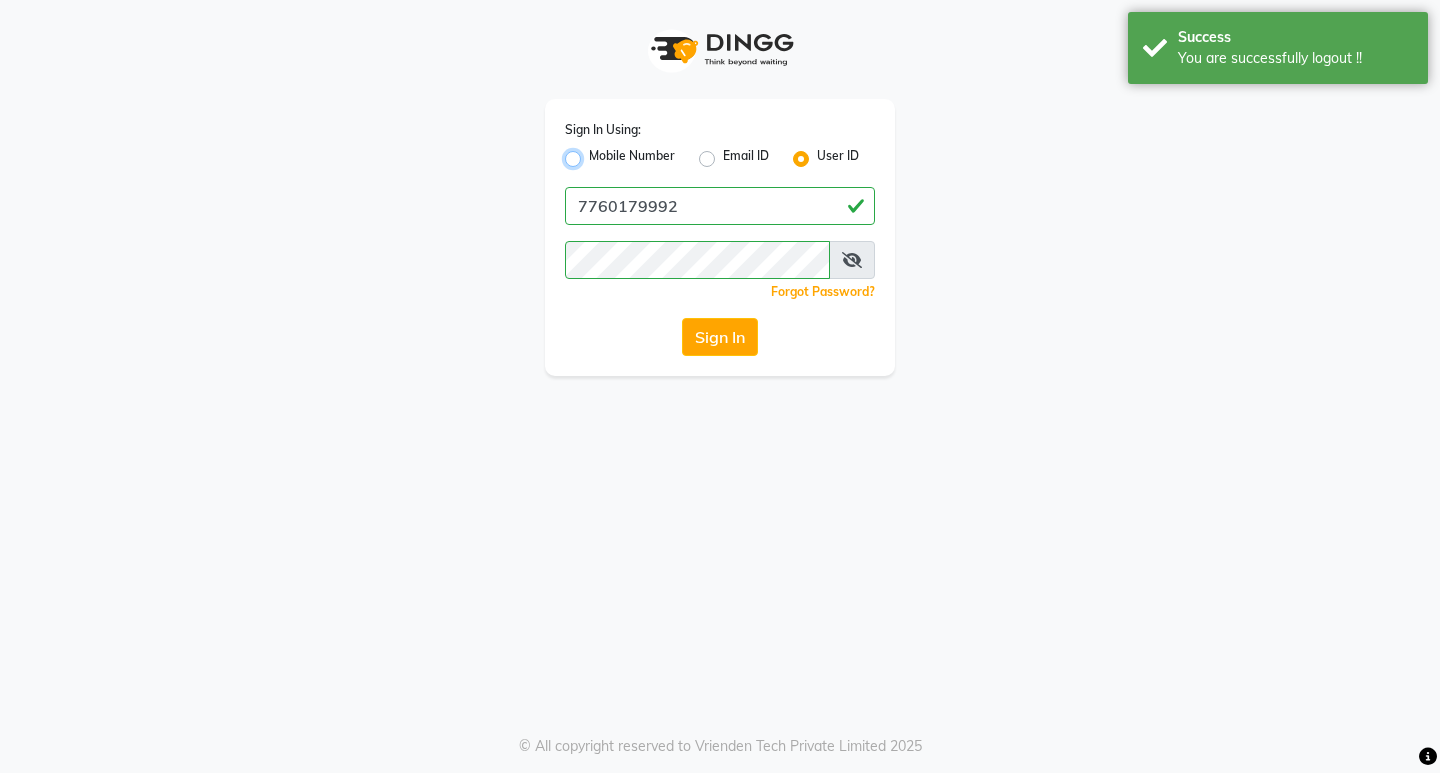 radio on "true" 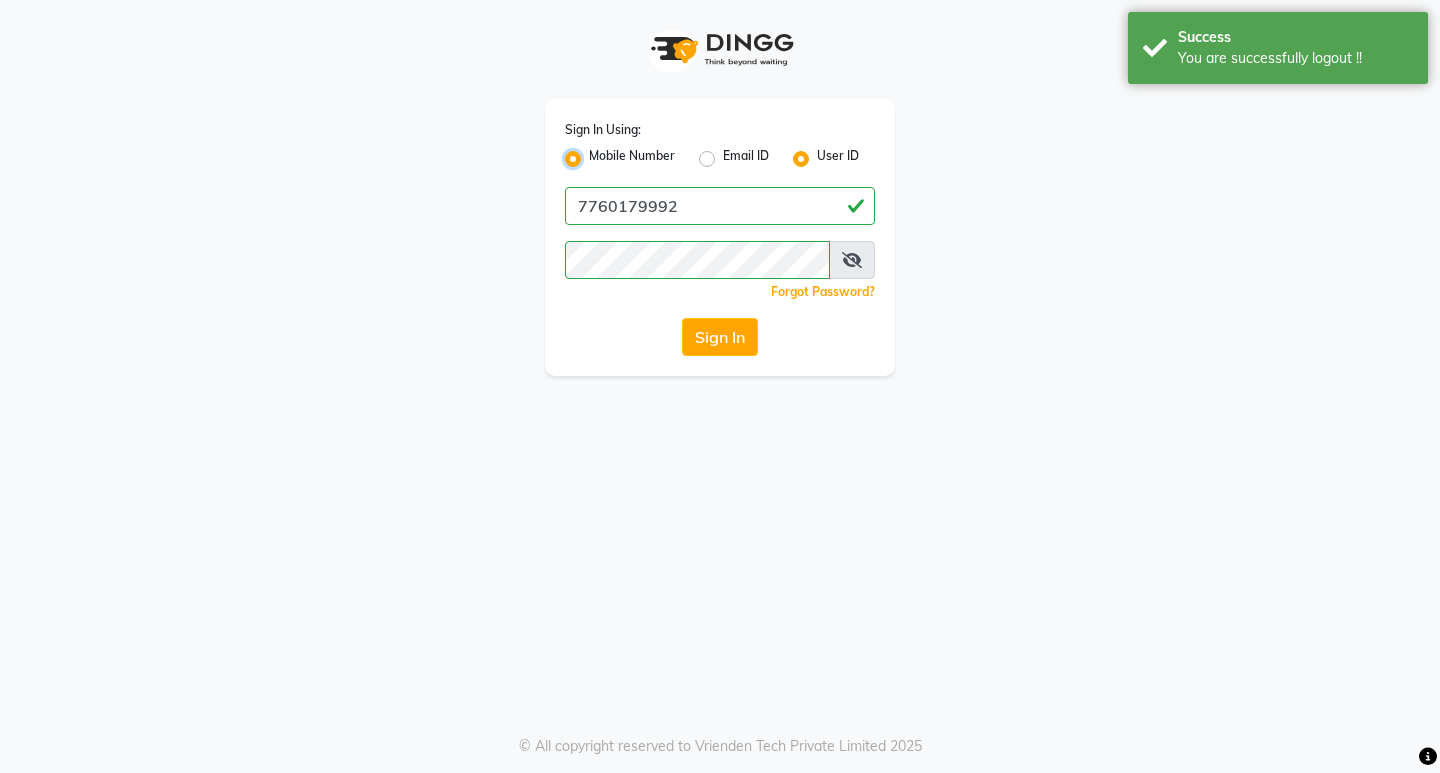 radio on "false" 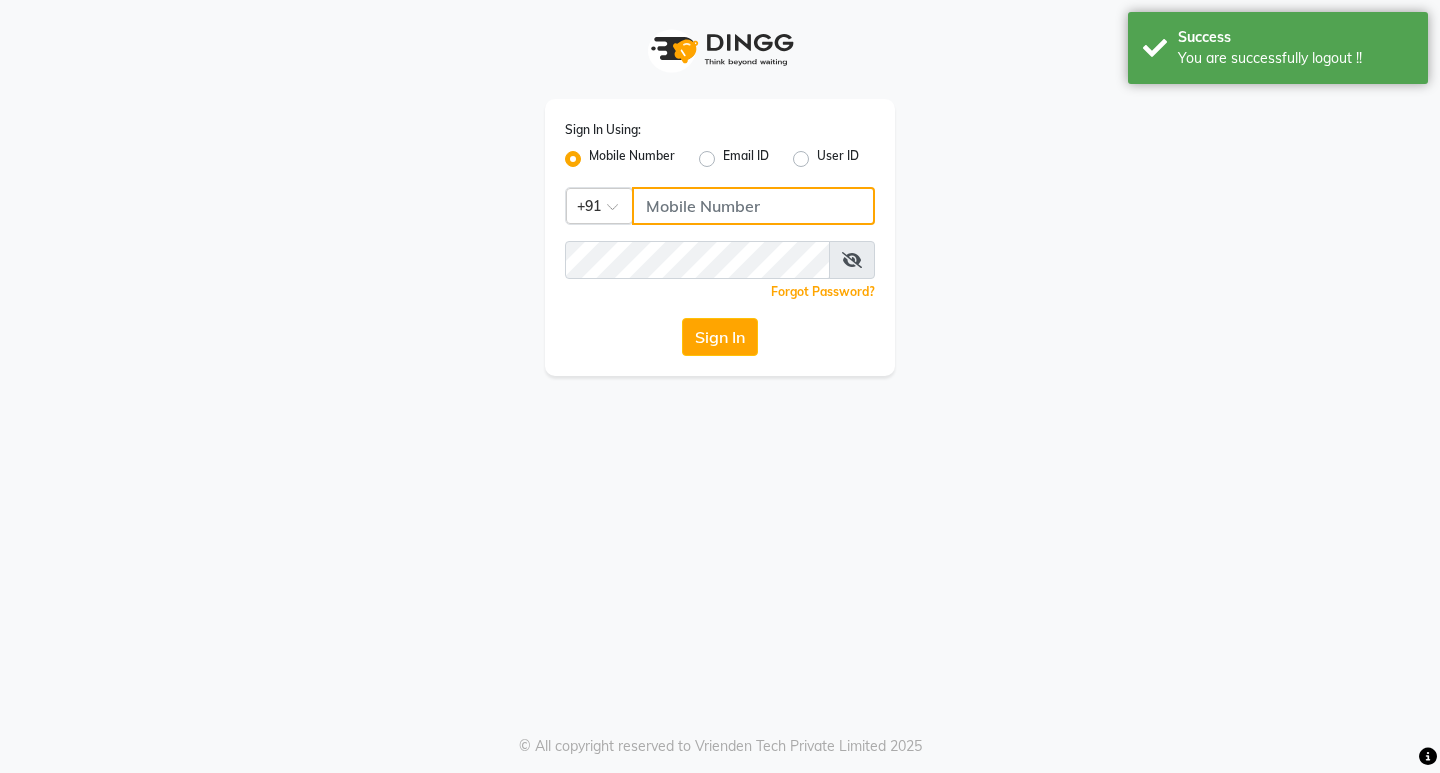 click 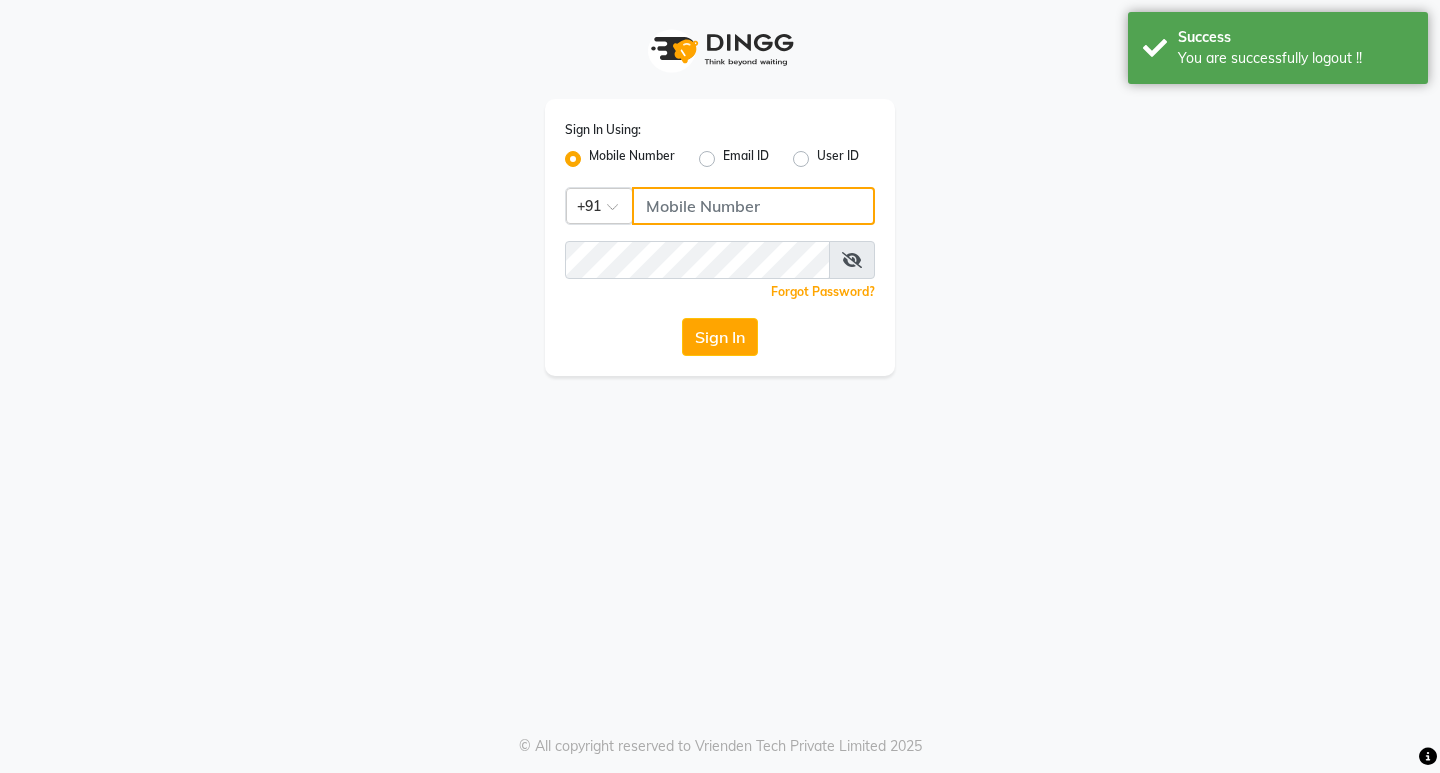 type on "8884568139" 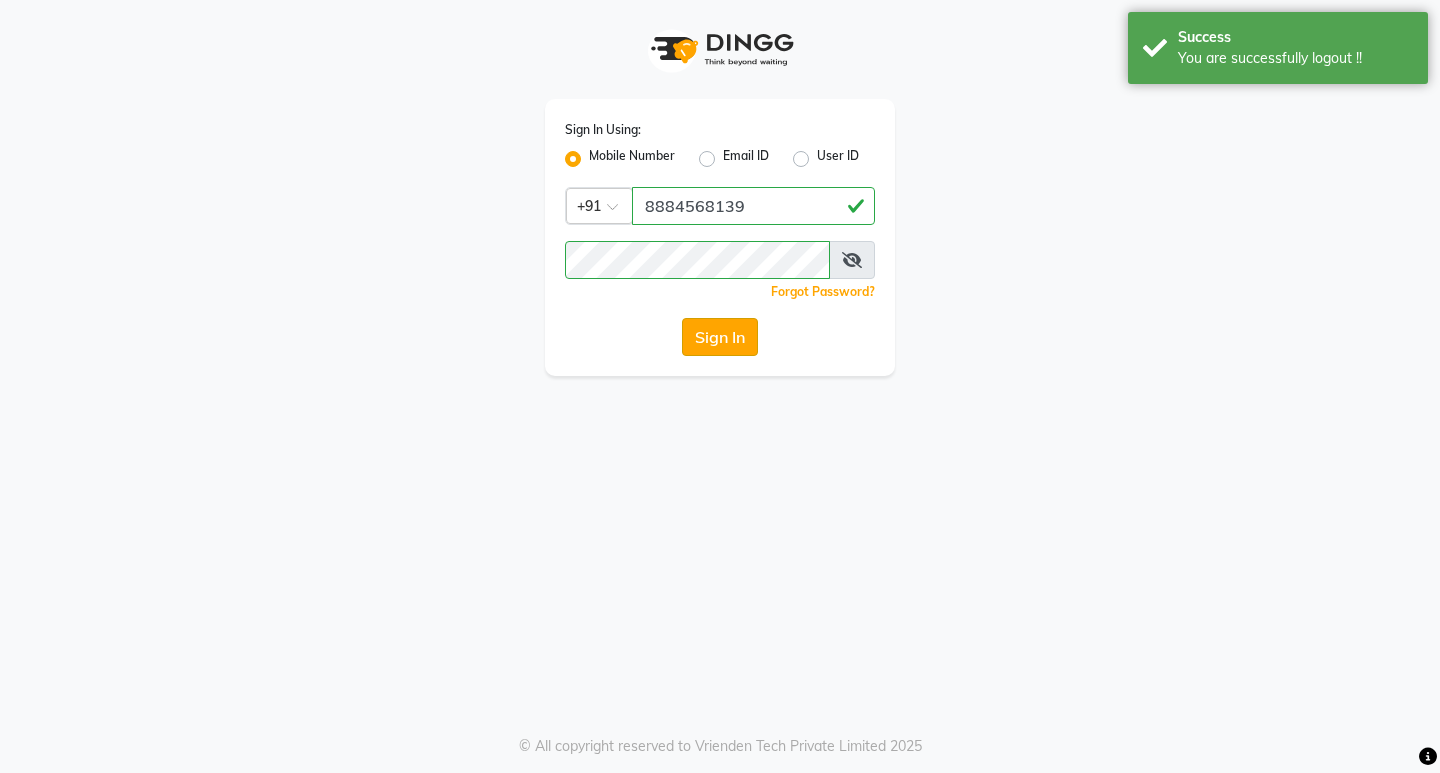 click on "Sign In" 